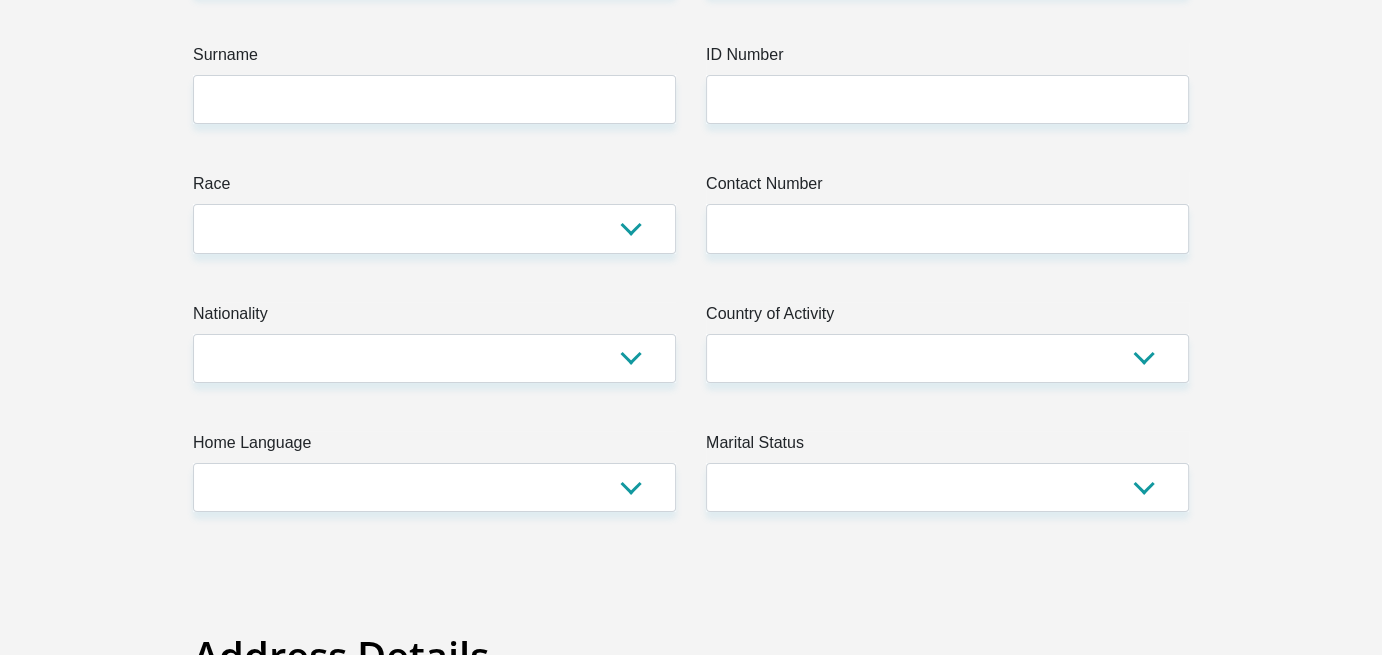 scroll, scrollTop: 0, scrollLeft: 0, axis: both 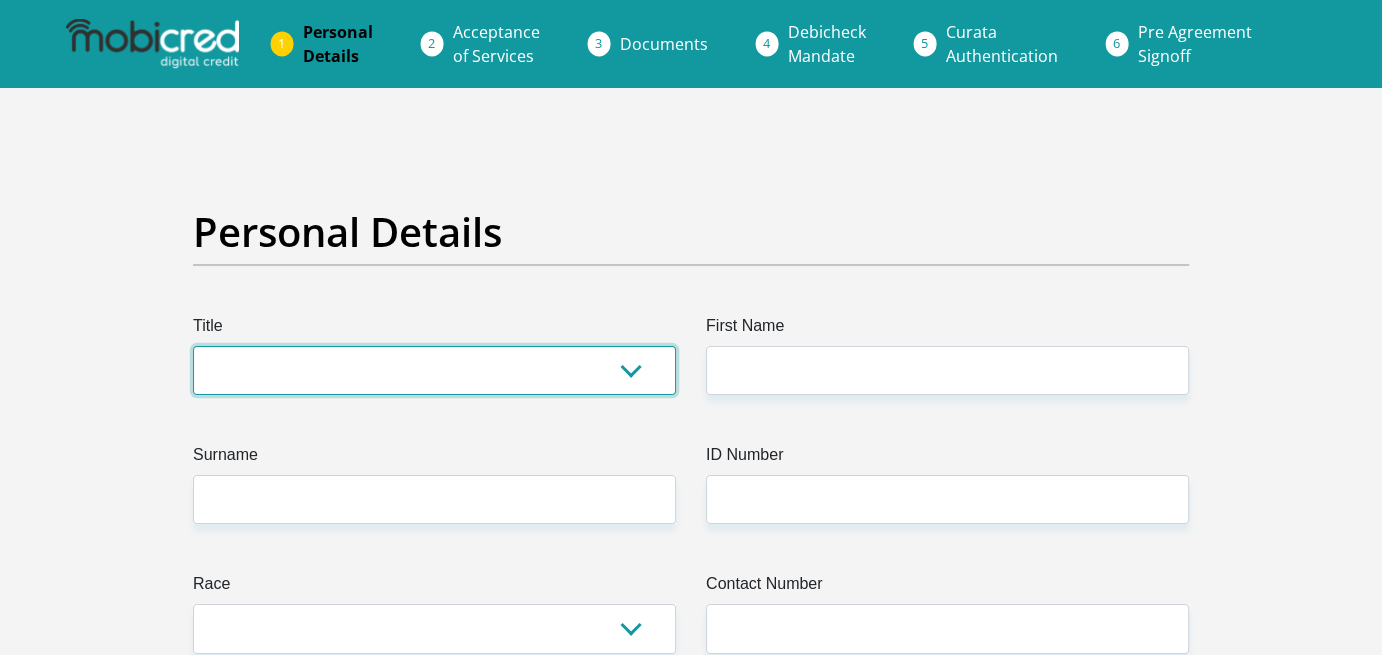 click on "Mr
Ms
Mrs
Dr
Other" at bounding box center (434, 370) 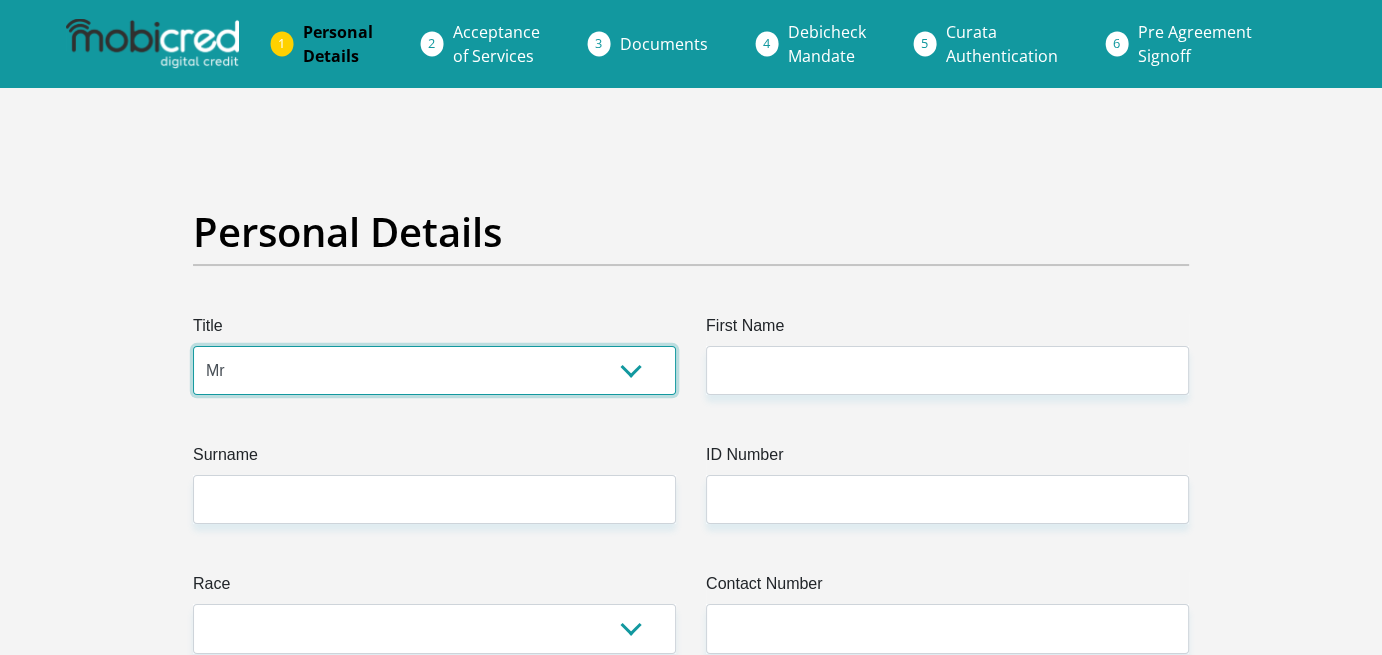 click on "Mr
Ms
Mrs
Dr
Other" at bounding box center [434, 370] 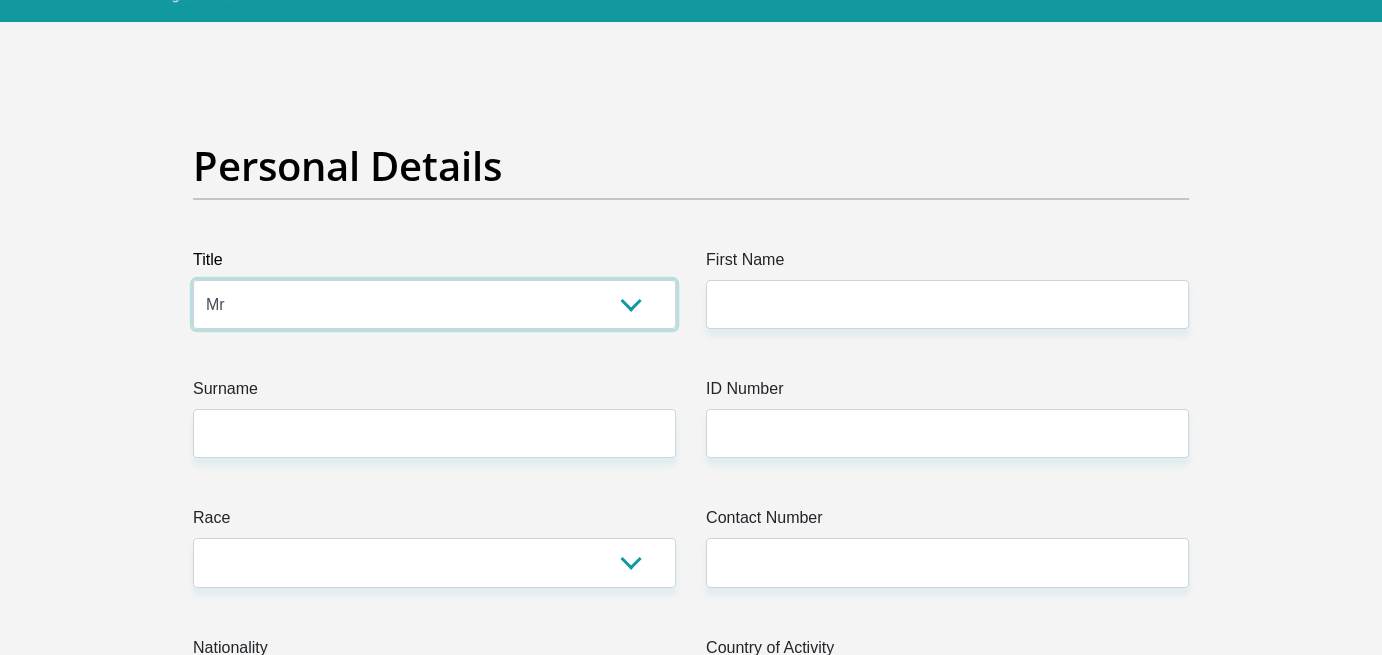 scroll, scrollTop: 100, scrollLeft: 0, axis: vertical 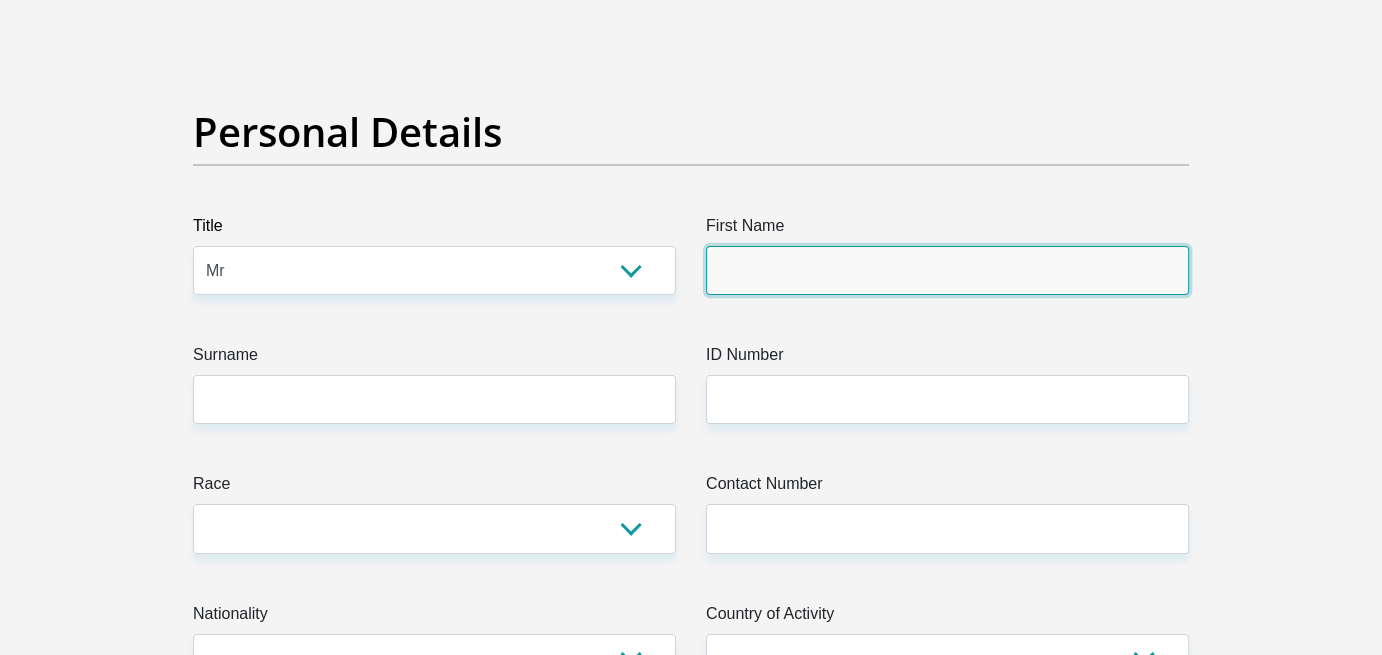 click on "First Name" at bounding box center (947, 270) 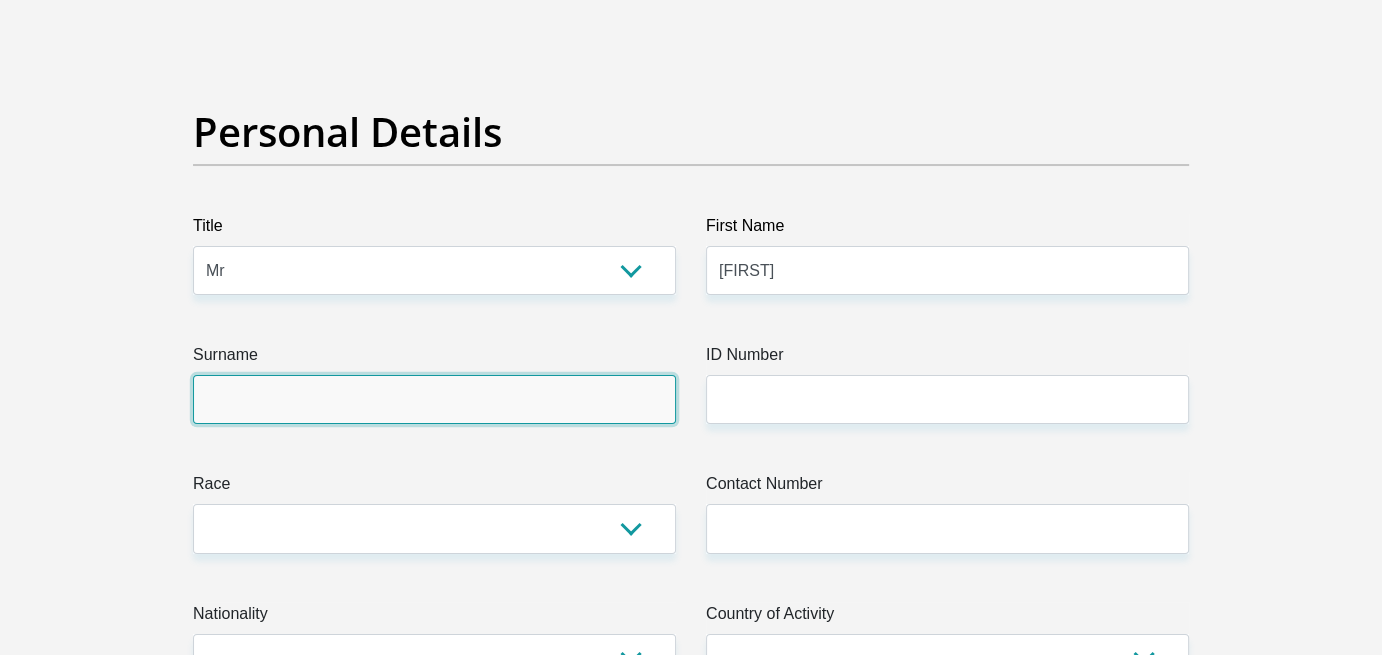 click on "Surname" at bounding box center (434, 399) 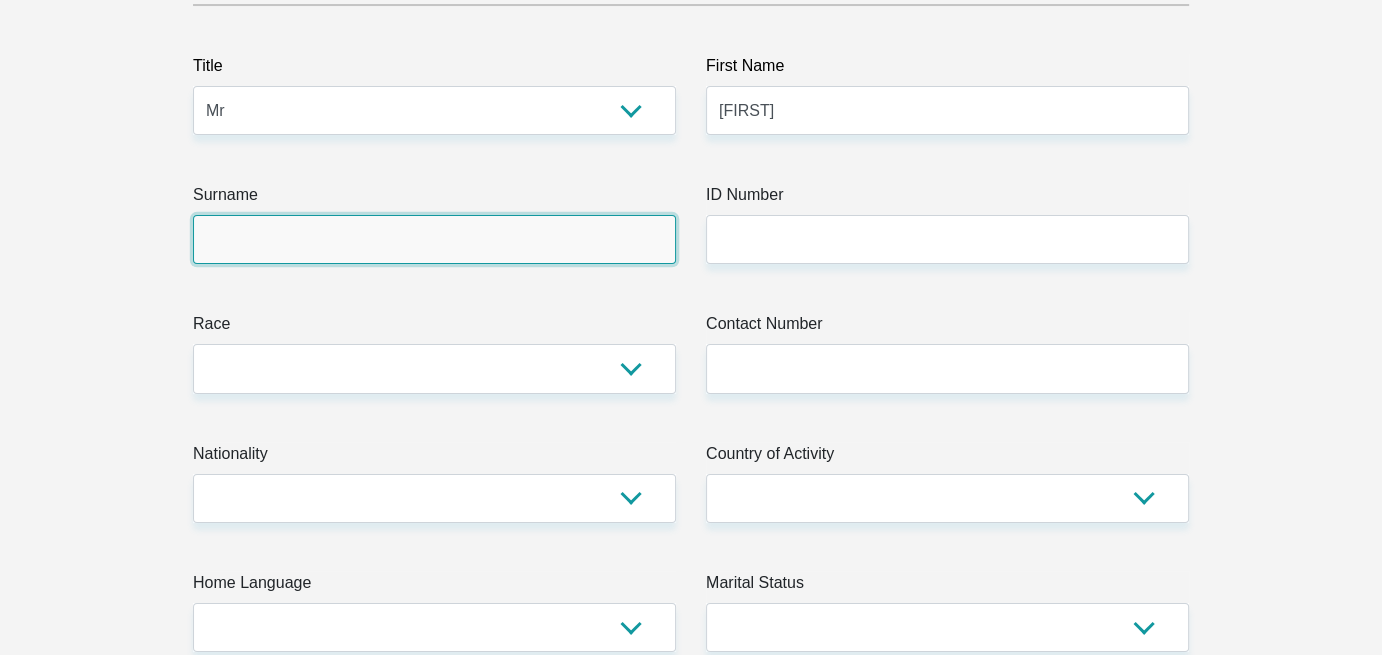 scroll, scrollTop: 300, scrollLeft: 0, axis: vertical 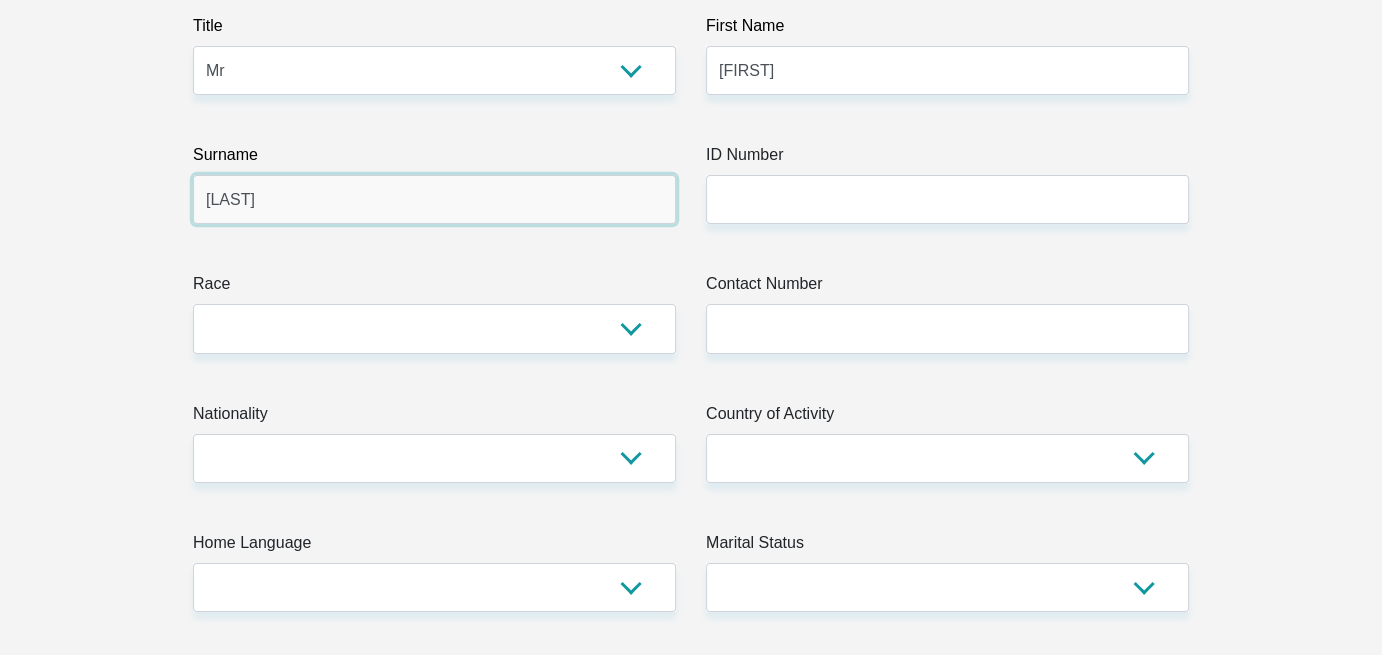 type on "[LAST]" 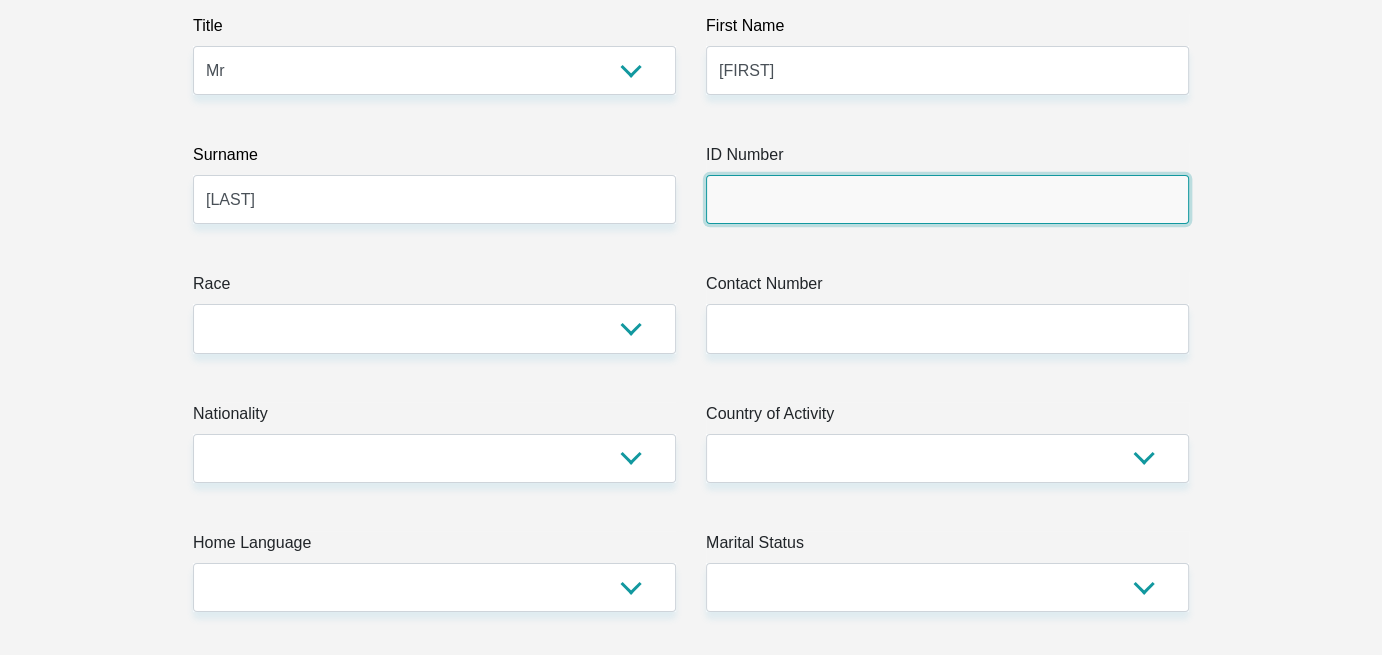 click on "ID Number" at bounding box center (947, 199) 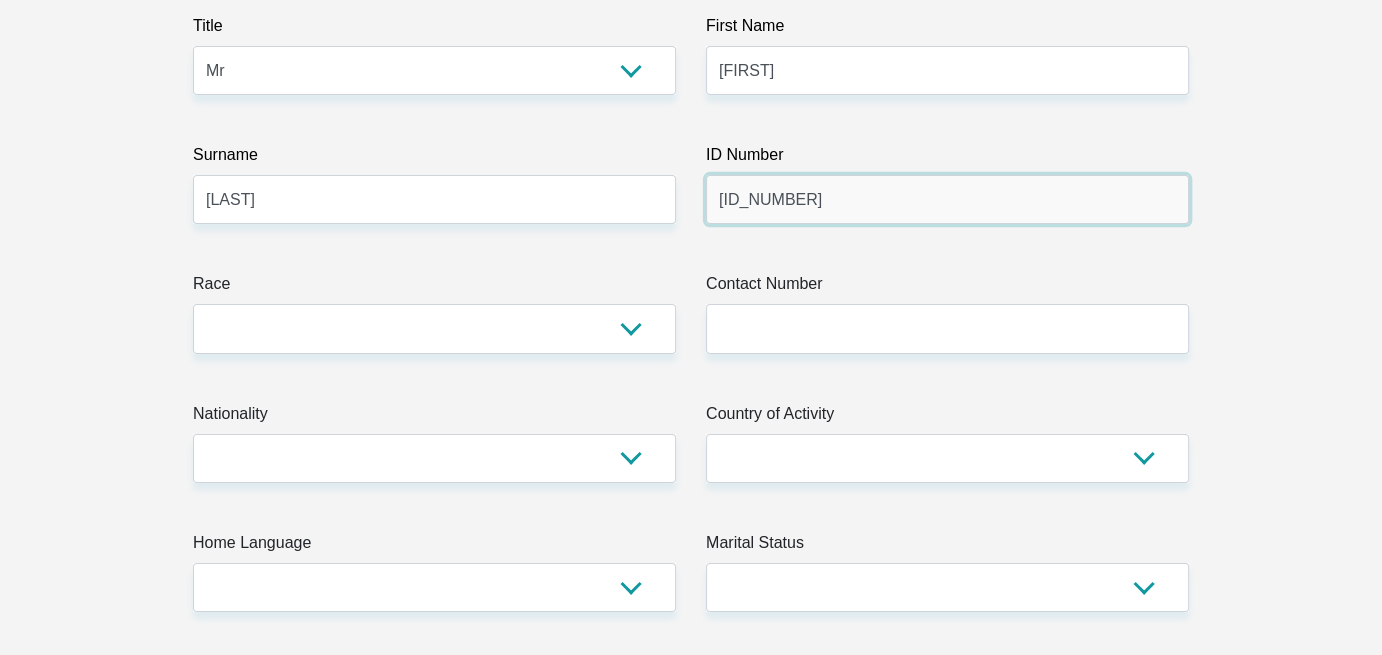 type on "[ID_NUMBER]" 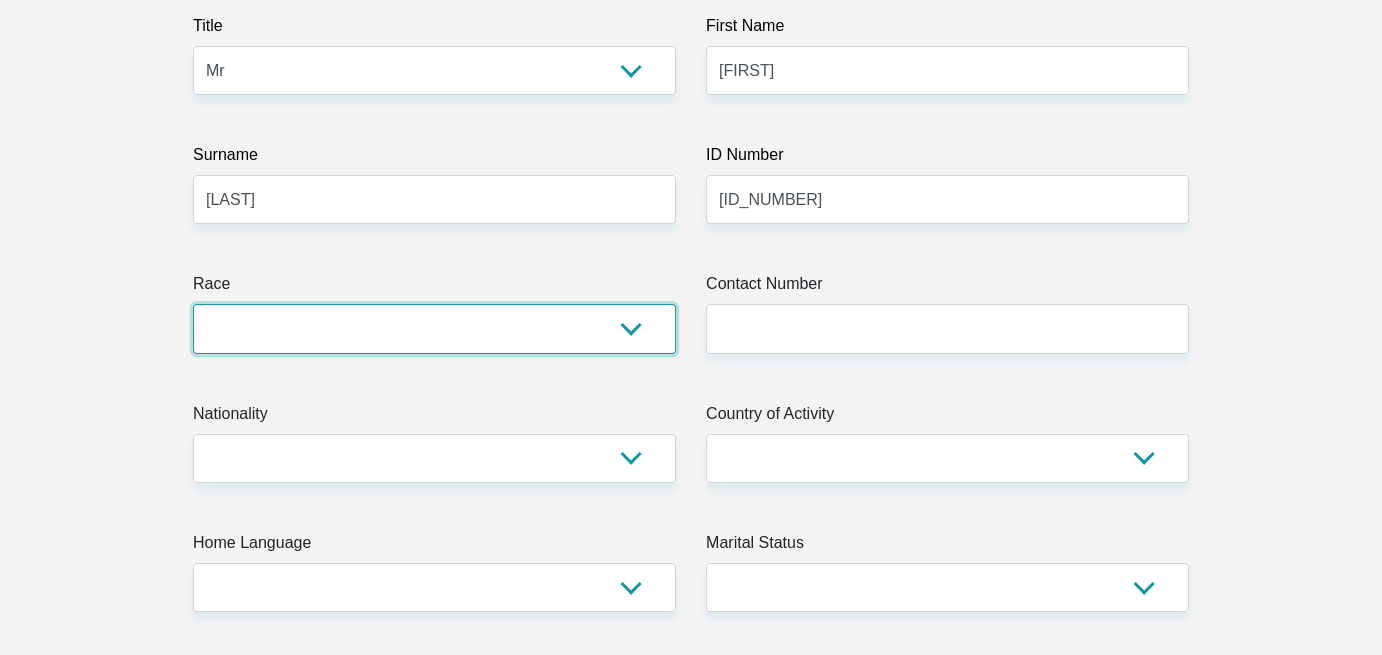 click on "Black
Coloured
Indian
White
Other" at bounding box center (434, 328) 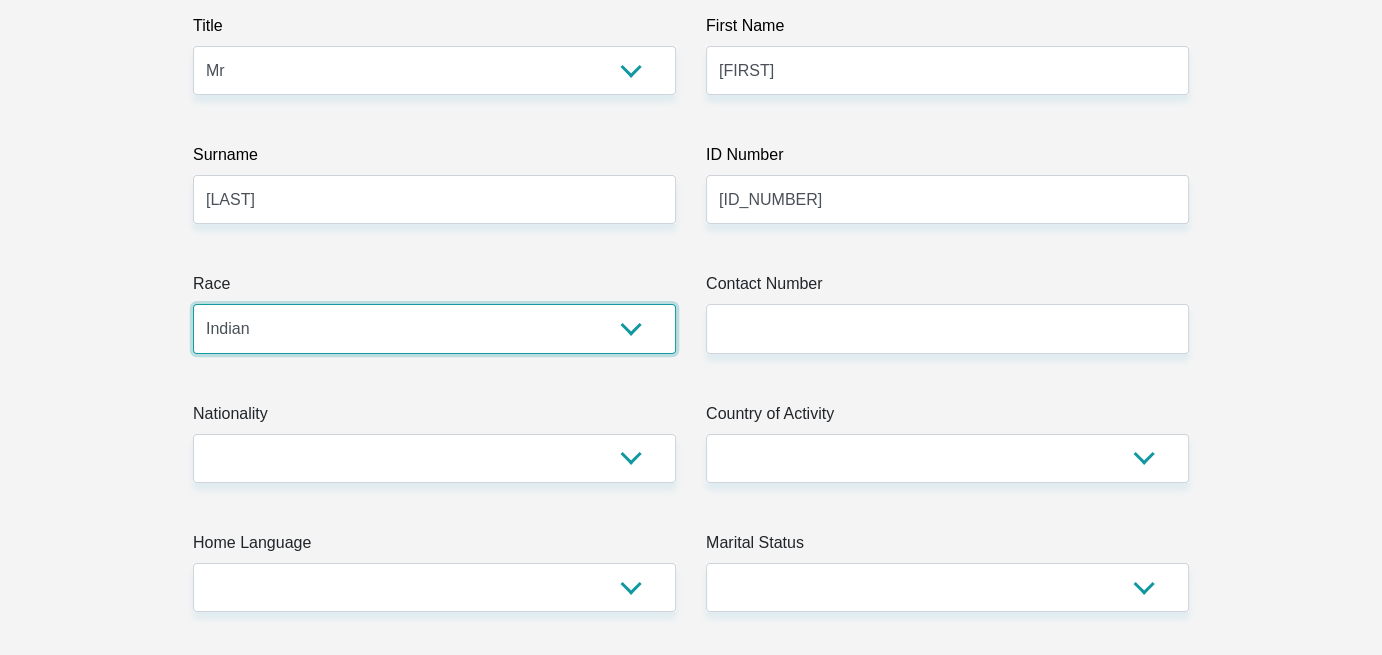click on "Black
Coloured
Indian
White
Other" at bounding box center [434, 328] 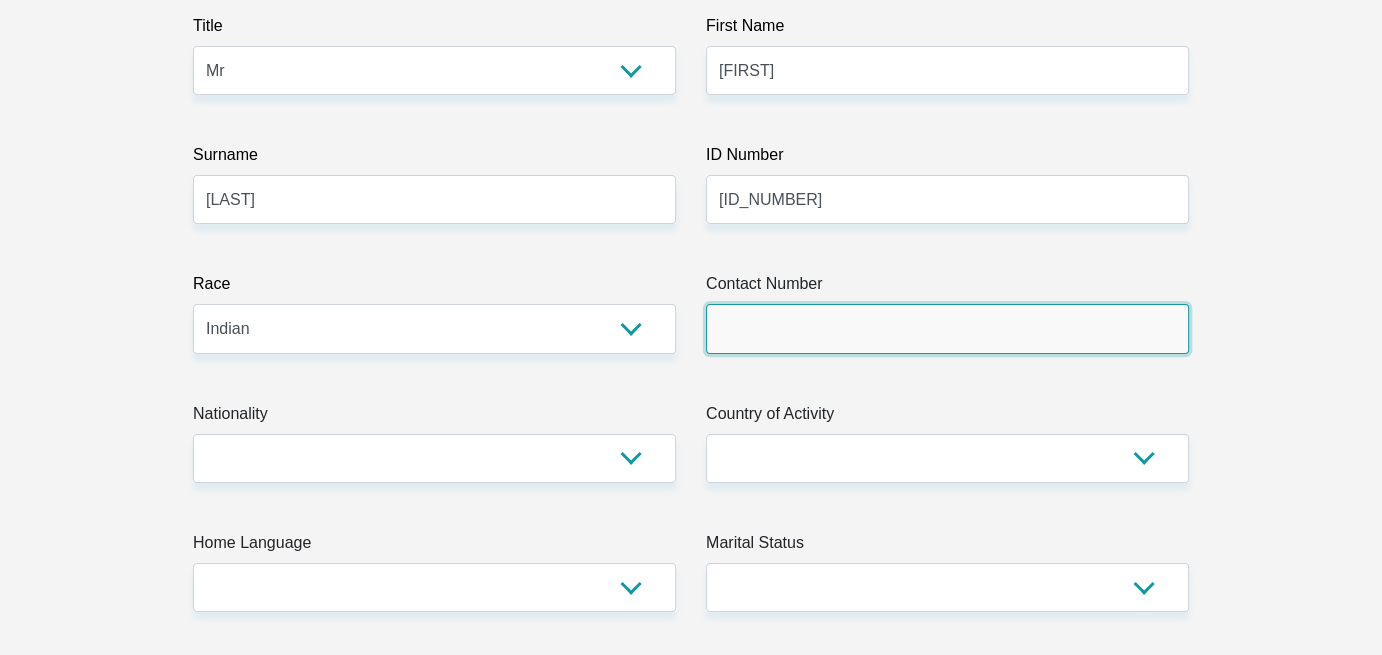 click on "Contact Number" at bounding box center (947, 328) 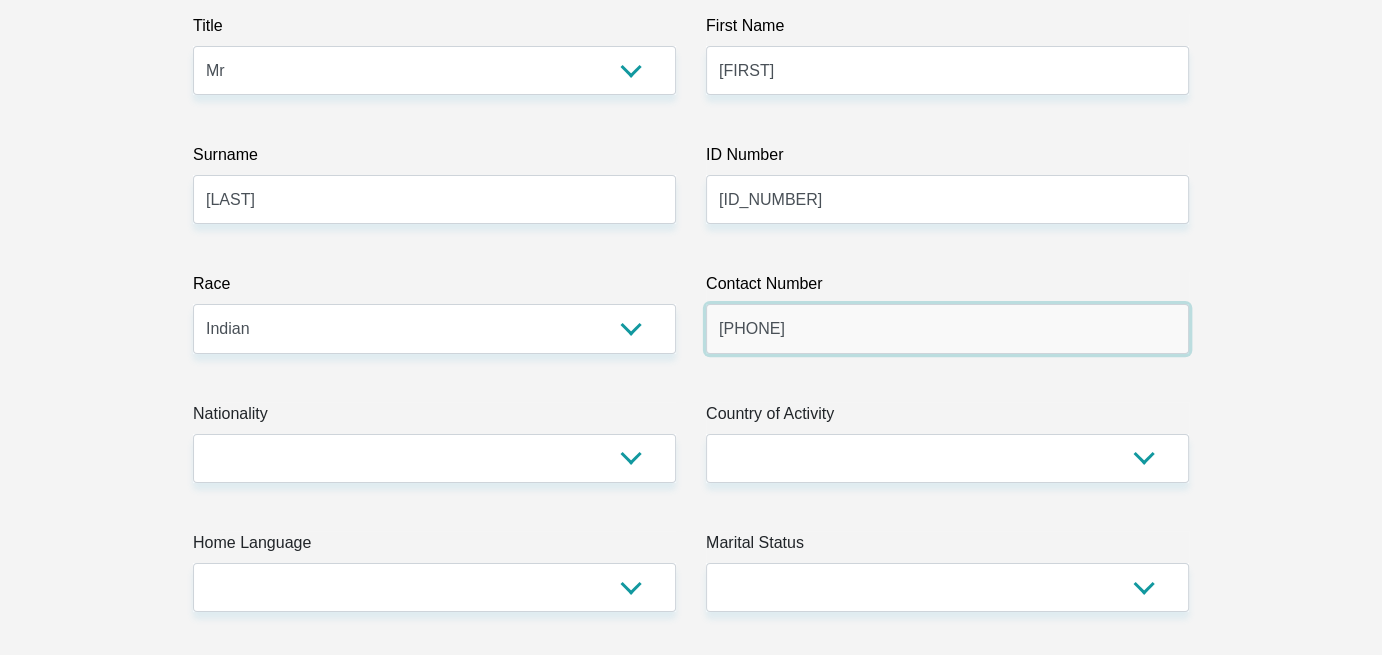 type on "[PHONE]" 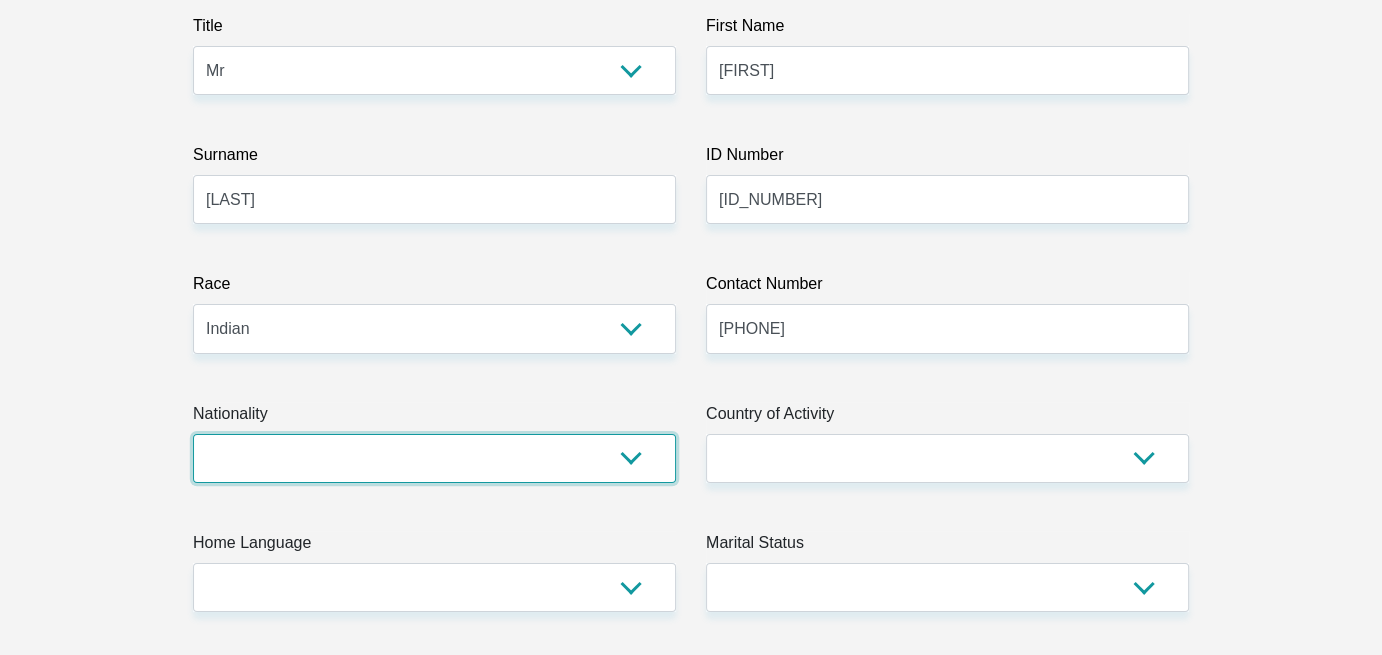 click on "South Africa
Afghanistan
Aland Islands
Albania
Algeria
America Samoa
American Virgin Islands
Andorra
Angola
Anguilla
Antarctica
Antigua and Barbuda
Argentina
Armenia
Aruba
Ascension Island
Australia
Austria
Azerbaijan
Bahamas
Bahrain
Bangladesh
Barbados
Chad" at bounding box center [434, 458] 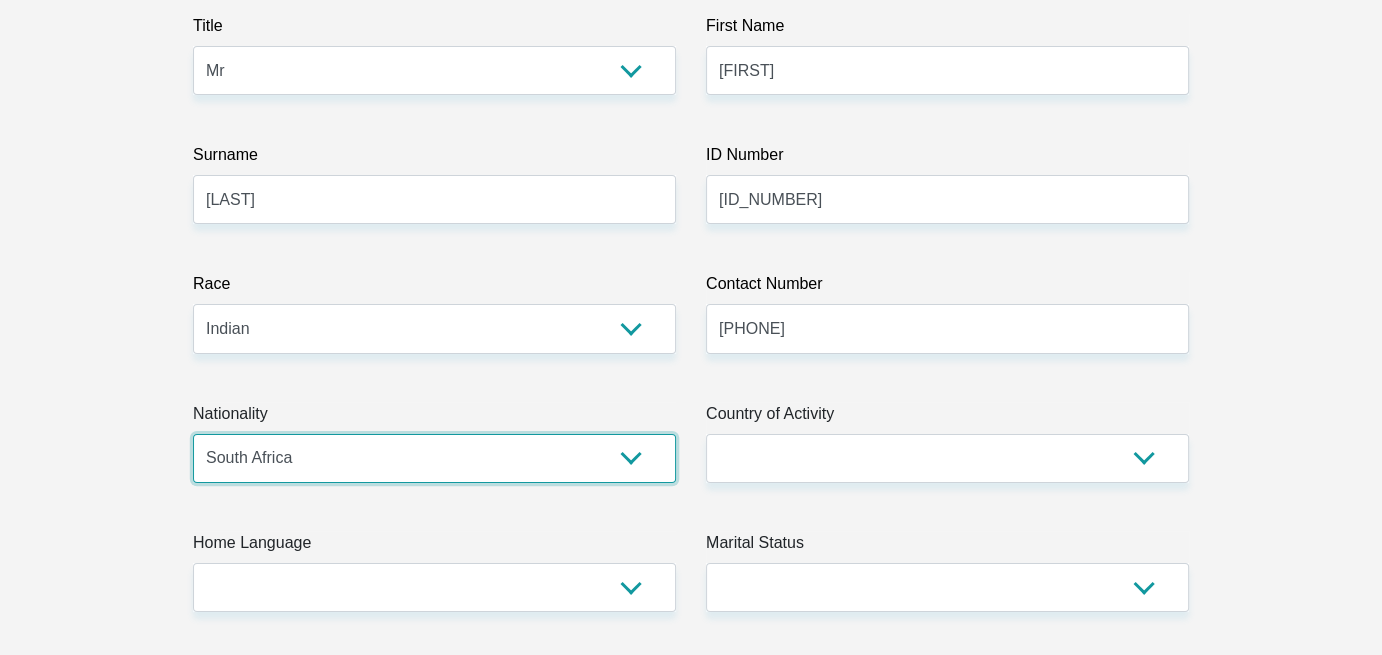 click on "South Africa
Afghanistan
Aland Islands
Albania
Algeria
America Samoa
American Virgin Islands
Andorra
Angola
Anguilla
Antarctica
Antigua and Barbuda
Argentina
Armenia
Aruba
Ascension Island
Australia
Austria
Azerbaijan
Bahamas
Bahrain
Bangladesh
Barbados
Chad" at bounding box center [434, 458] 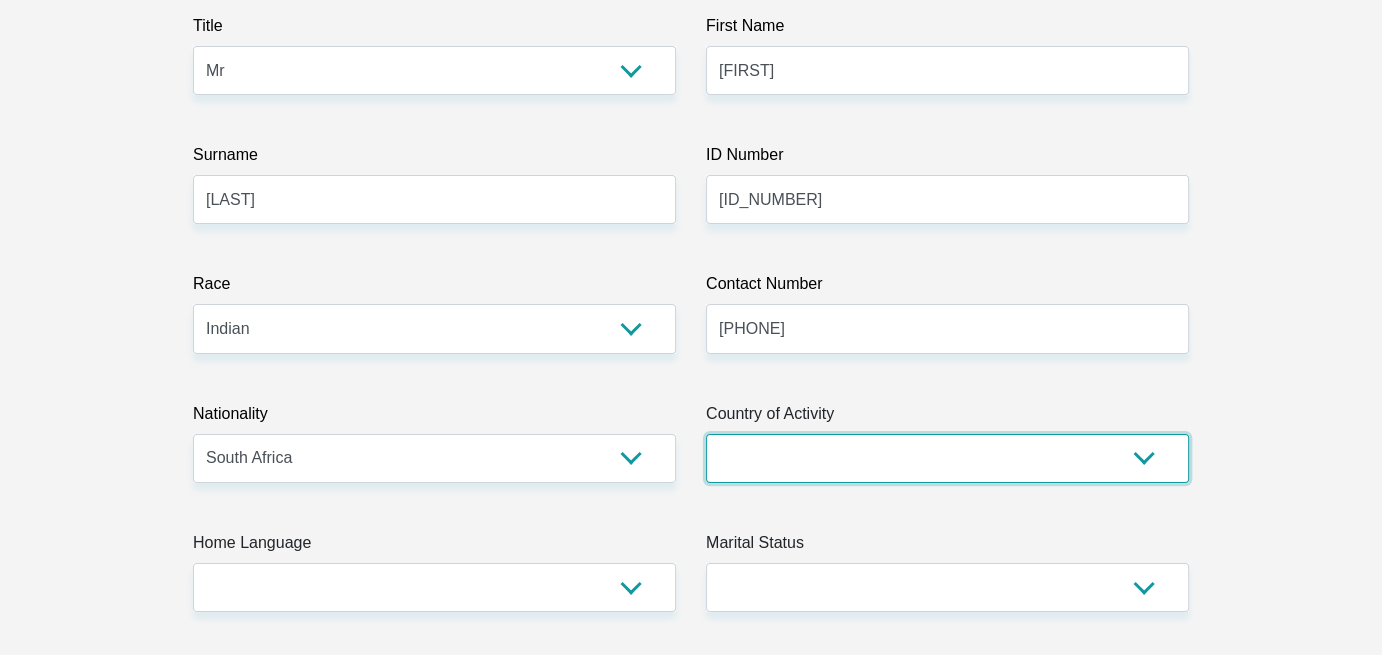 click on "South Africa
Afghanistan
Aland Islands
Albania
Algeria
America Samoa
American Virgin Islands
Andorra
Angola
Anguilla
Antarctica
Antigua and Barbuda
Argentina
Armenia
Aruba
Ascension Island
Australia
Austria
Azerbaijan
Chad" at bounding box center [947, 458] 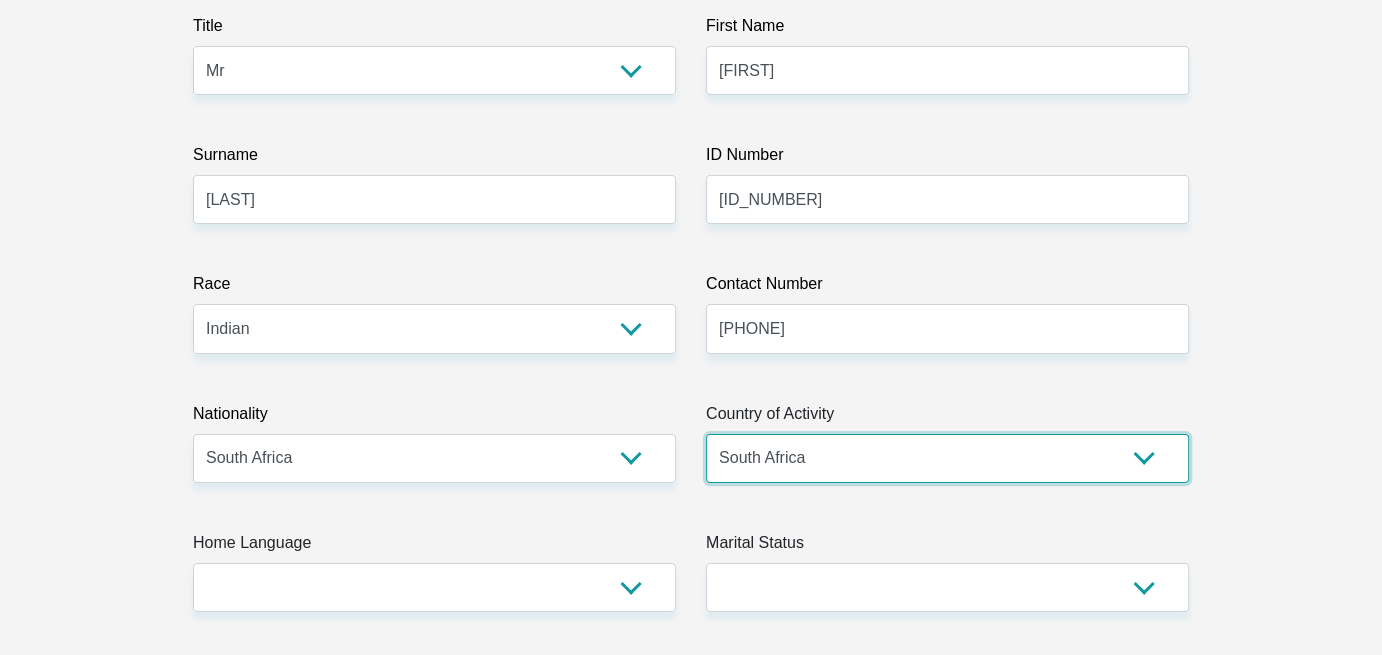 click on "South Africa
Afghanistan
Aland Islands
Albania
Algeria
America Samoa
American Virgin Islands
Andorra
Angola
Anguilla
Antarctica
Antigua and Barbuda
Argentina
Armenia
Aruba
Ascension Island
Australia
Austria
Azerbaijan
Chad" at bounding box center (947, 458) 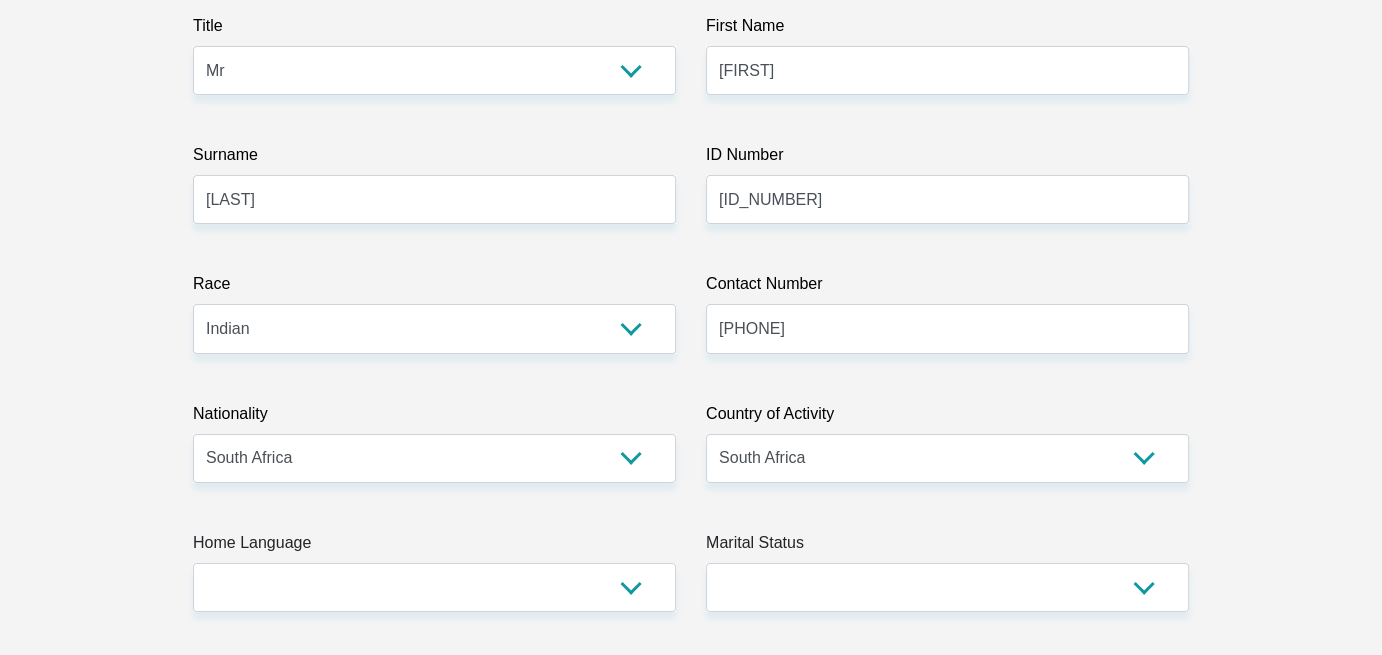 click on "Personal Details
Title
Mr
Ms
Mrs
Dr
Other
First Name
[FIRST]
Surname
[LAST]
ID Number
[ID_NUMBER]
Please input valid ID number
Race
Black
Coloured
Indian
White
Other
Contact Number
[PHONE]
Please input valid contact number" at bounding box center [691, 3273] 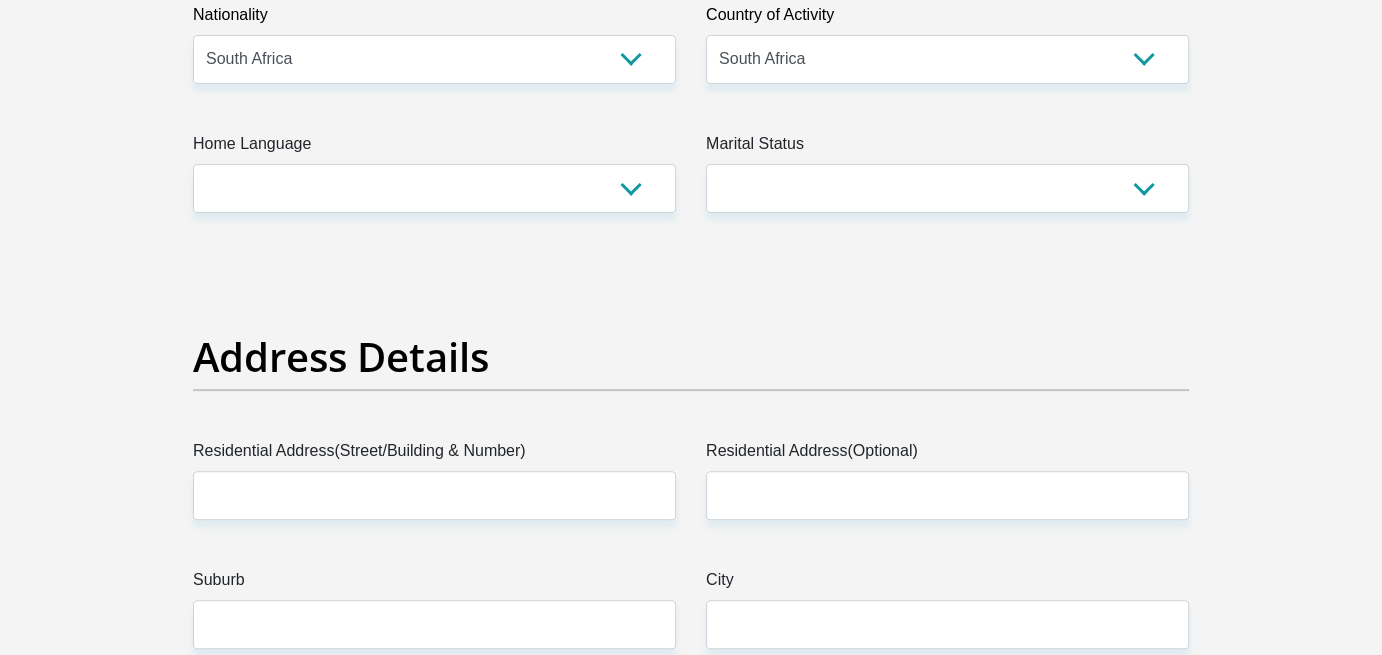 scroll, scrollTop: 700, scrollLeft: 0, axis: vertical 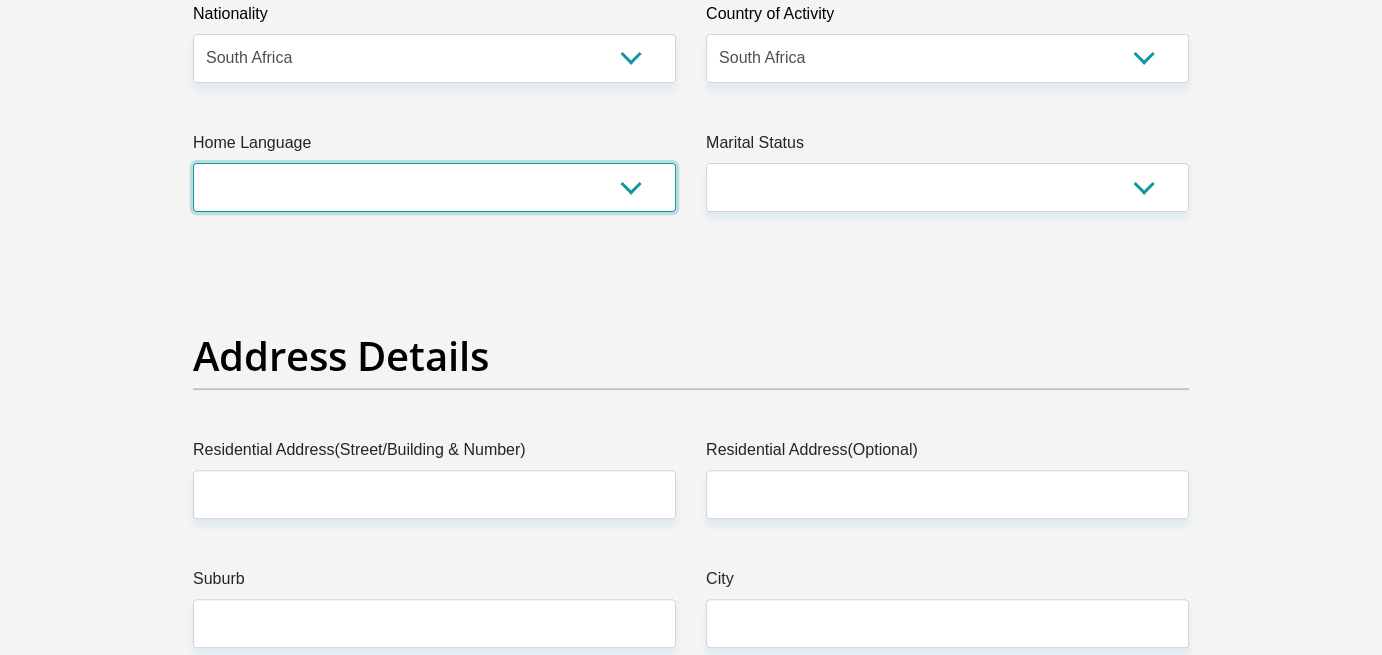 click on "Afrikaans
English
Sepedi
South Ndebele
Southern Sotho
Swati
Tsonga
Tswana
Venda
Xhosa
Zulu
Other" at bounding box center [434, 187] 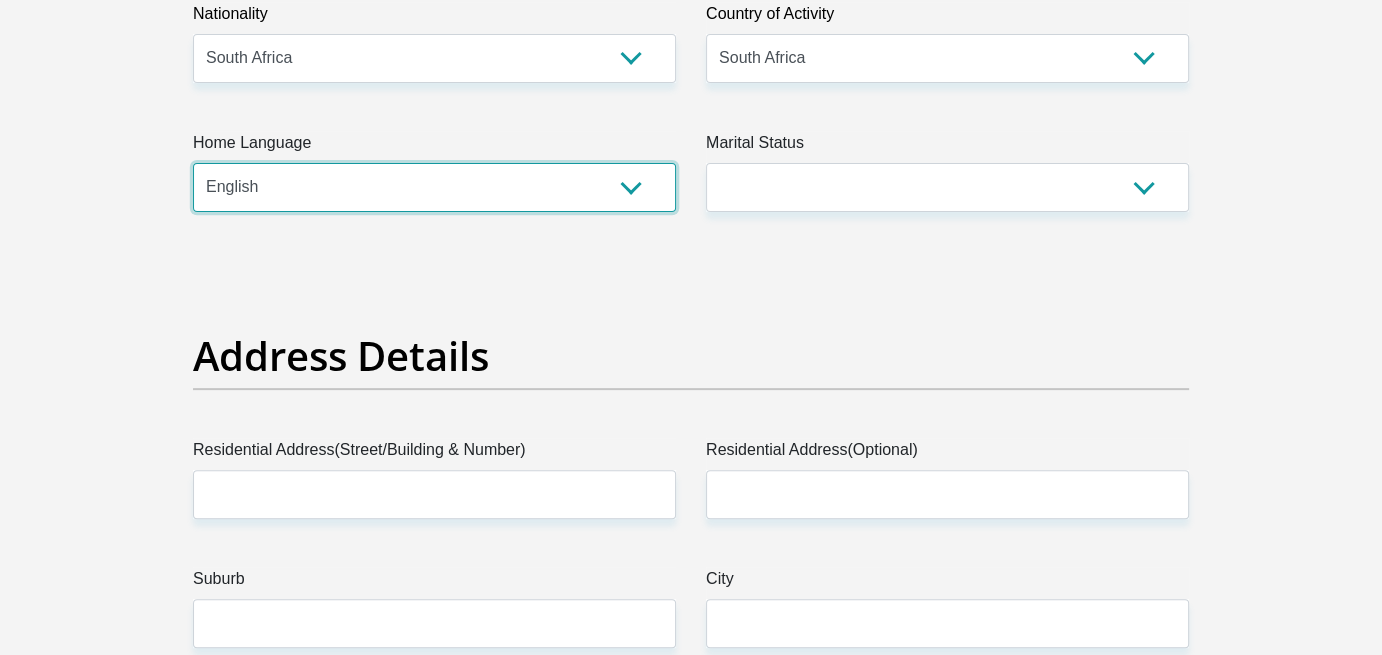 click on "Afrikaans
English
Sepedi
South Ndebele
Southern Sotho
Swati
Tsonga
Tswana
Venda
Xhosa
Zulu
Other" at bounding box center (434, 187) 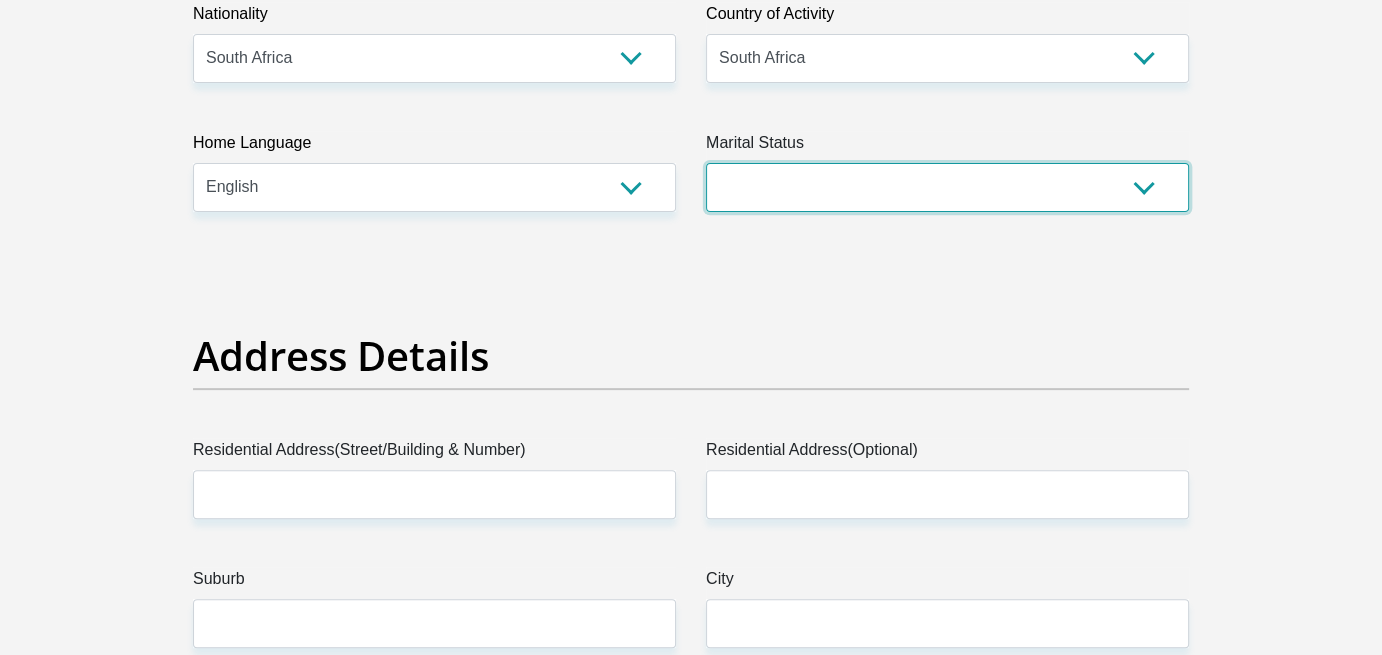 click on "Married ANC
Single
Divorced
Widowed
Married COP or Customary Law" at bounding box center [947, 187] 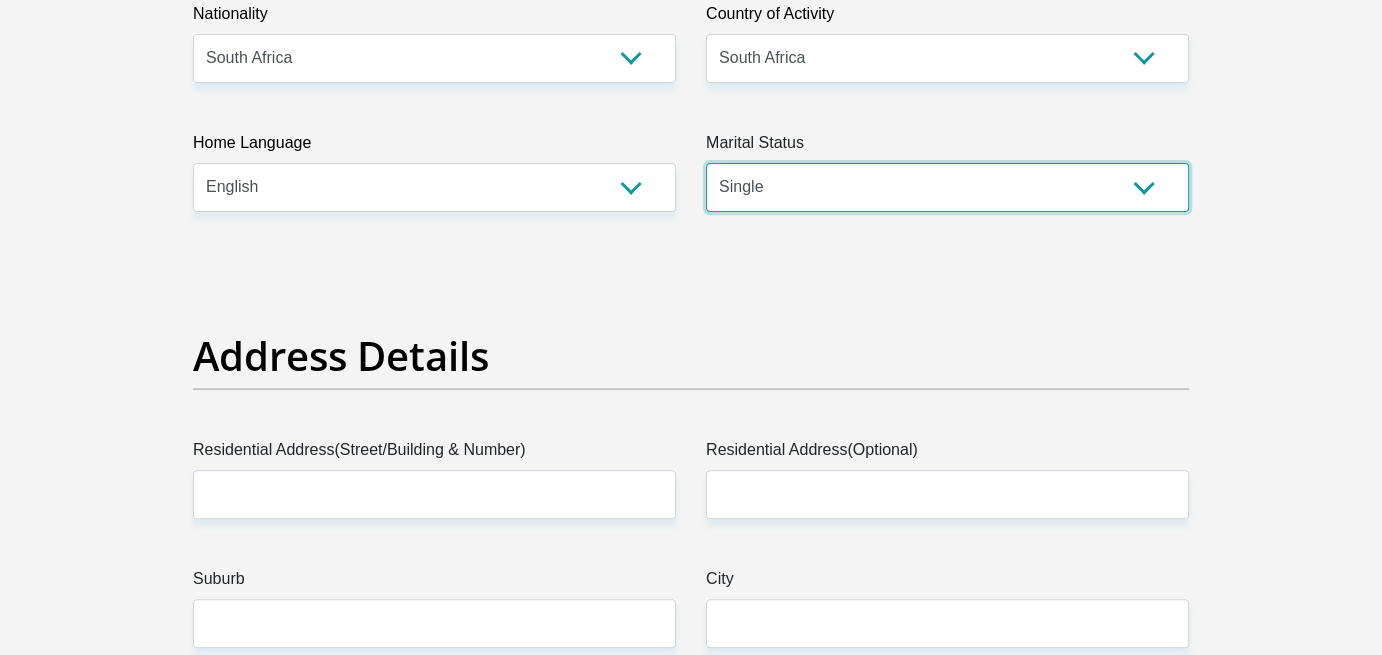 click on "Married ANC
Single
Divorced
Widowed
Married COP or Customary Law" at bounding box center [947, 187] 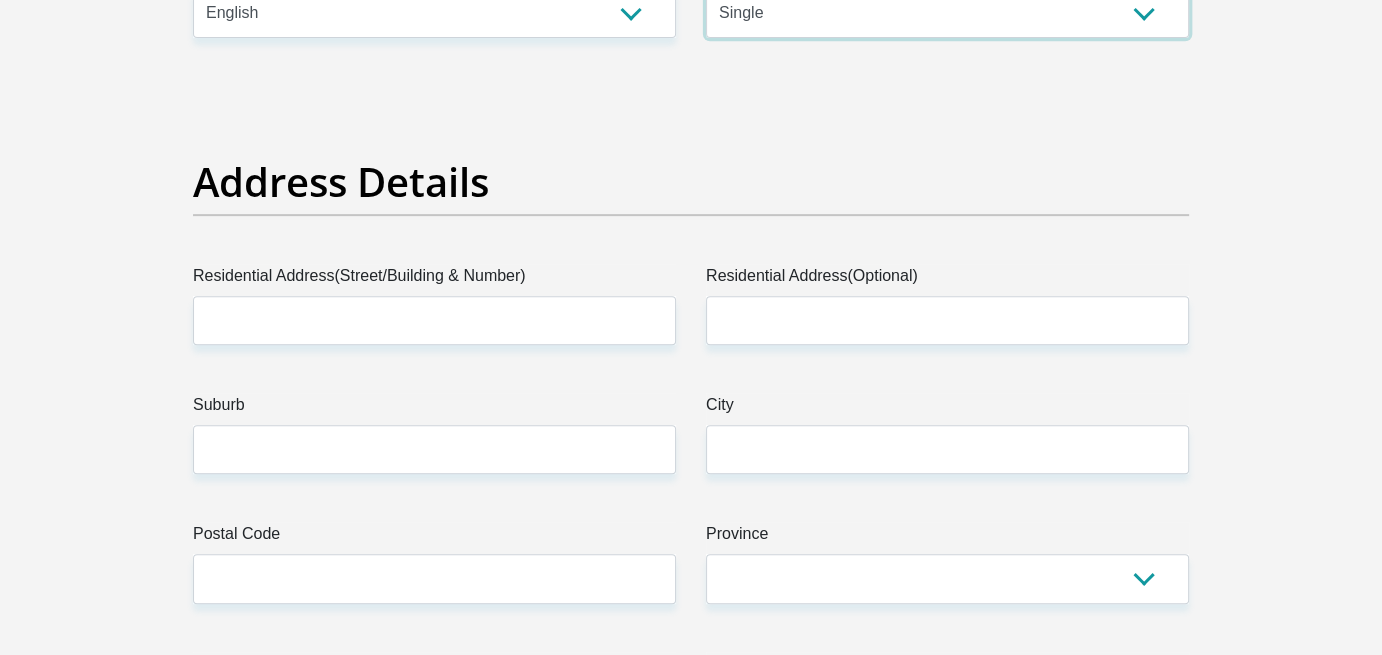 scroll, scrollTop: 900, scrollLeft: 0, axis: vertical 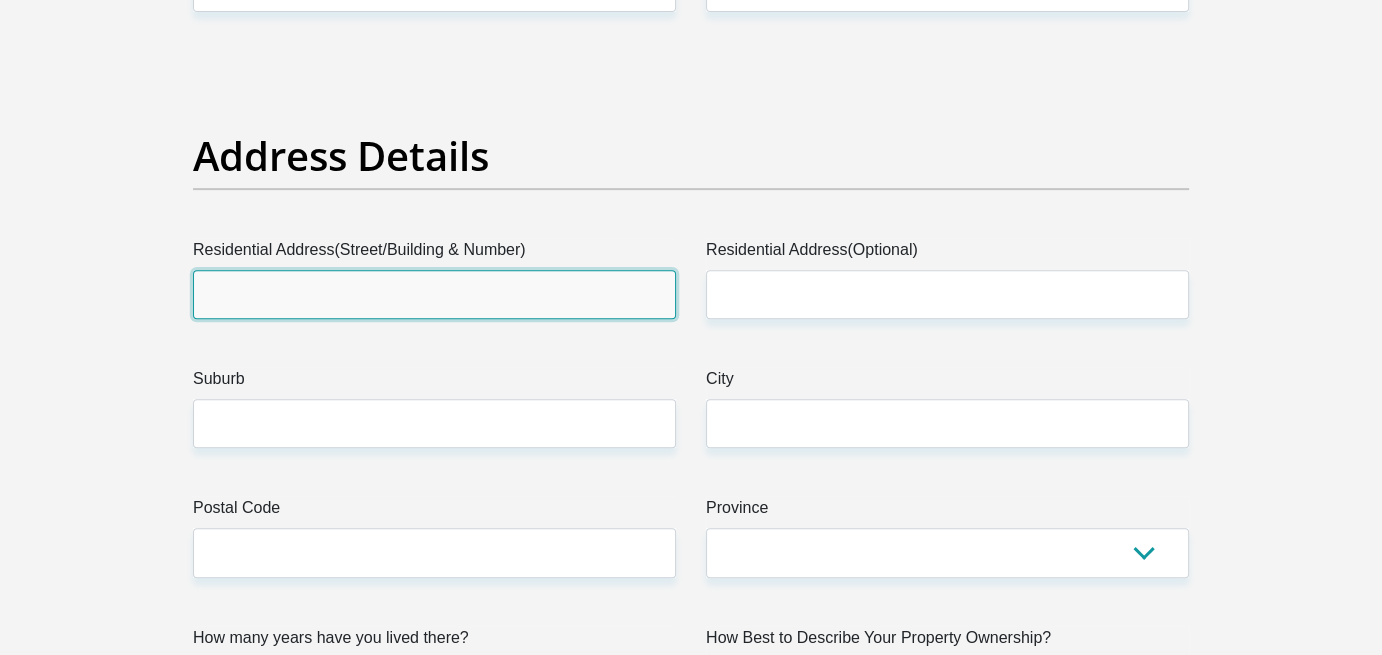 click on "Residential Address(Street/Building & Number)" at bounding box center [434, 294] 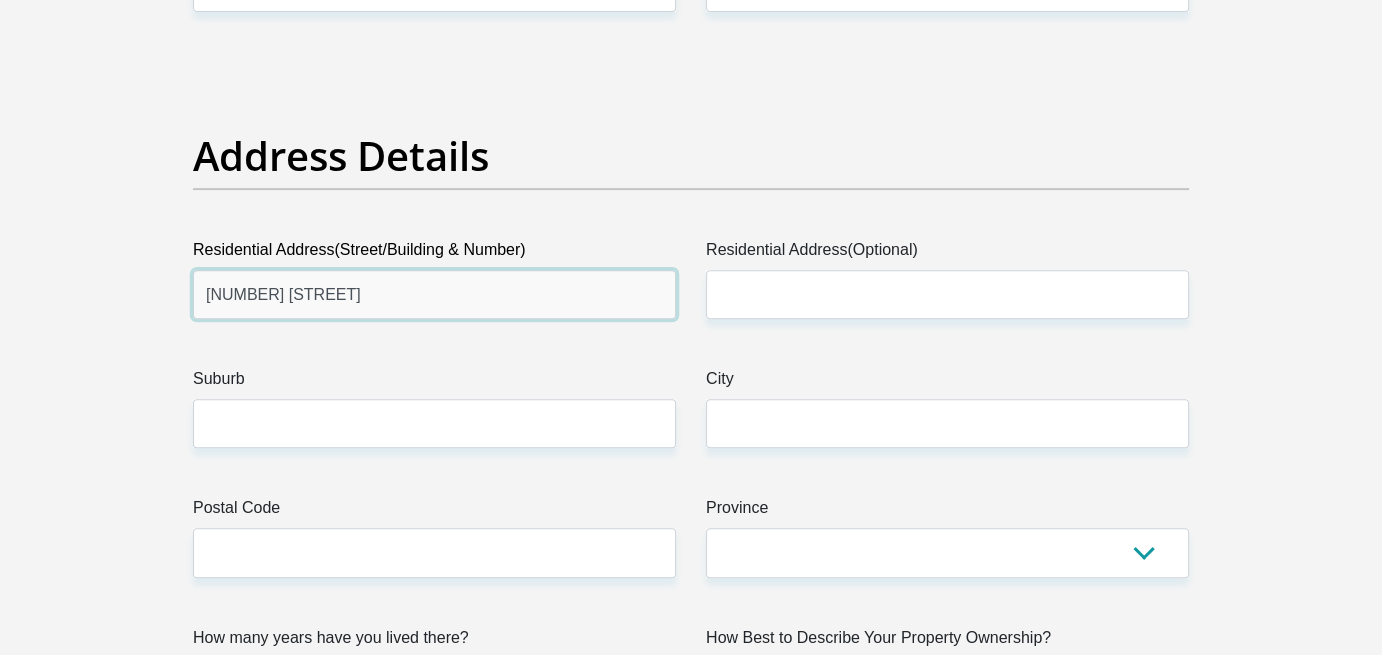 type on "[NUMBER] [STREET]" 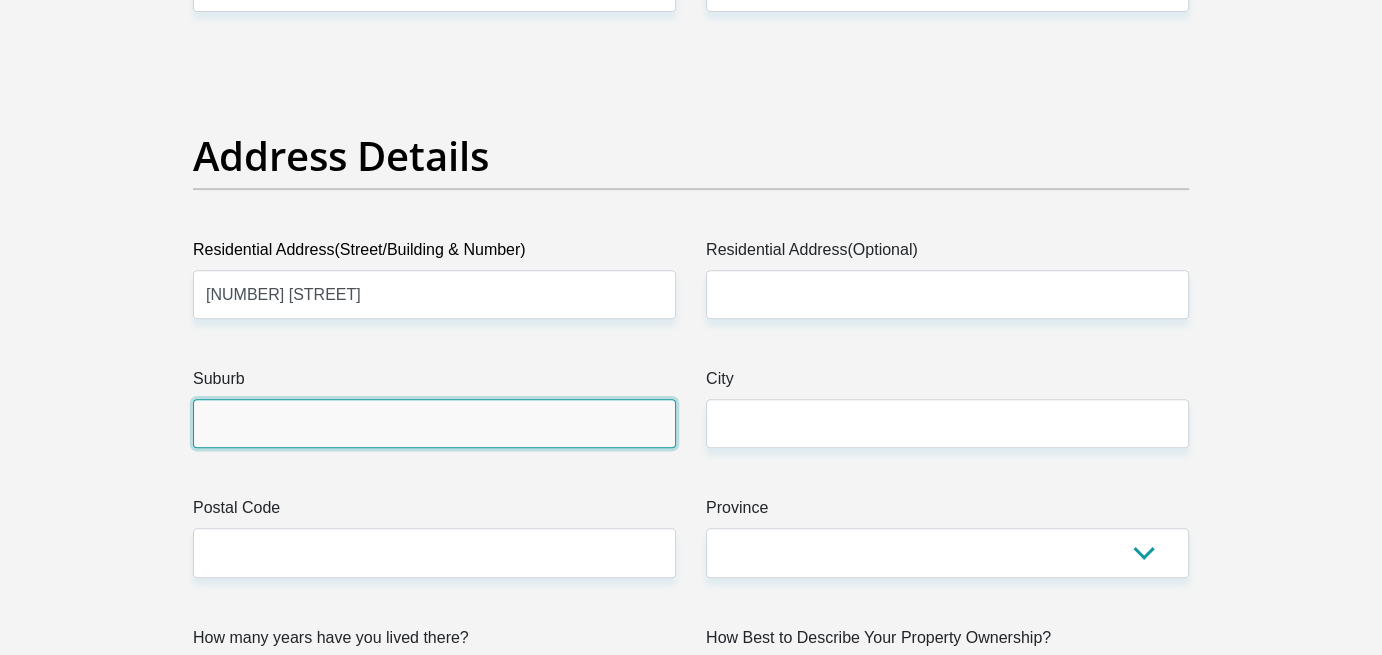 click on "Suburb" at bounding box center (434, 423) 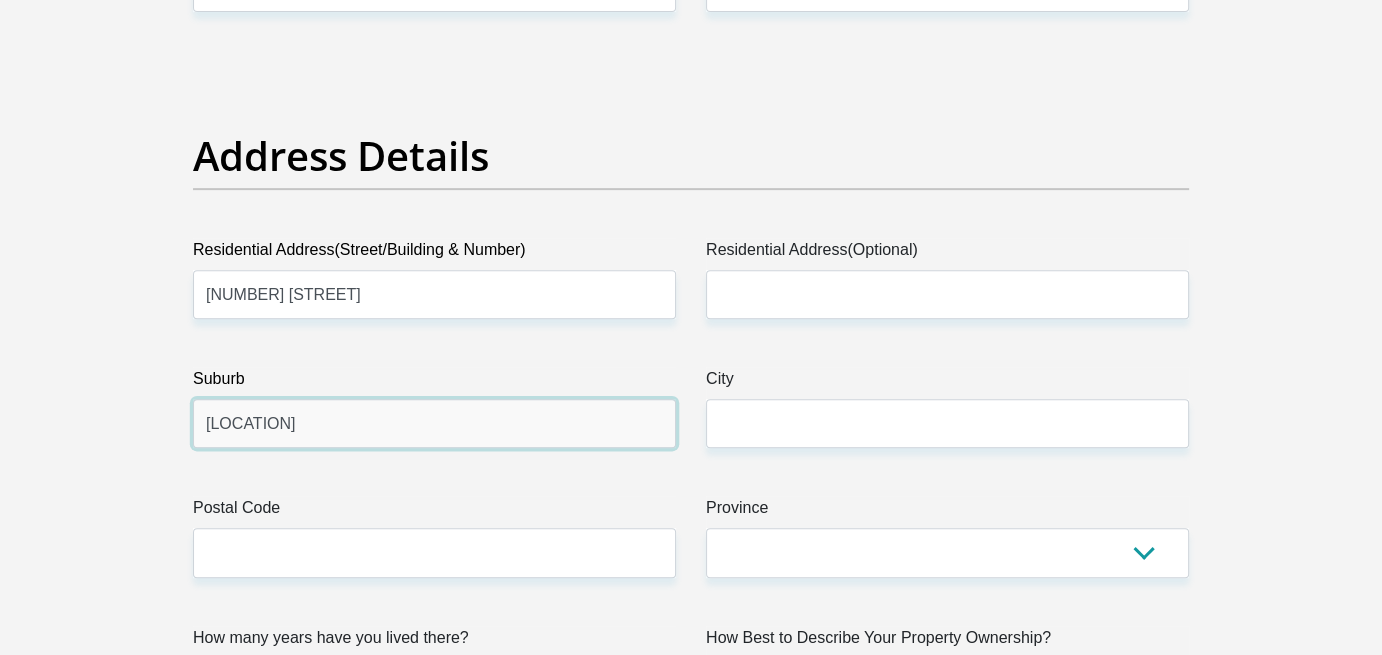 type on "[LOCATION]" 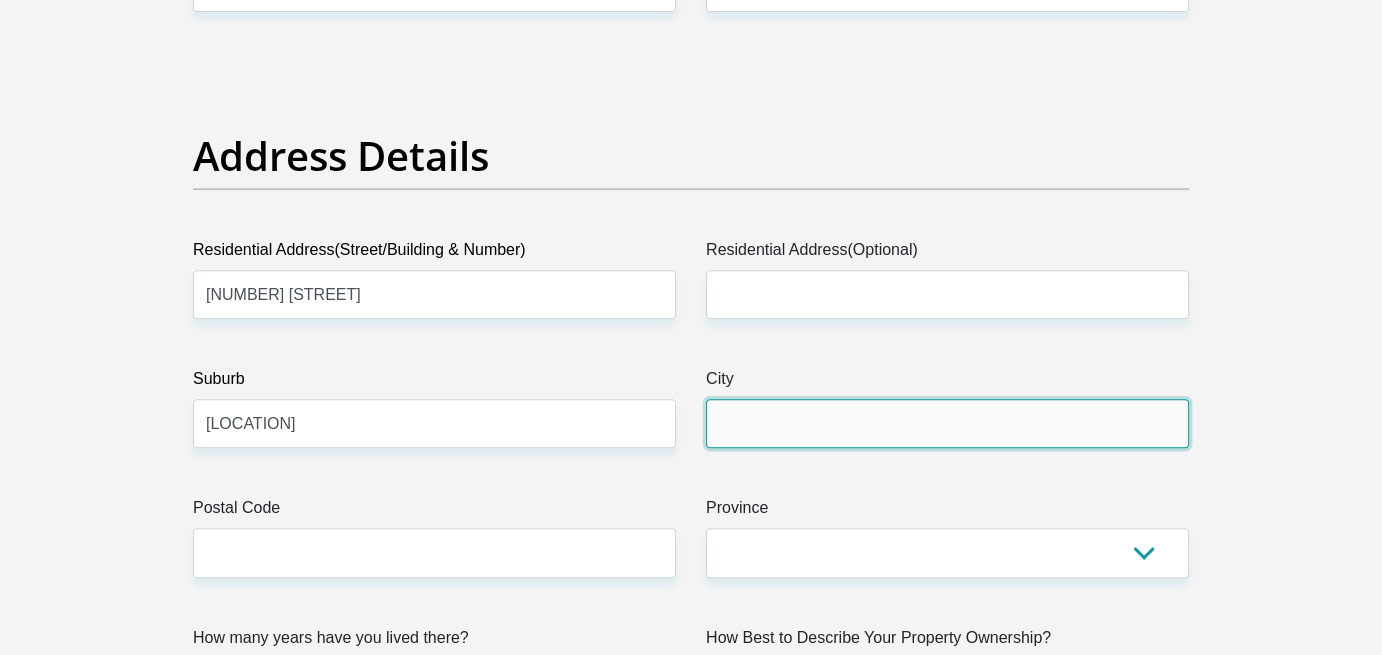 click on "City" at bounding box center (947, 423) 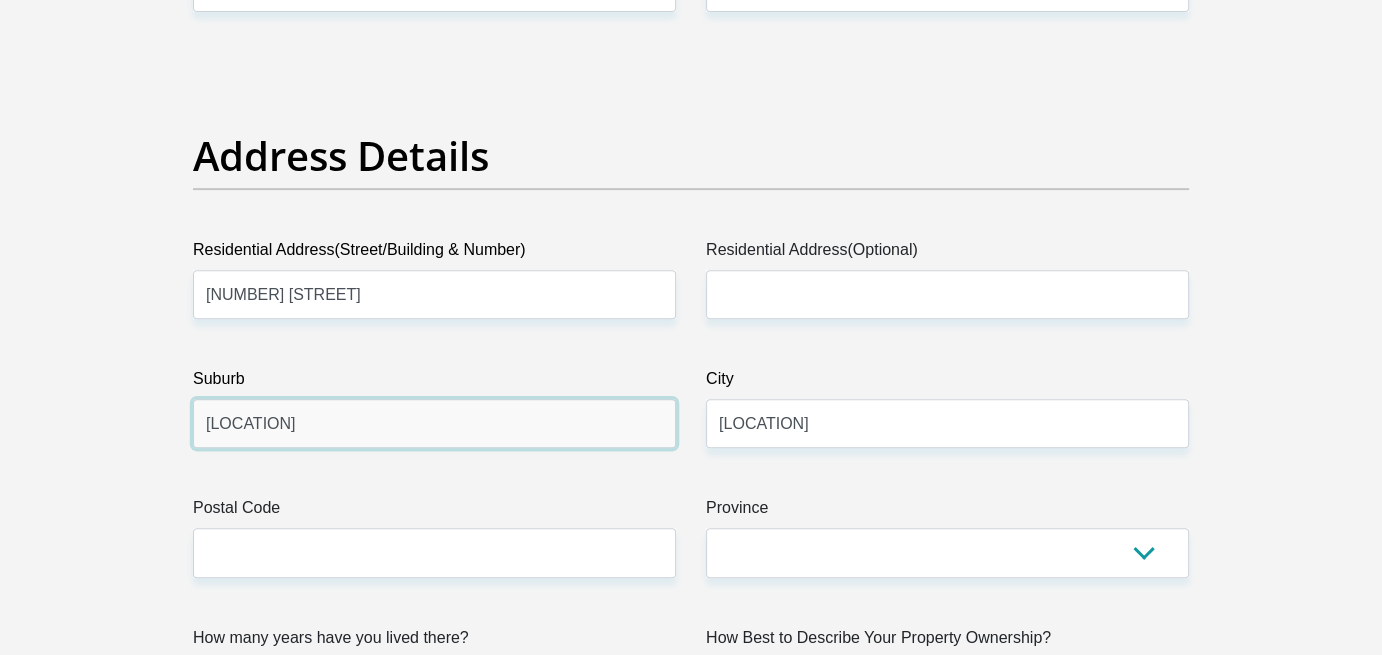 drag, startPoint x: 280, startPoint y: 417, endPoint x: 178, endPoint y: 423, distance: 102.176315 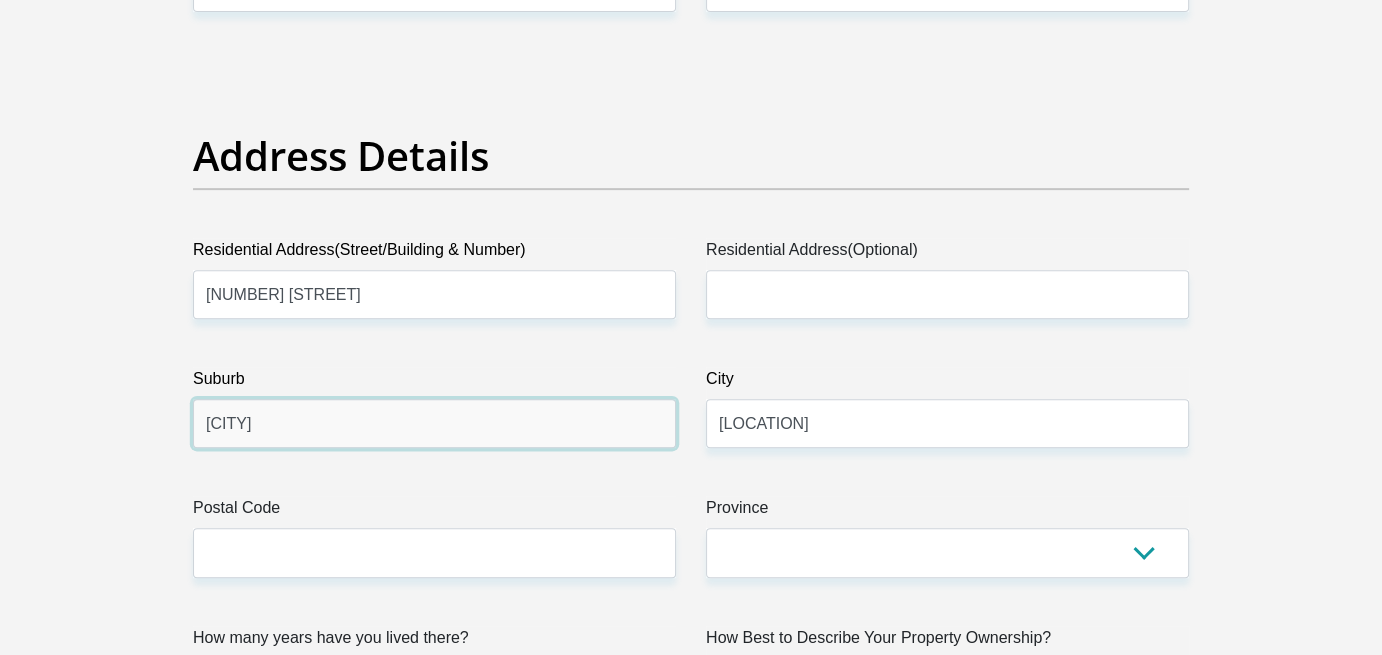 type on "[CITY]" 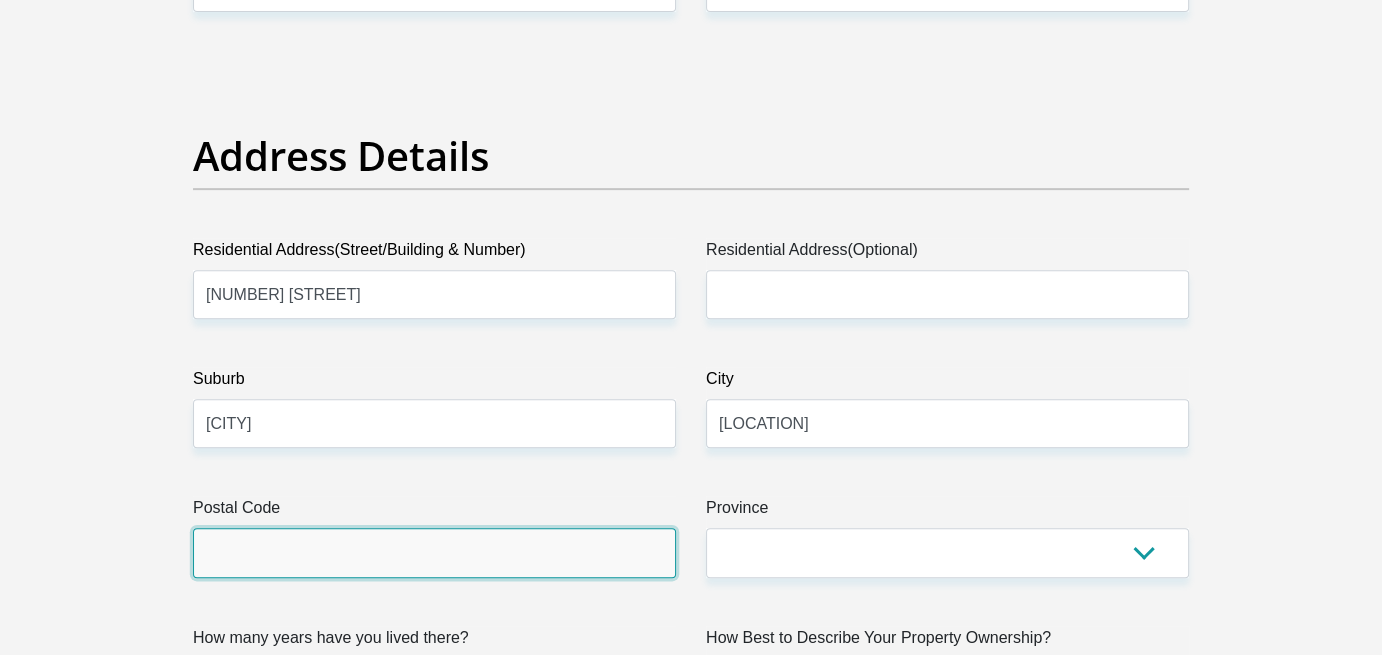 click on "Postal Code" at bounding box center [434, 552] 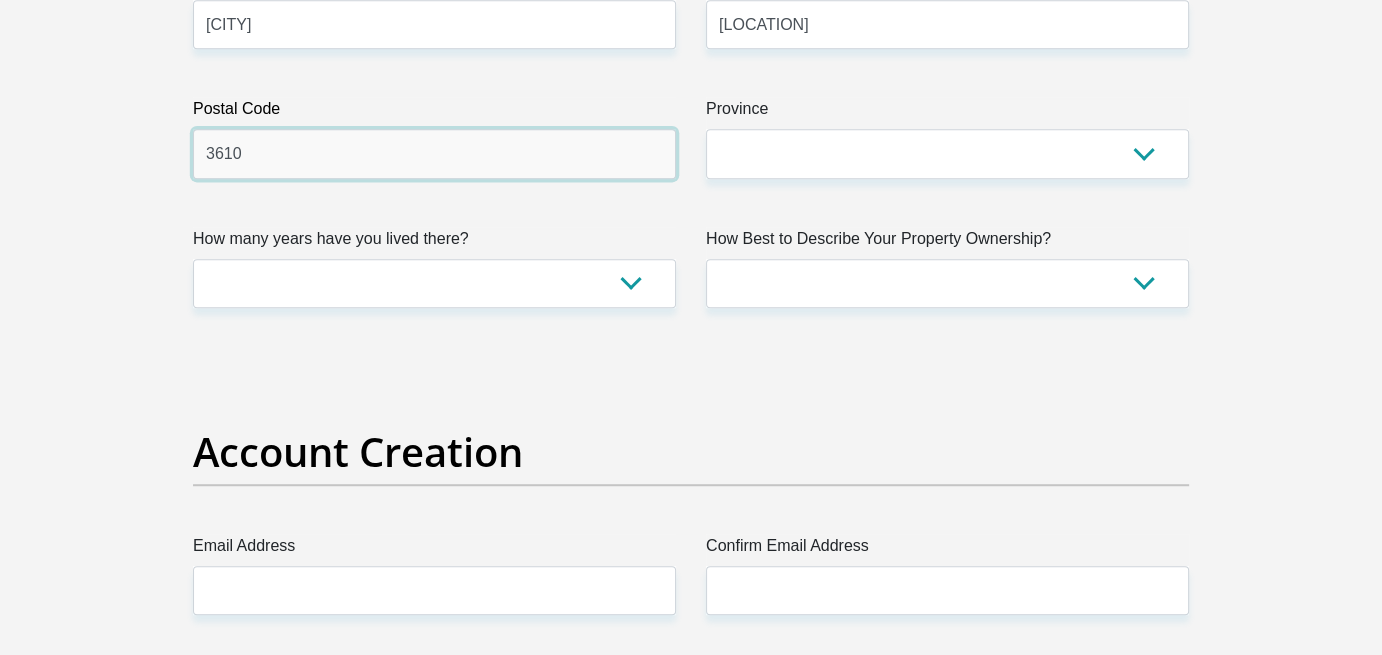 scroll, scrollTop: 1300, scrollLeft: 0, axis: vertical 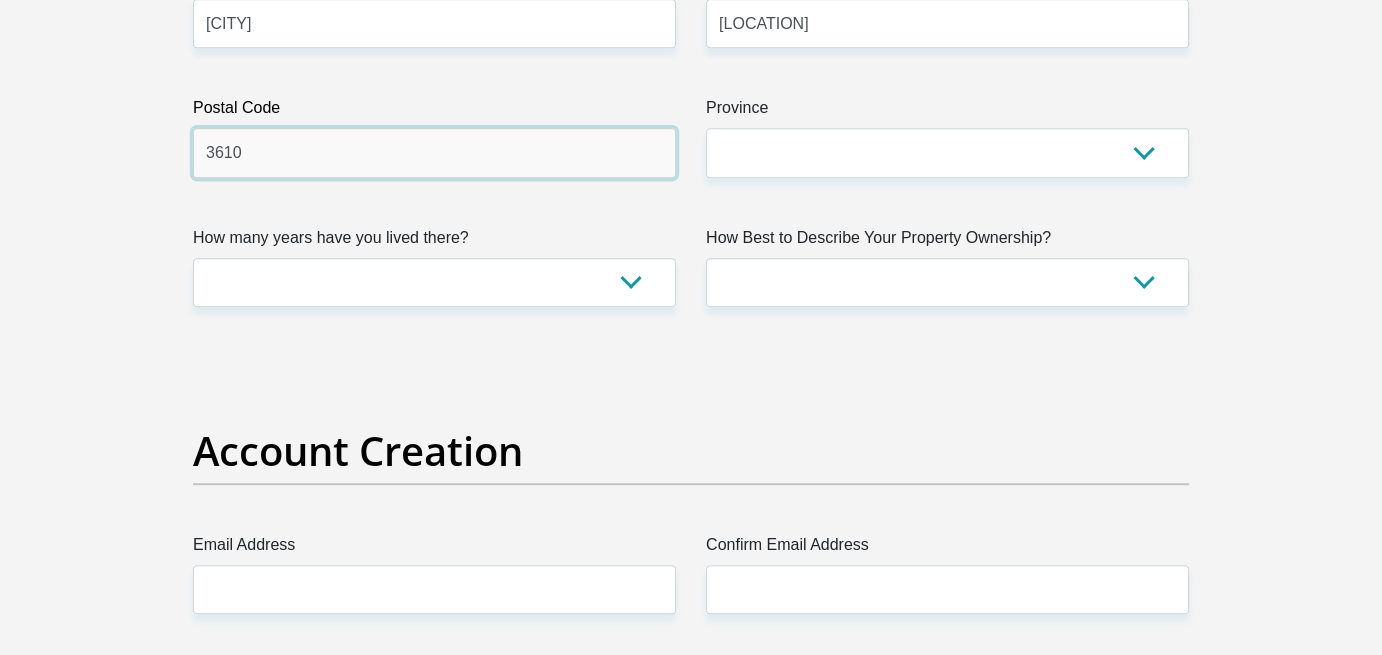 type on "3610" 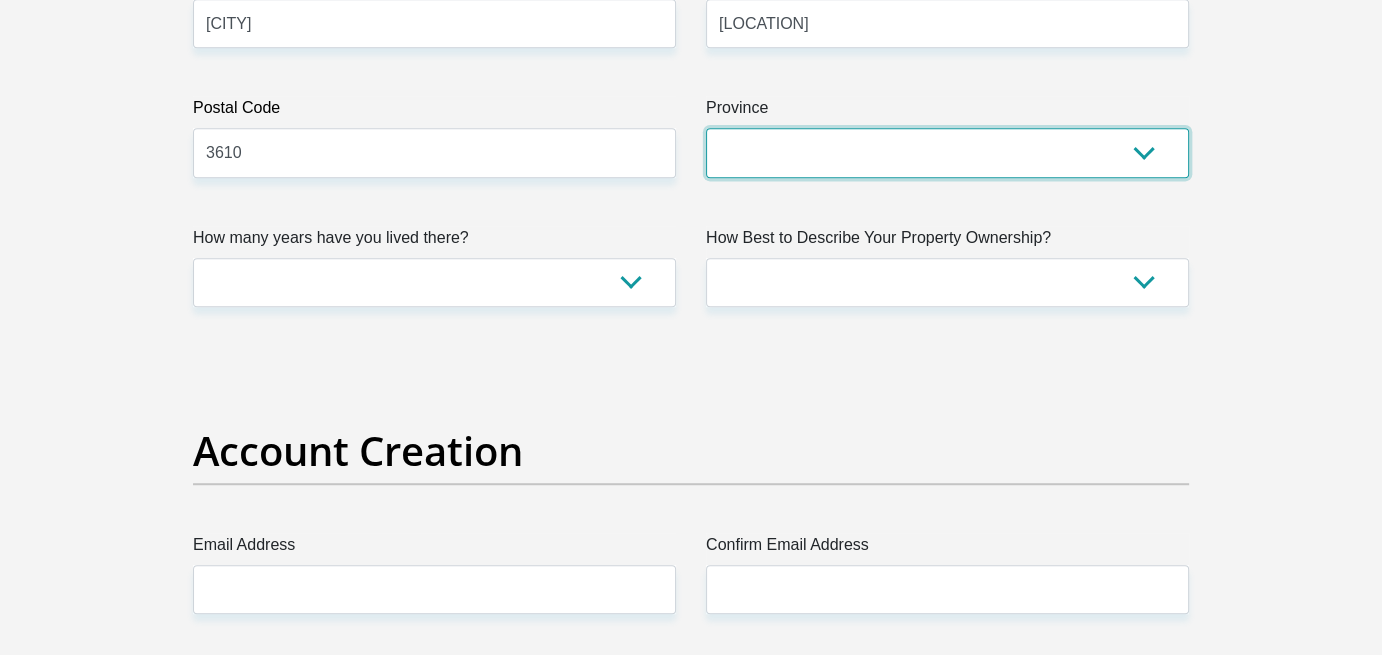 click on "Eastern Cape
Free State
Gauteng
KwaZulu-Natal
Limpopo
Mpumalanga
Northern Cape
North West
Western Cape" at bounding box center [947, 152] 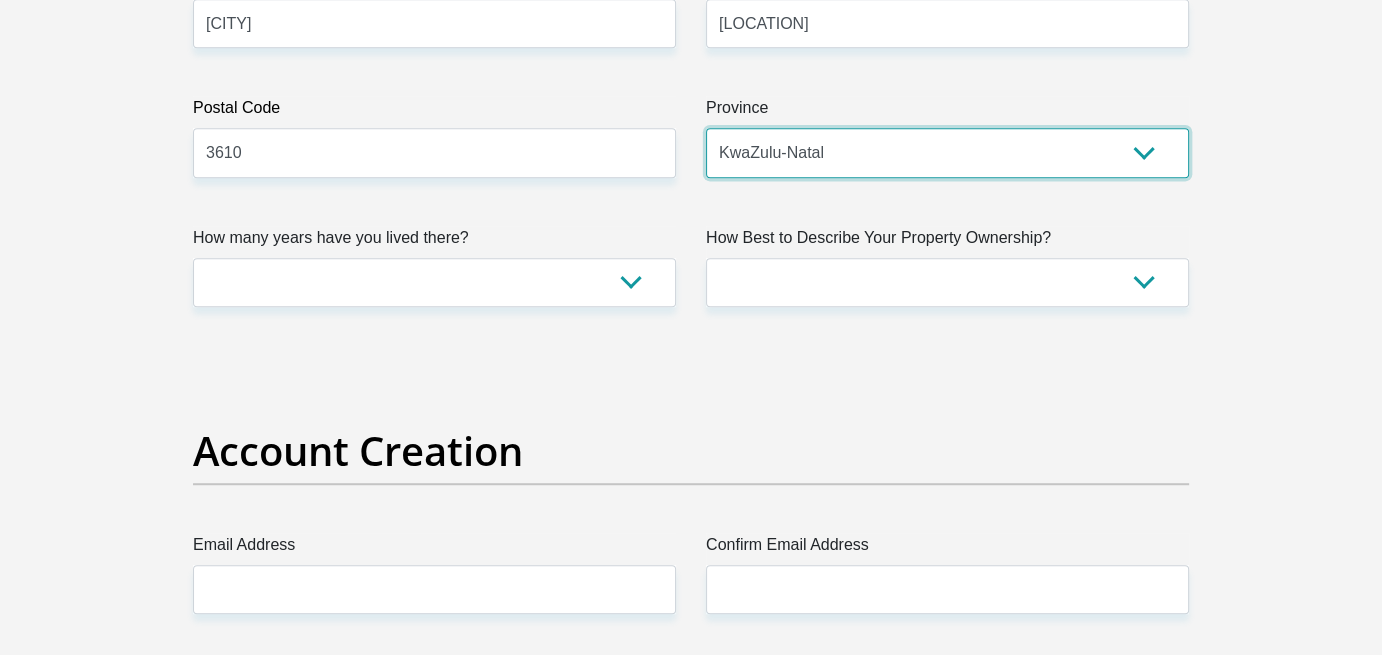 click on "Eastern Cape
Free State
Gauteng
KwaZulu-Natal
Limpopo
Mpumalanga
Northern Cape
North West
Western Cape" at bounding box center (947, 152) 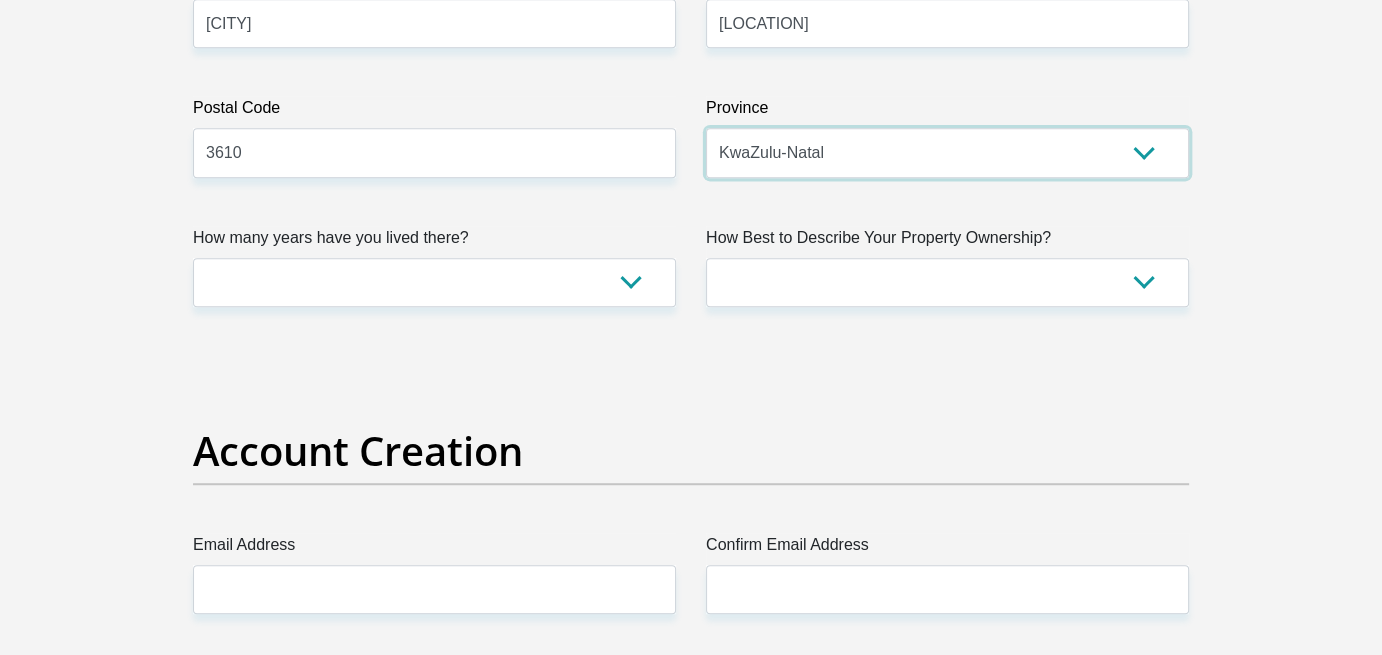 scroll, scrollTop: 1100, scrollLeft: 0, axis: vertical 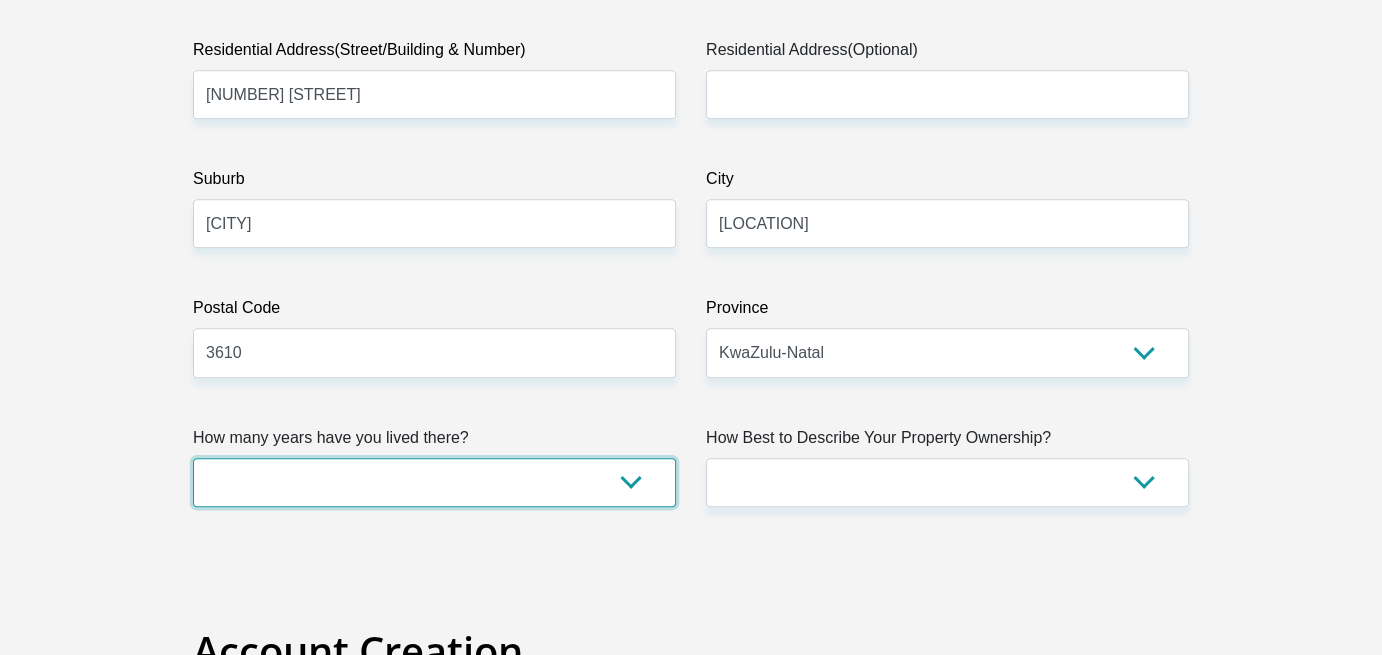 click on "less than 1 year
1-3 years
3-5 years
5+ years" at bounding box center (434, 482) 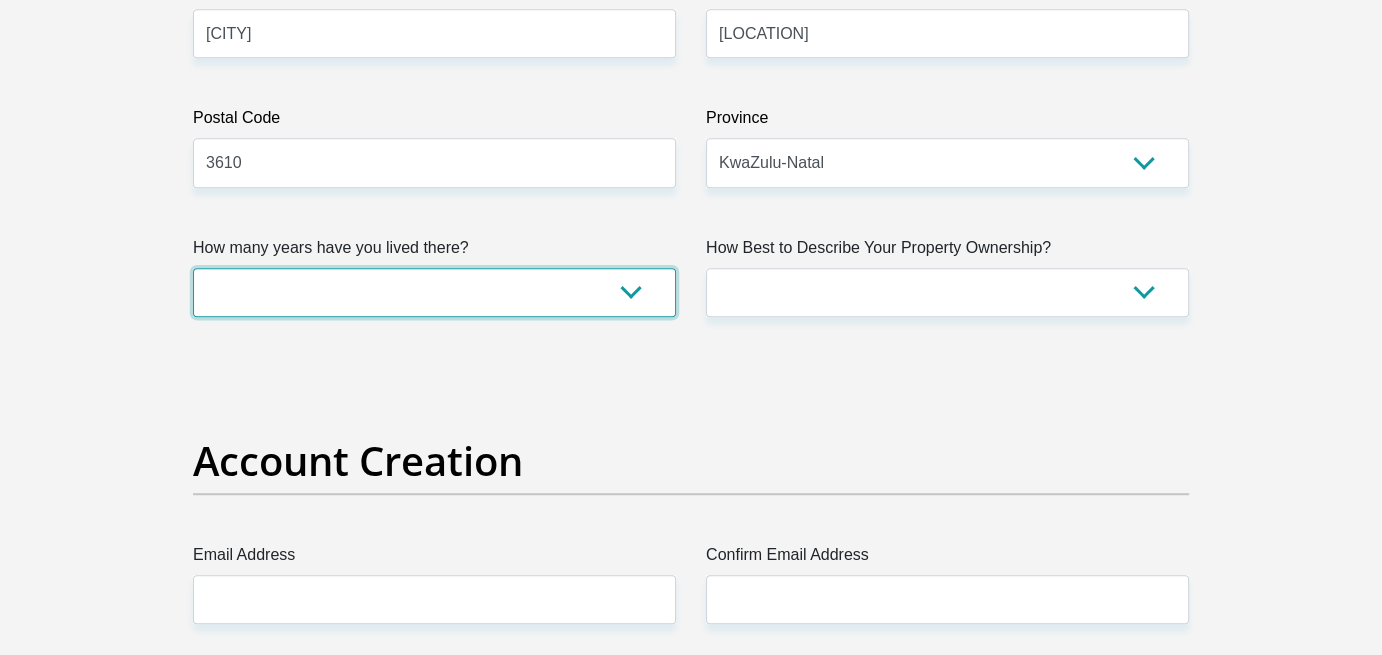 scroll, scrollTop: 1300, scrollLeft: 0, axis: vertical 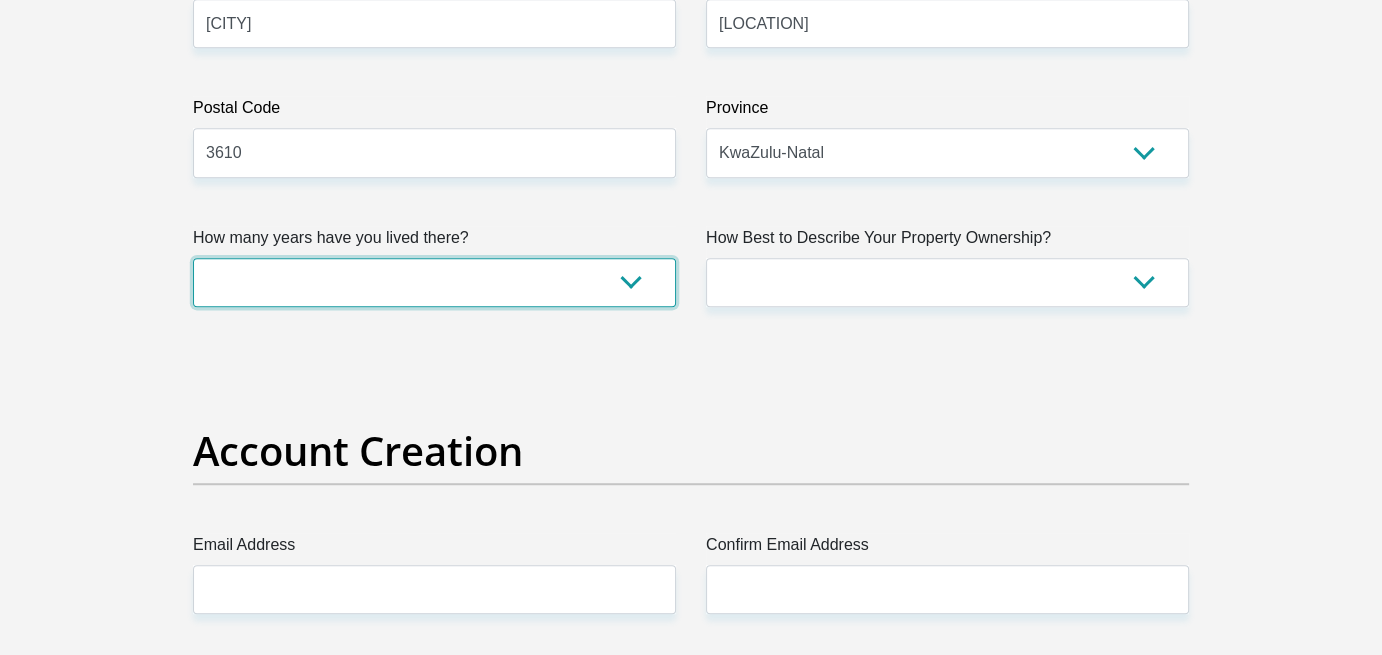 click on "less than 1 year
1-3 years
3-5 years
5+ years" at bounding box center (434, 282) 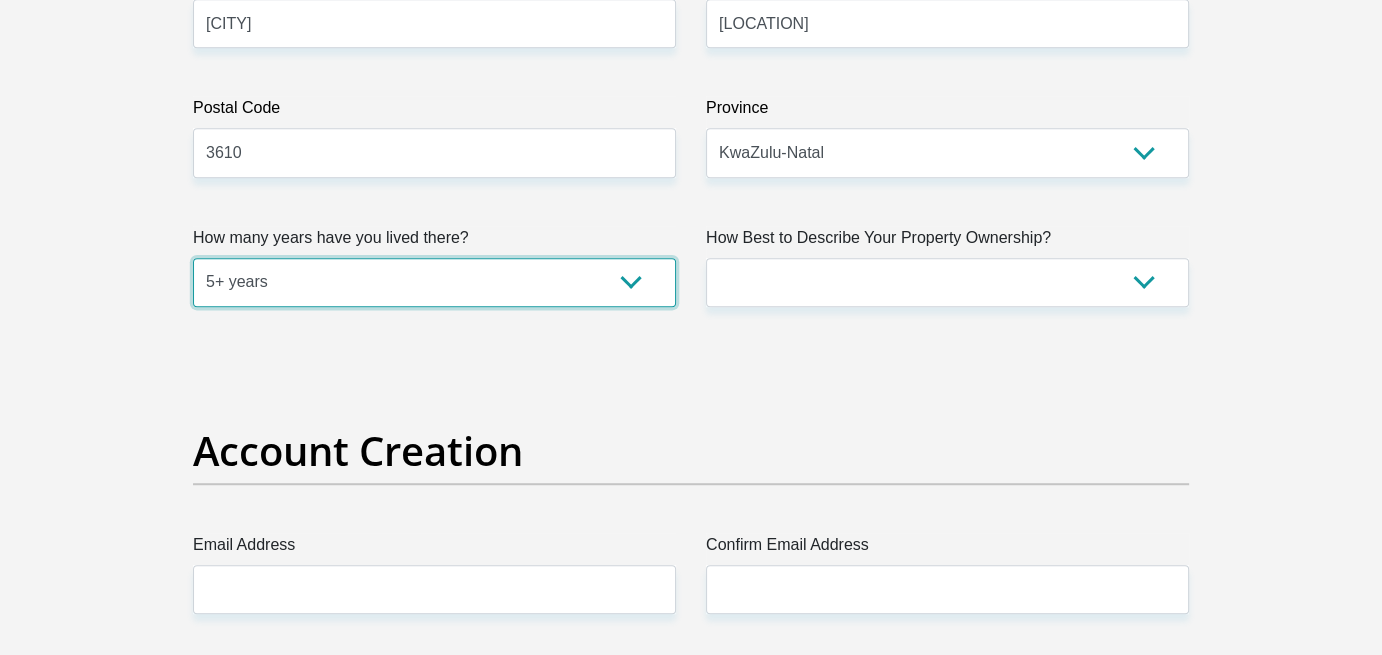 click on "less than 1 year
1-3 years
3-5 years
5+ years" at bounding box center [434, 282] 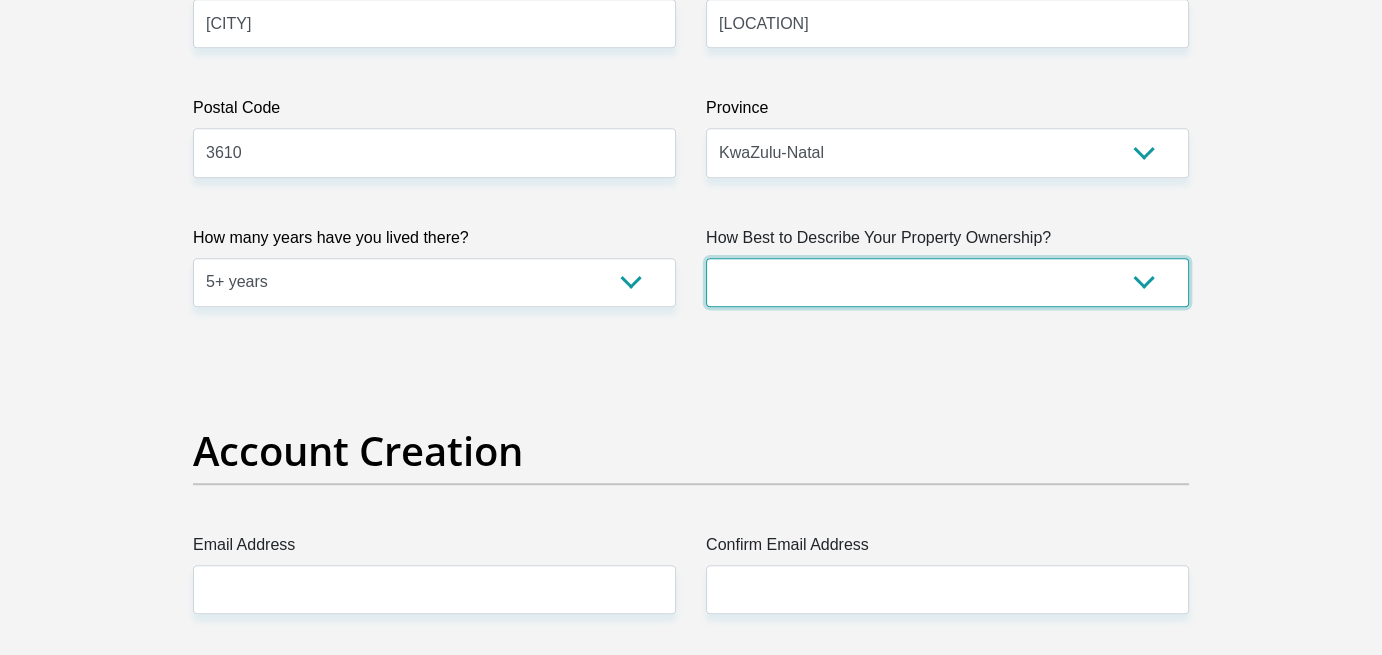 click on "Owned
Rented
Family Owned
Company Dwelling" at bounding box center [947, 282] 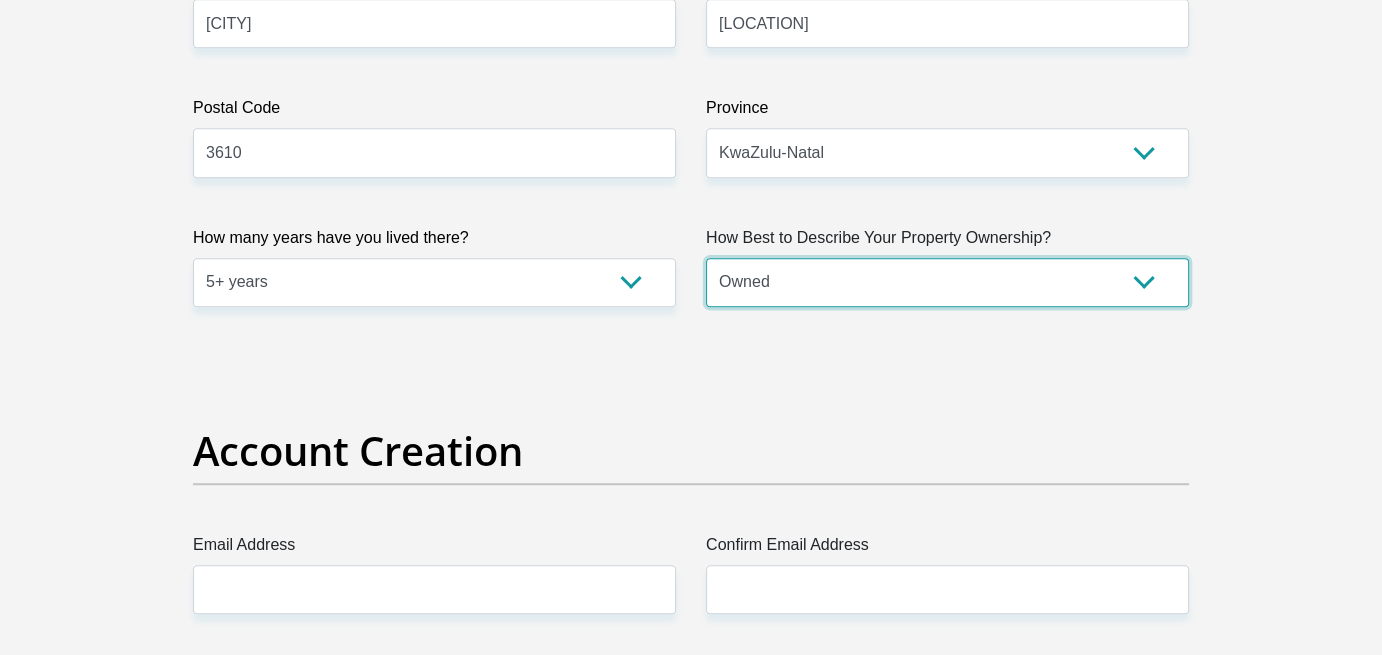 click on "Owned
Rented
Family Owned
Company Dwelling" at bounding box center [947, 282] 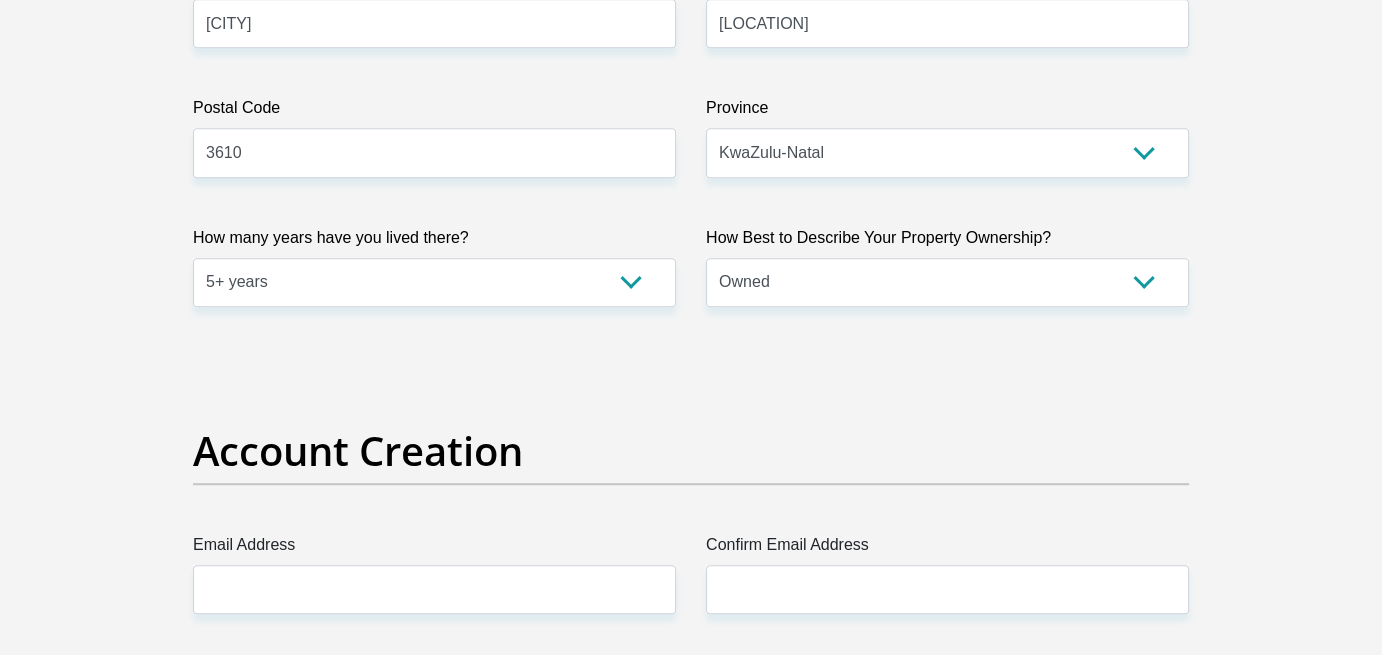 click on "Title
Mr
Ms
Mrs
Dr
Other
First Name
[FIRST]
Surname
[LAST]
ID Number
[ID_NUMBER]
Please input valid ID number
Race
Black
Coloured
Indian
White
Other
Contact Number
[PHONE]
Please input valid contact number
Nationality
South Africa
Afghanistan
Aland Islands  Albania  Angola" at bounding box center [691, 2267] 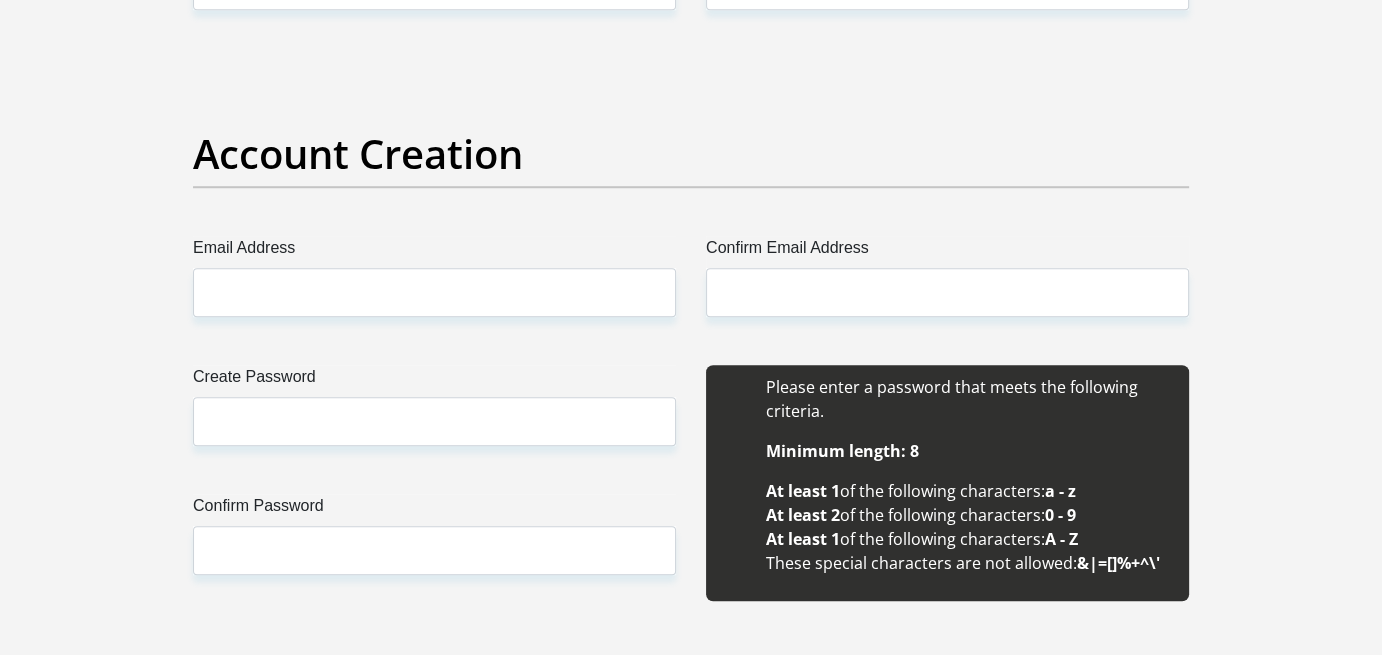 scroll, scrollTop: 1600, scrollLeft: 0, axis: vertical 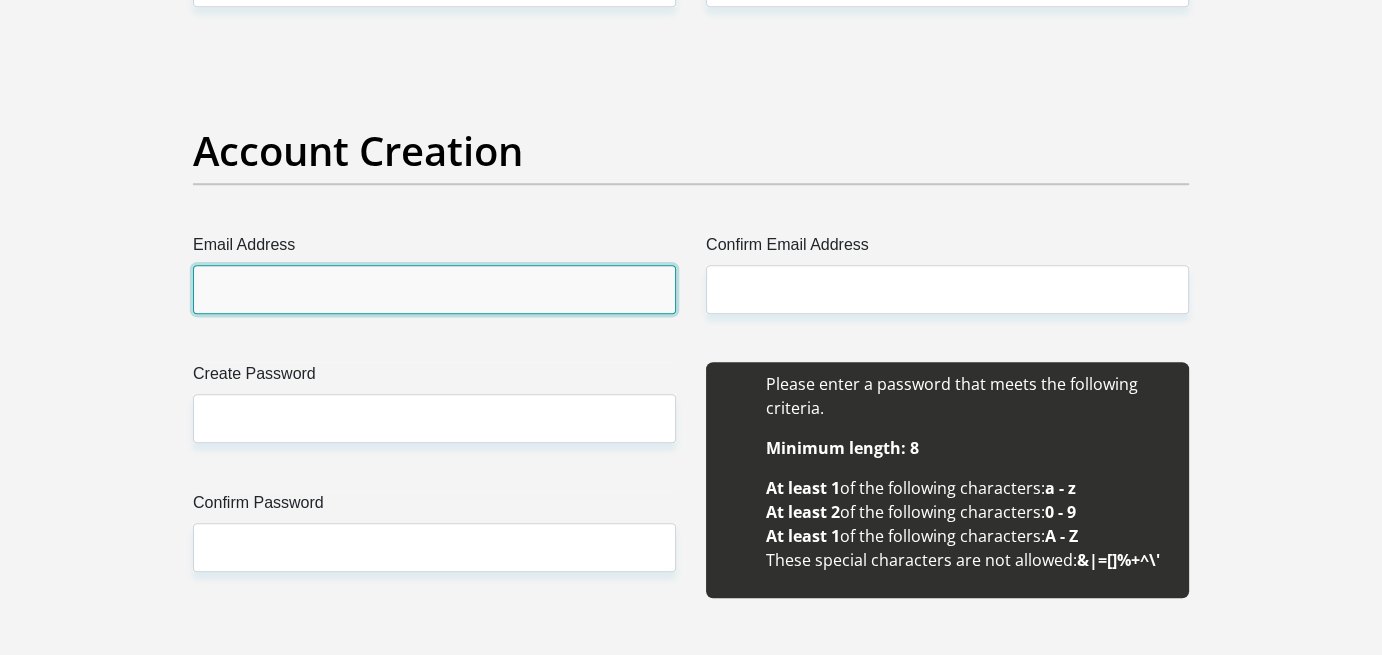 click on "Email Address" at bounding box center [434, 289] 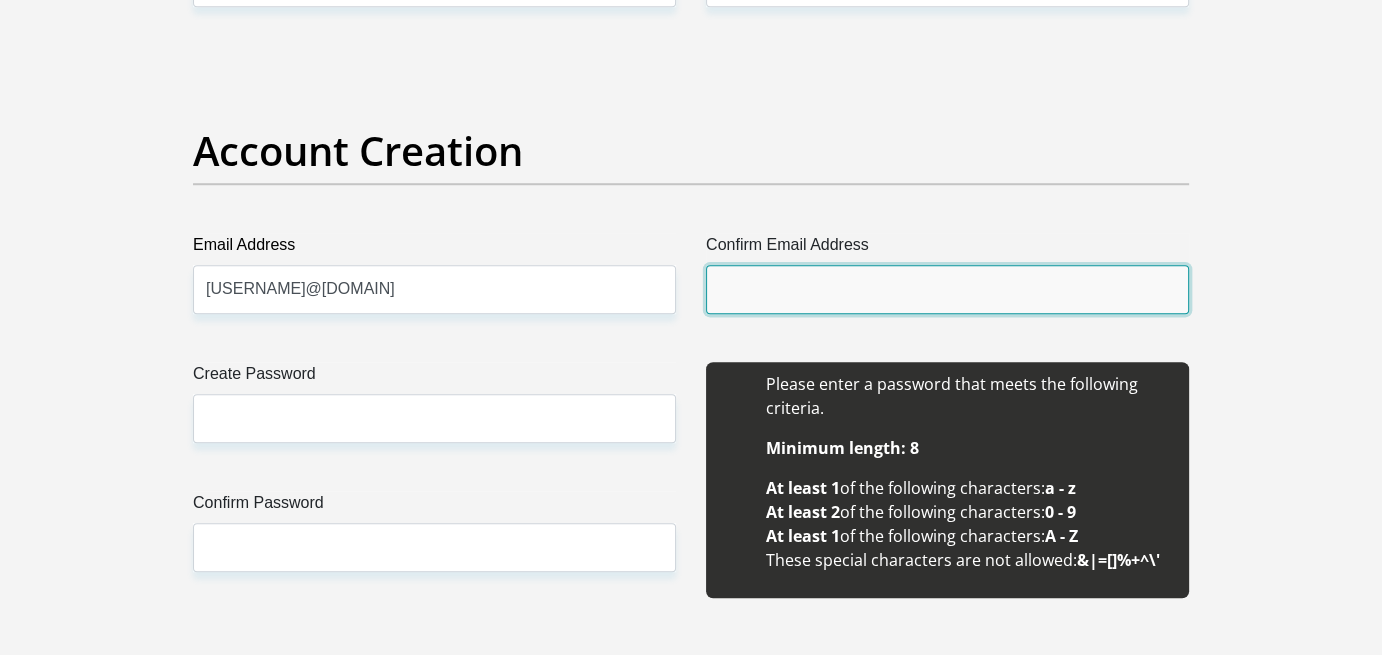 click on "Confirm Email Address" at bounding box center (947, 289) 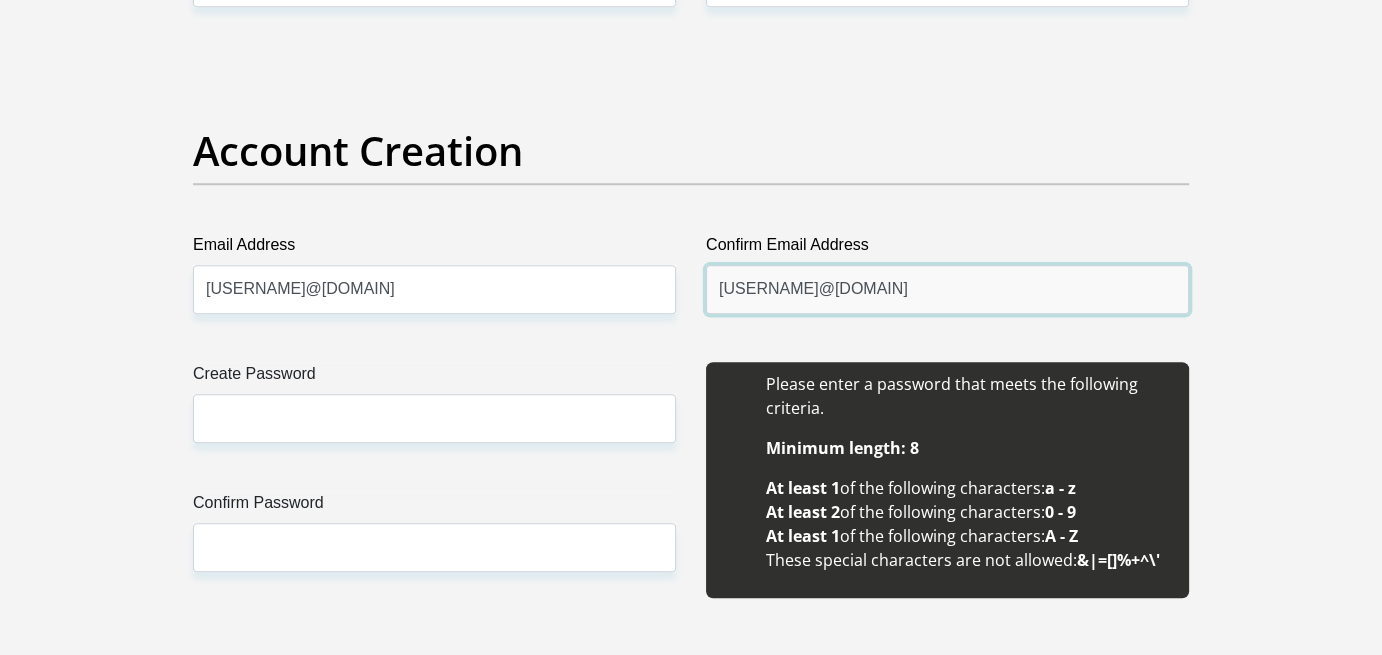 type on "[USERNAME]@[DOMAIN]" 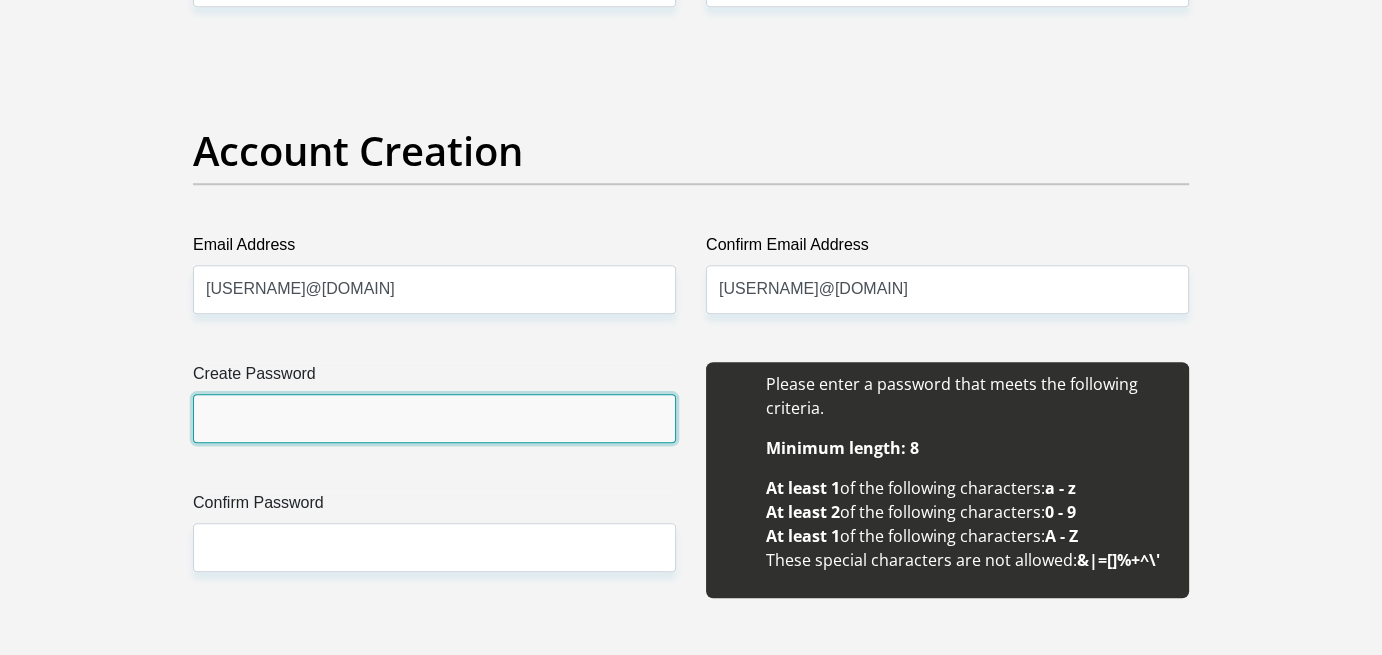 click on "Create Password" at bounding box center [434, 418] 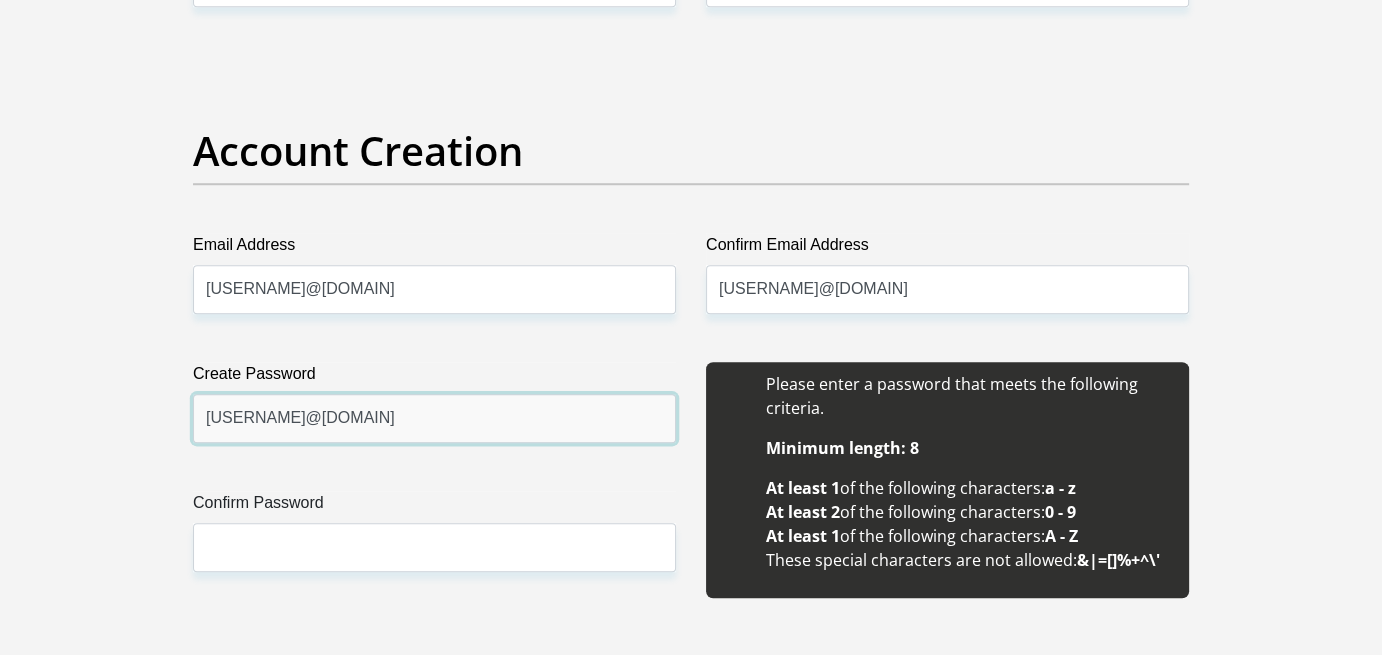 type on "[USERNAME]@[DOMAIN]" 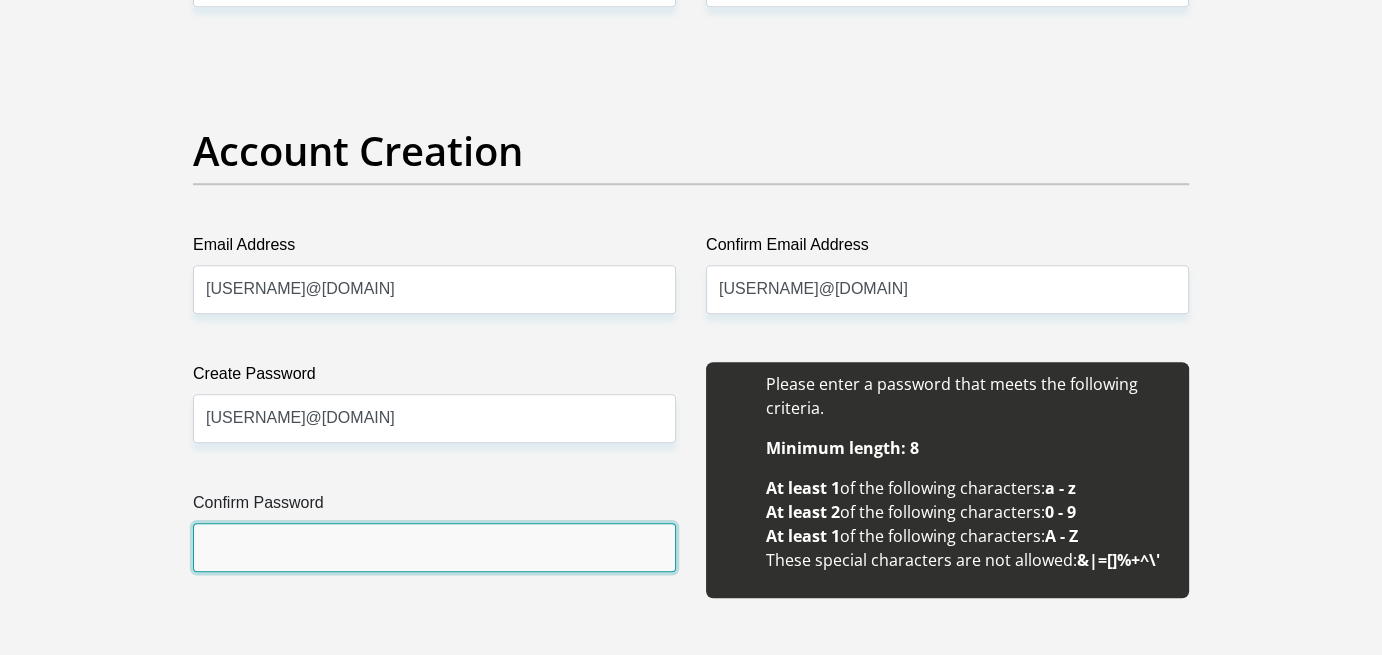 click on "Confirm Password" at bounding box center [434, 547] 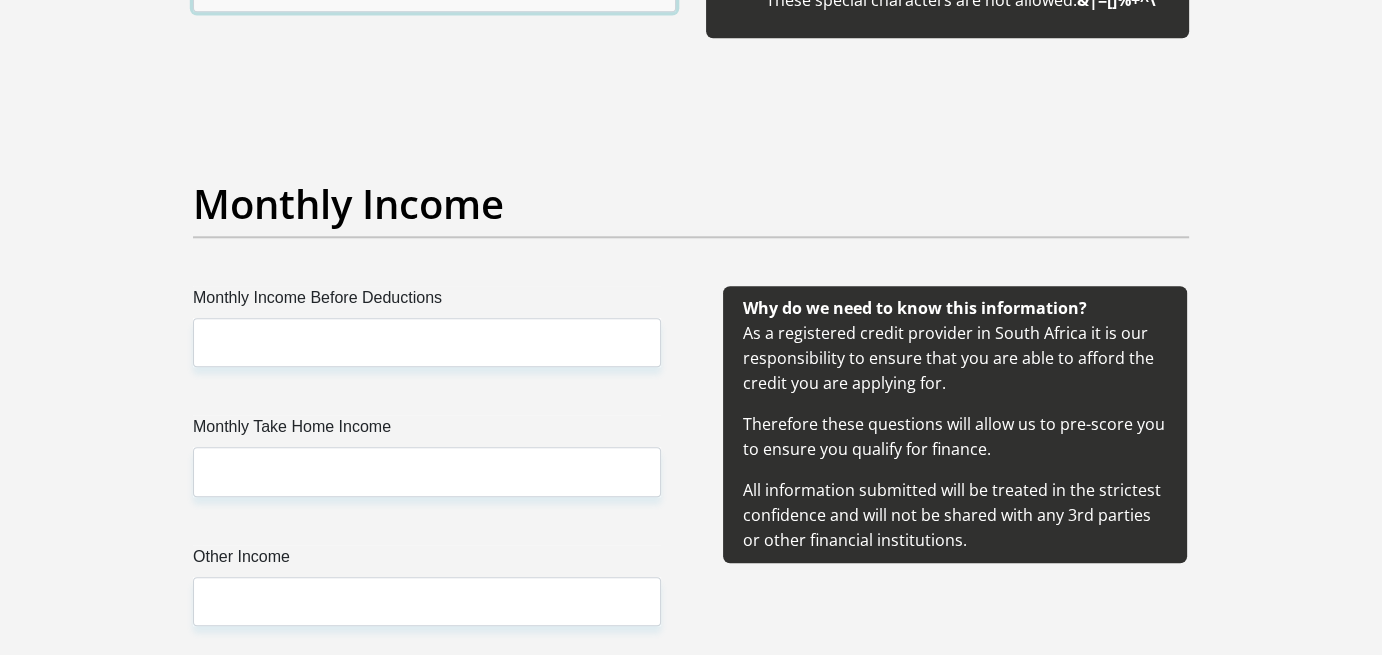 scroll, scrollTop: 2200, scrollLeft: 0, axis: vertical 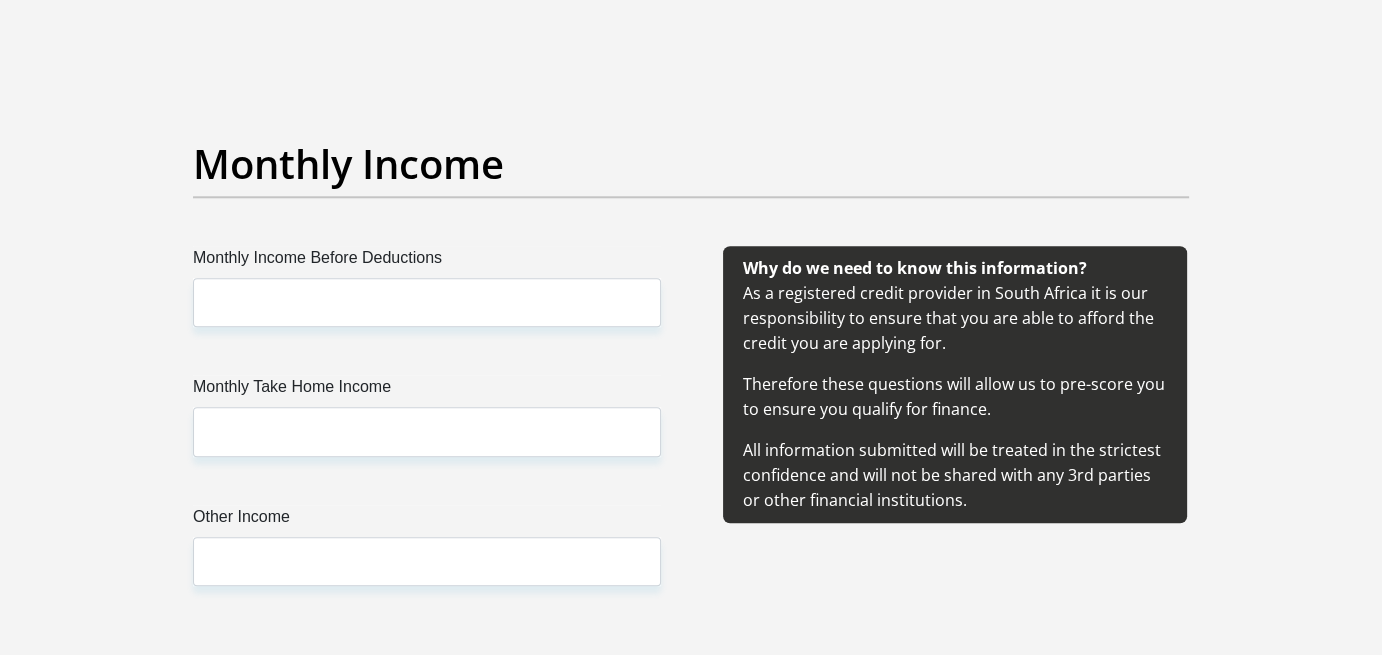 type on "[USERNAME]@[DOMAIN]" 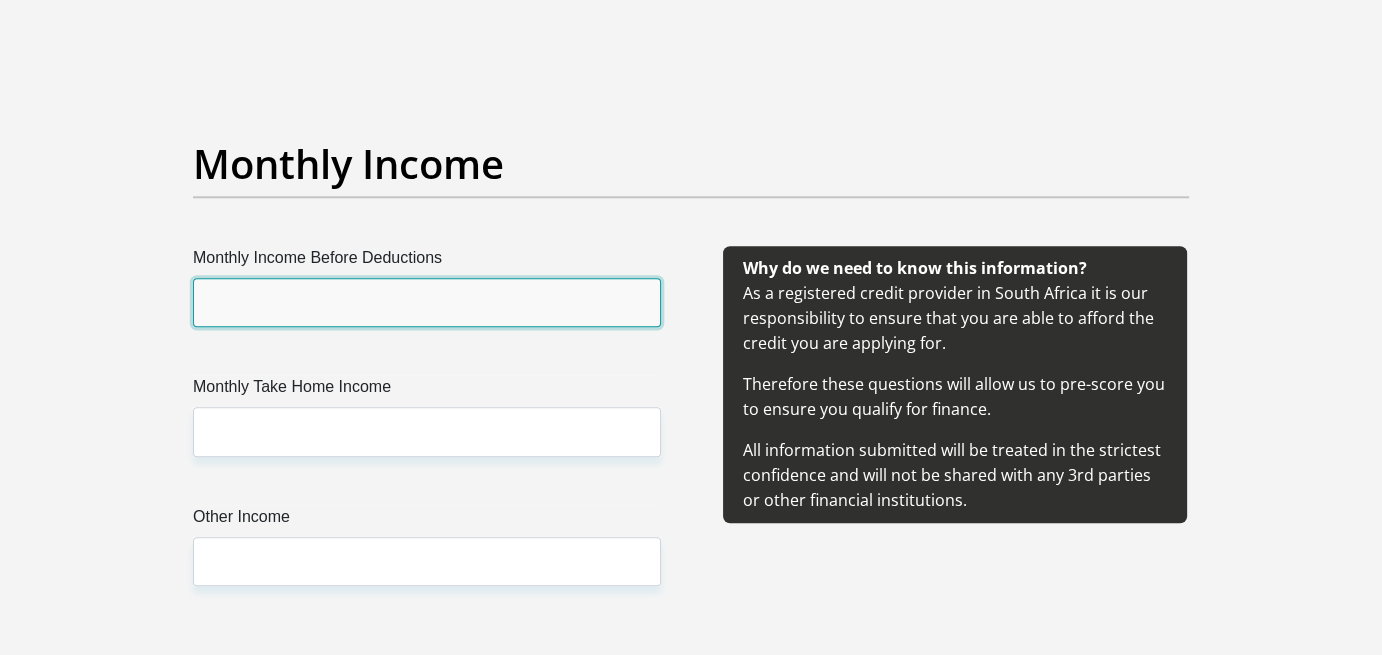 click on "Monthly Income Before Deductions" at bounding box center (427, 302) 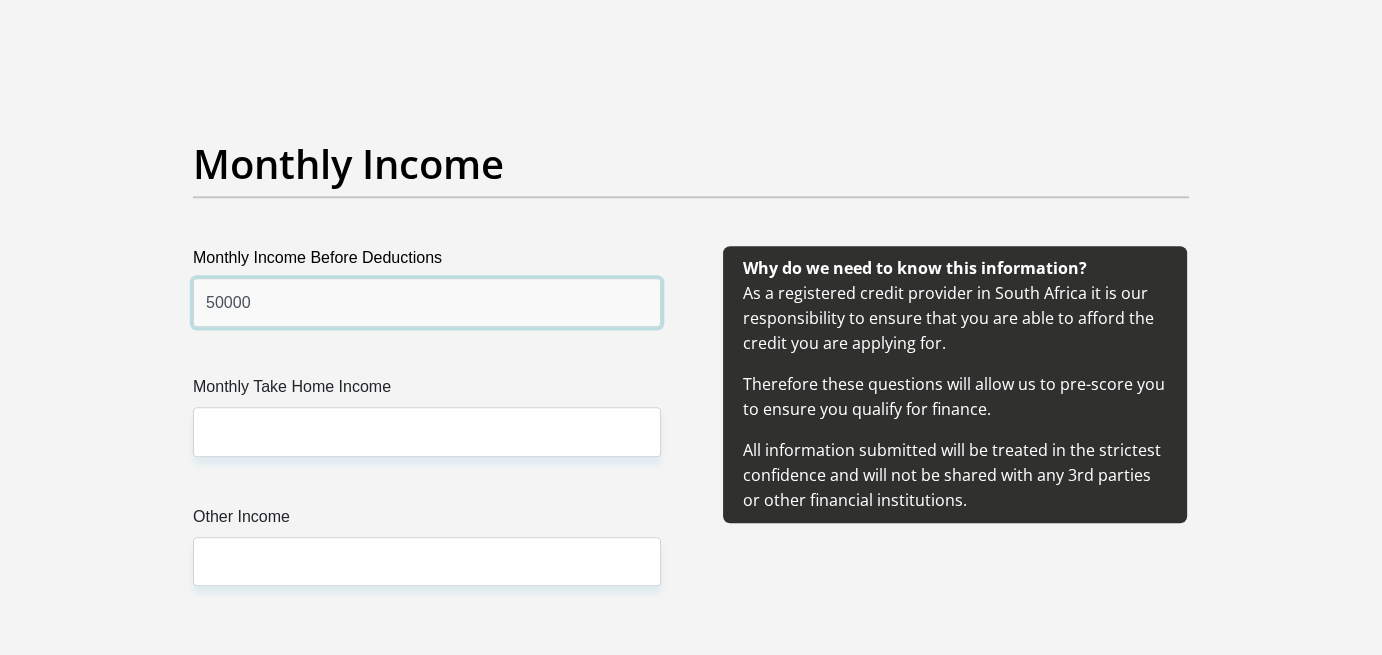 type on "50000" 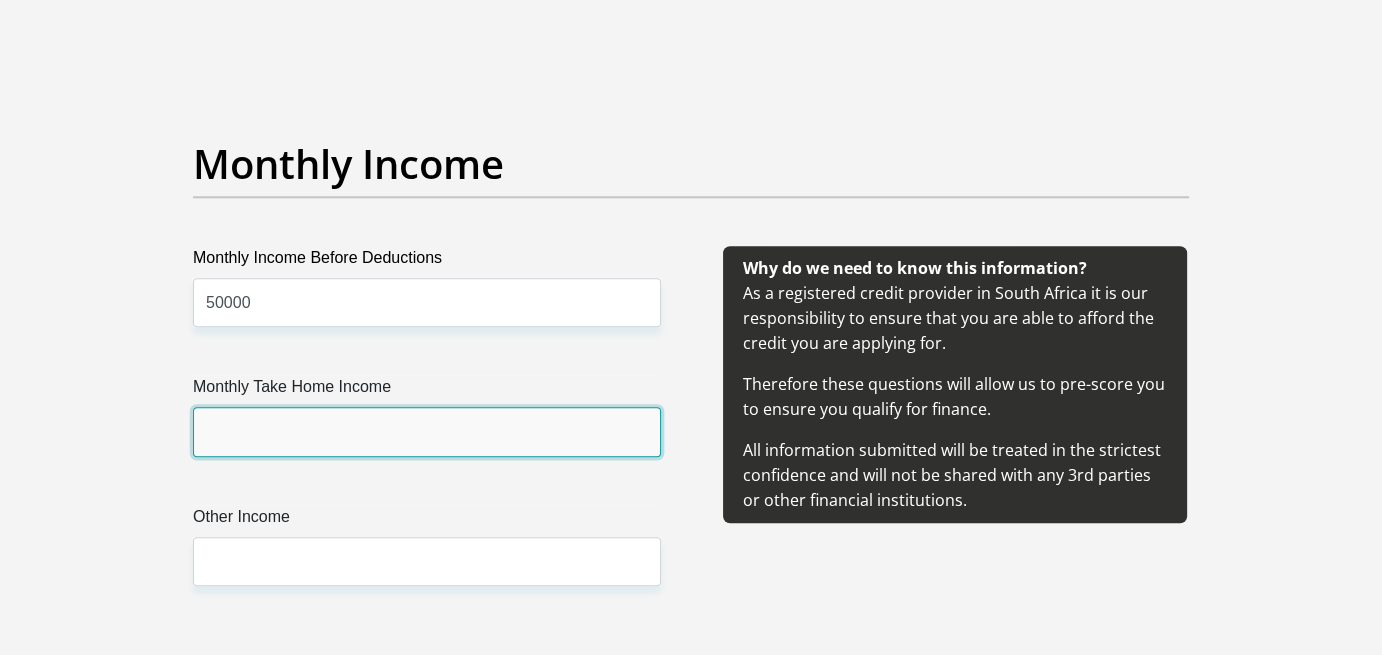 click on "Monthly Take Home Income" at bounding box center [427, 431] 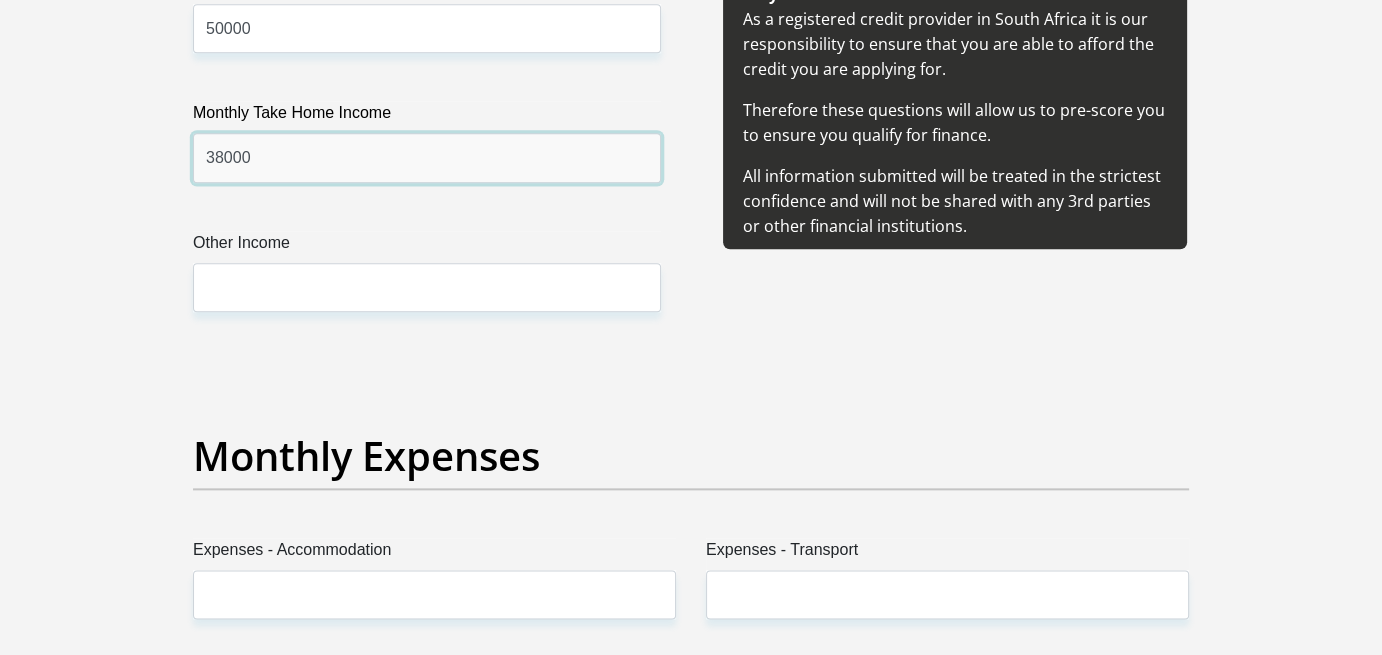 scroll, scrollTop: 2500, scrollLeft: 0, axis: vertical 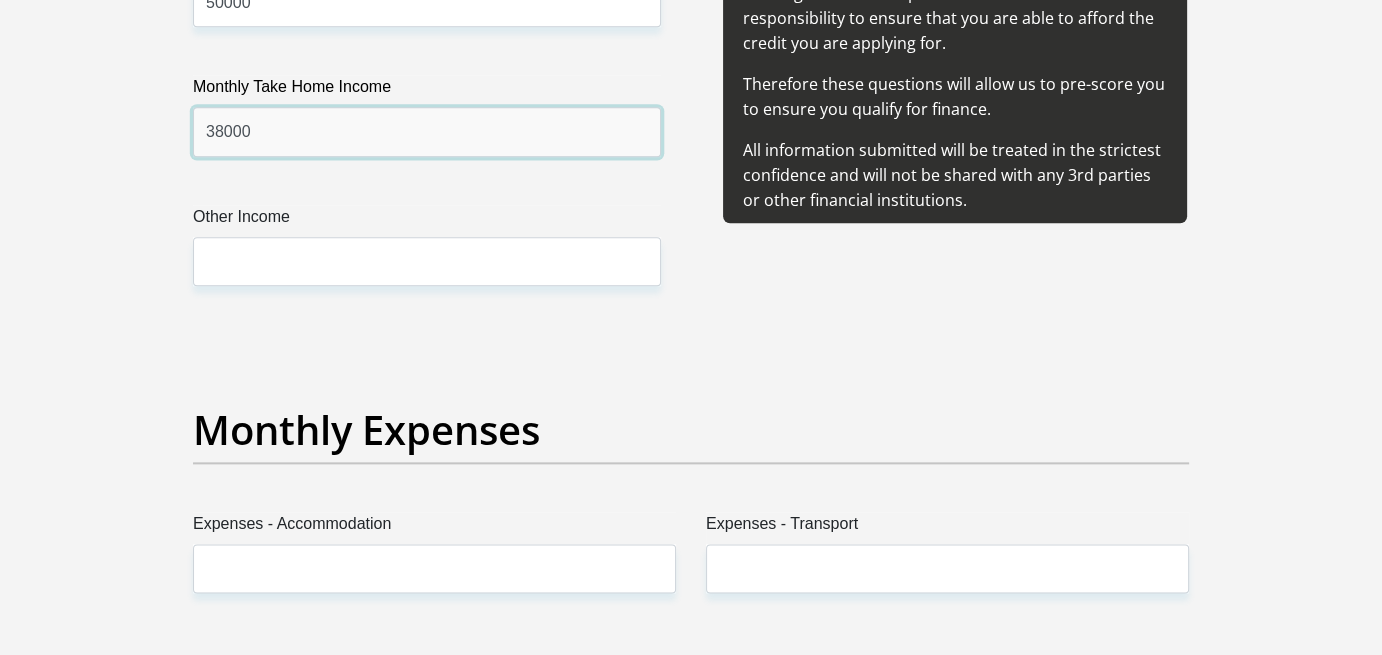 type on "38000" 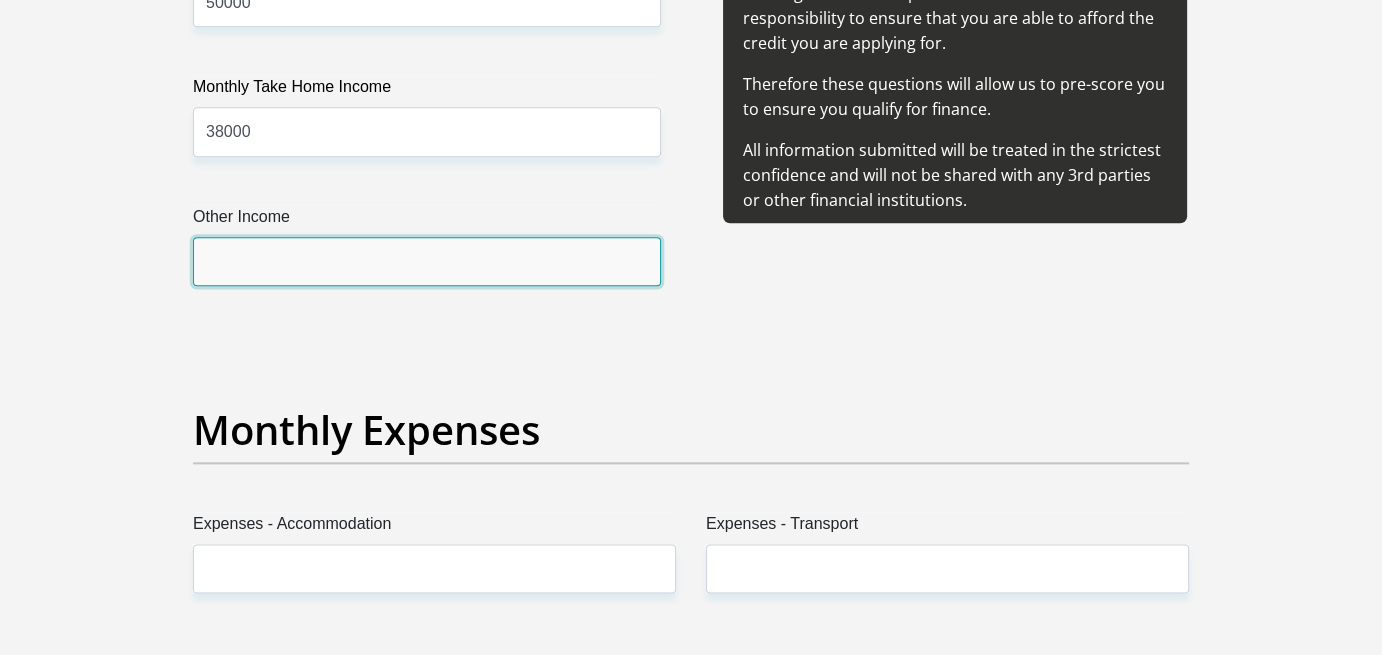 click on "Other Income" at bounding box center [427, 261] 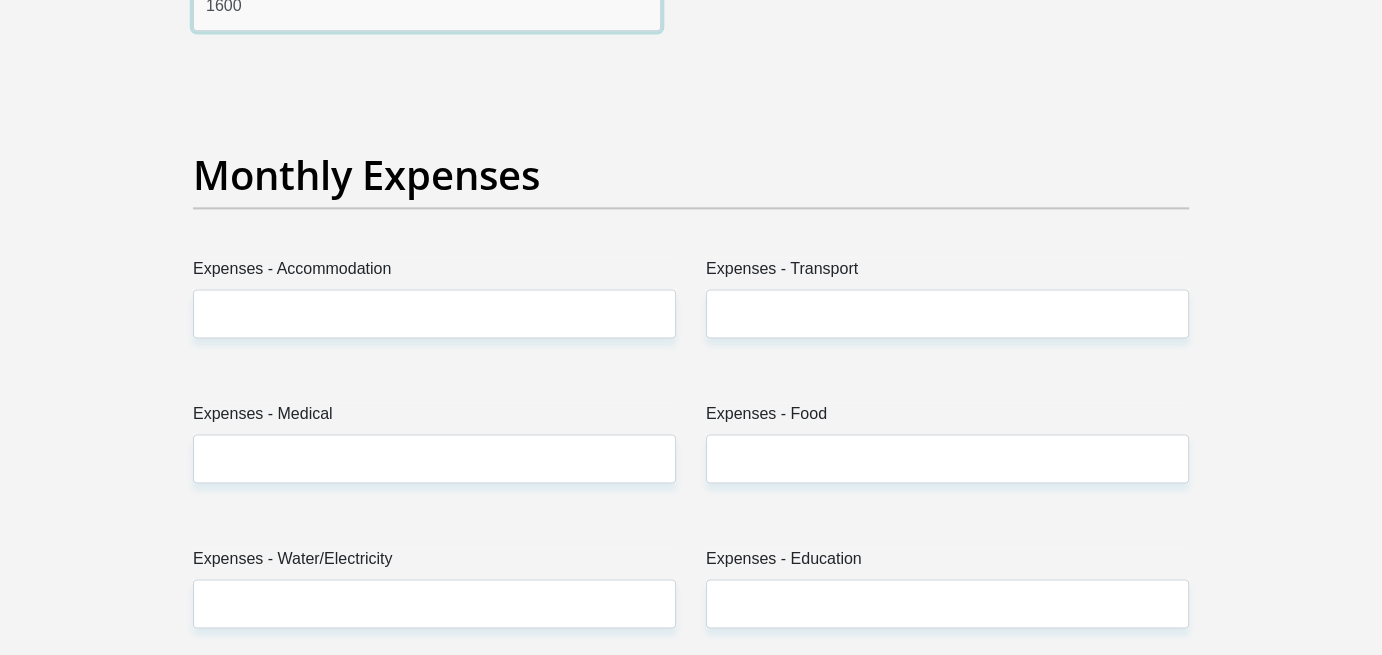 scroll, scrollTop: 2800, scrollLeft: 0, axis: vertical 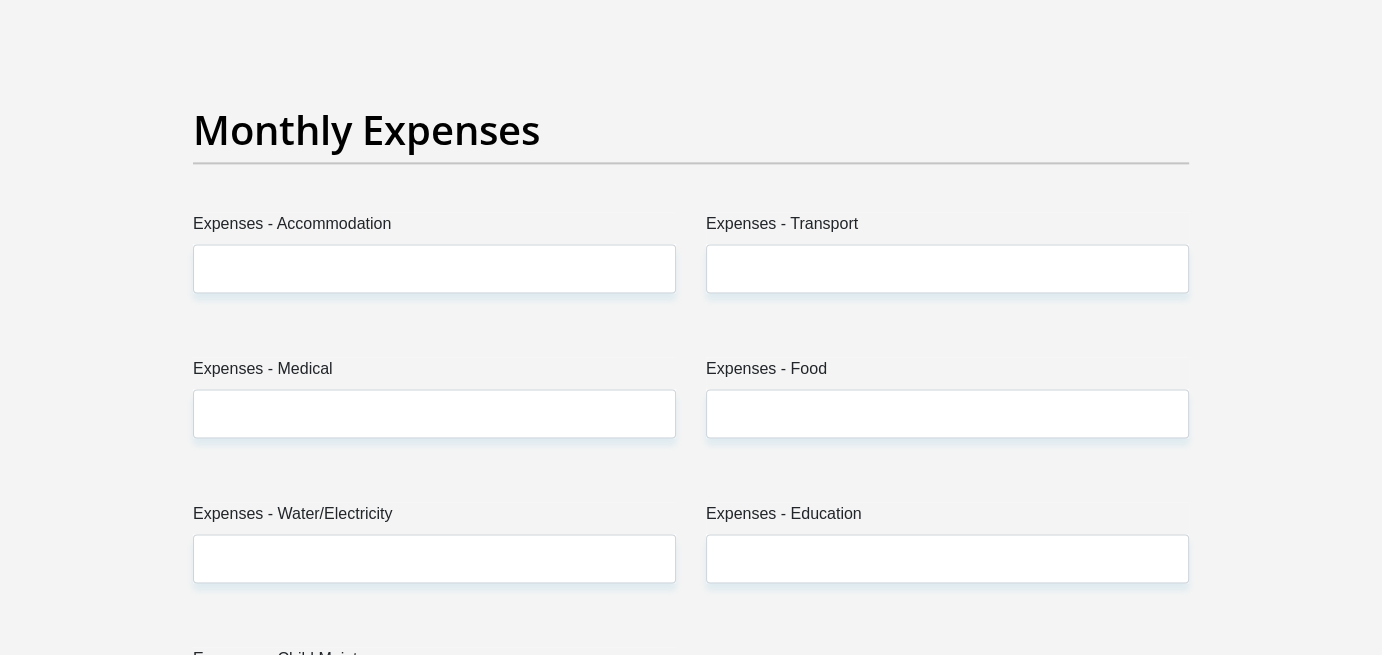 type on "1600" 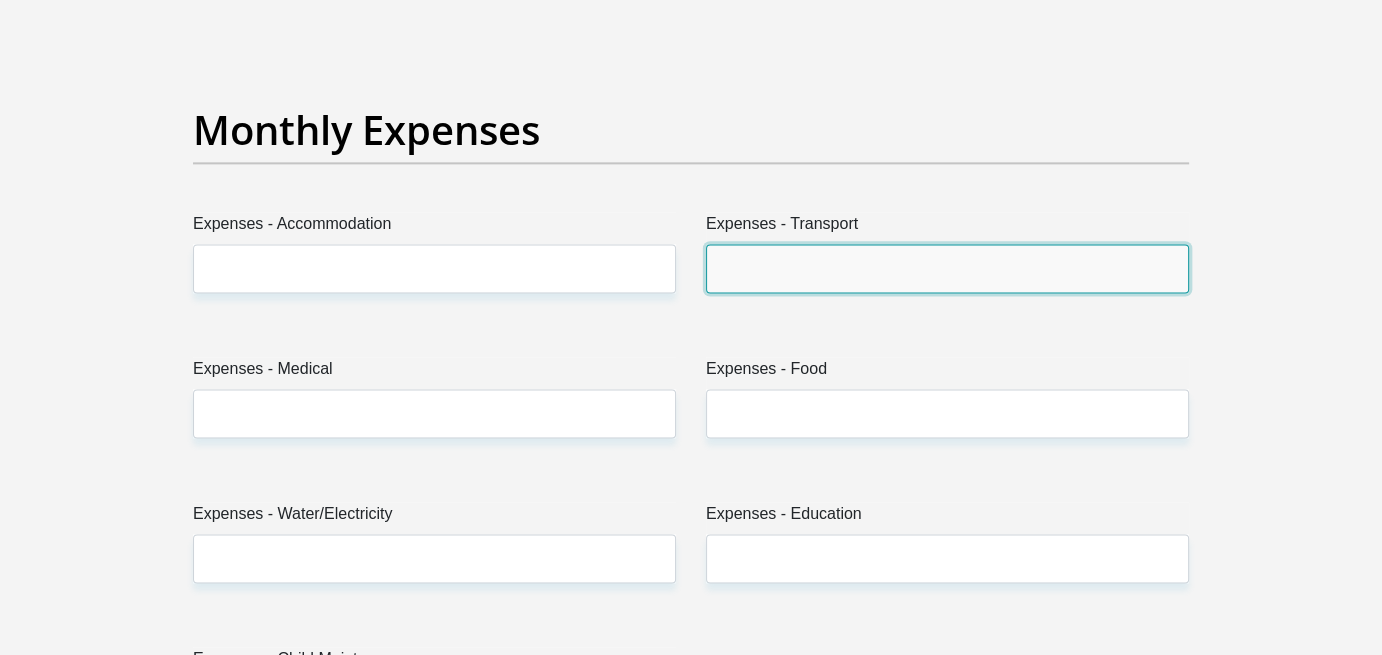 click on "Expenses - Transport" at bounding box center (947, 268) 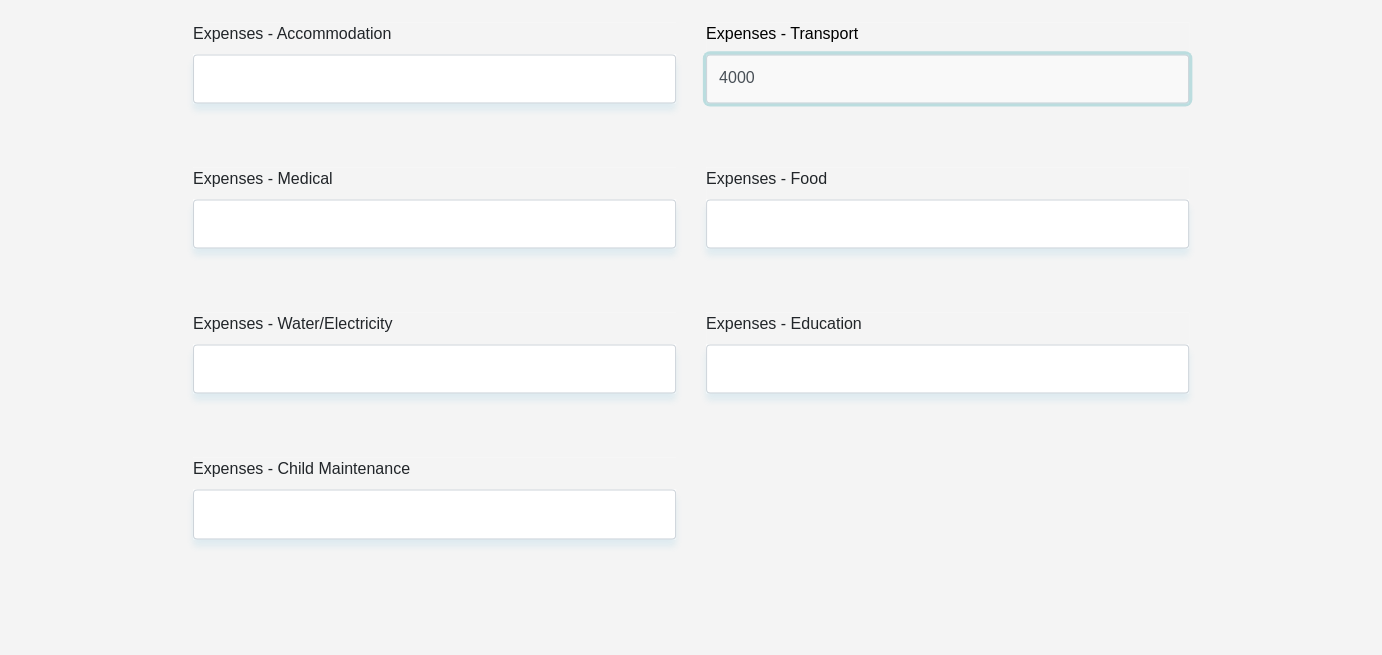 scroll, scrollTop: 3000, scrollLeft: 0, axis: vertical 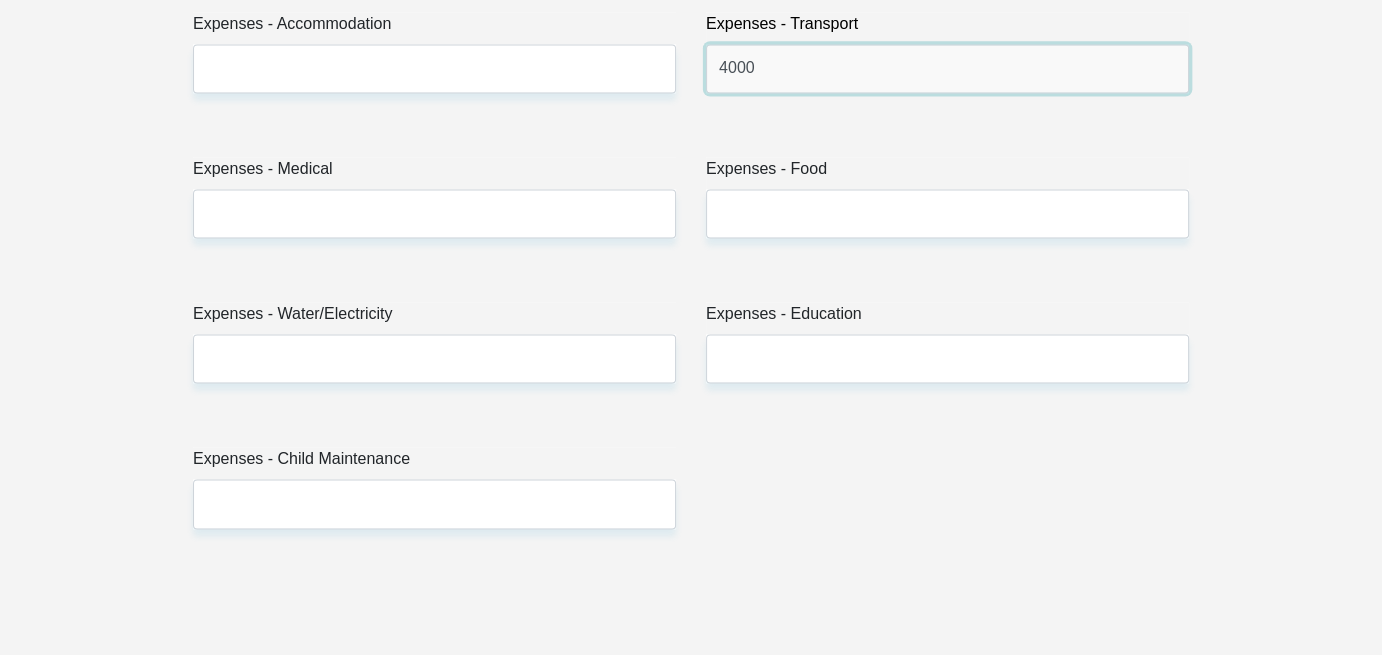 type on "4000" 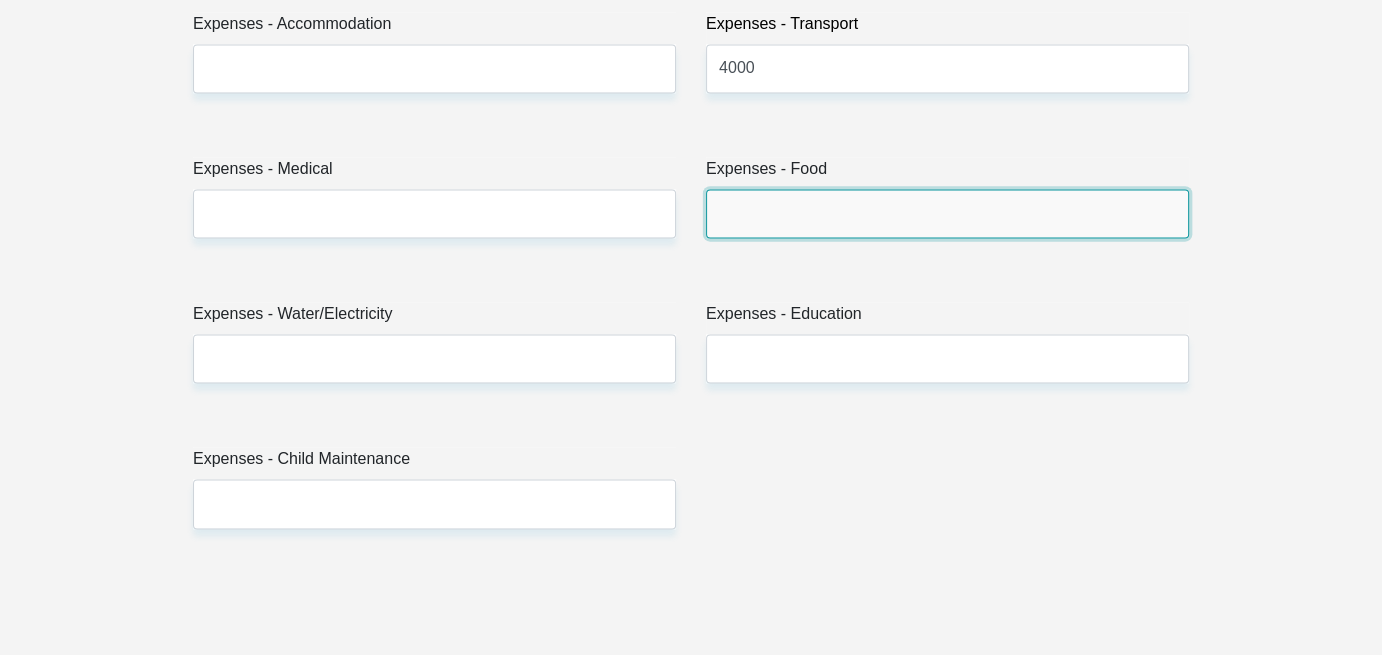 click on "Expenses - Food" at bounding box center [947, 213] 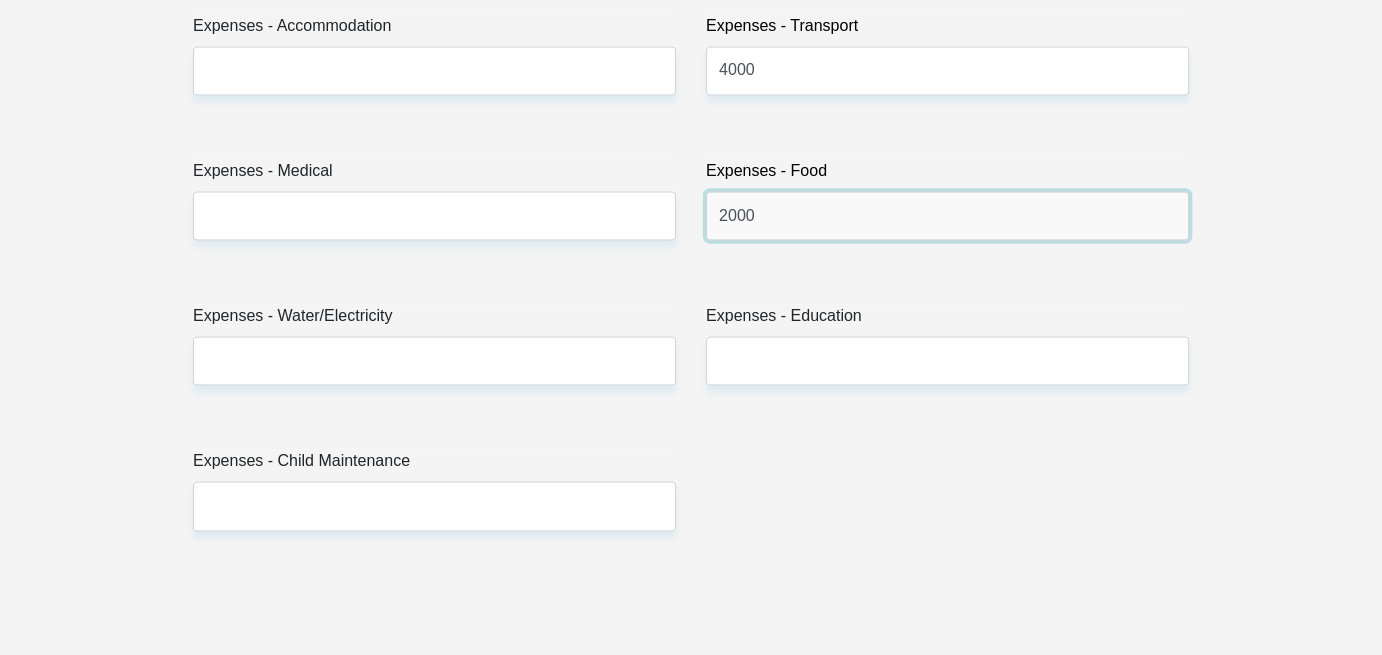 scroll, scrollTop: 2700, scrollLeft: 0, axis: vertical 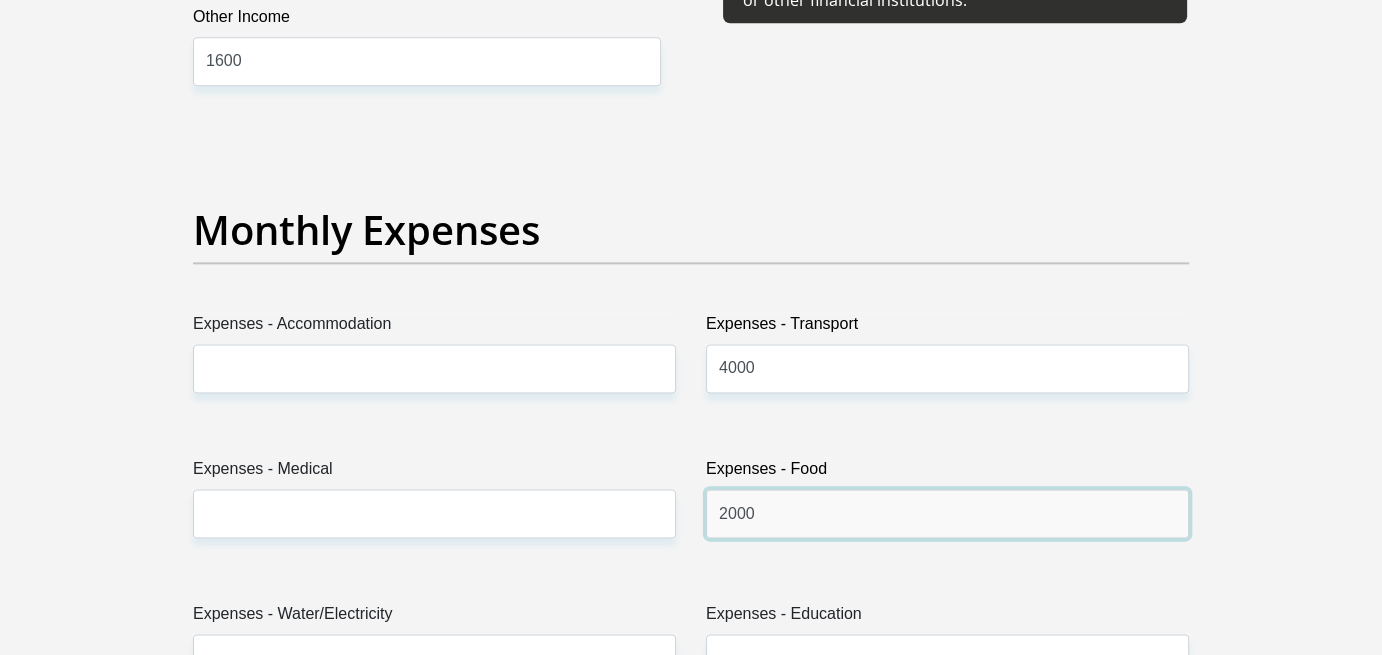 type on "2000" 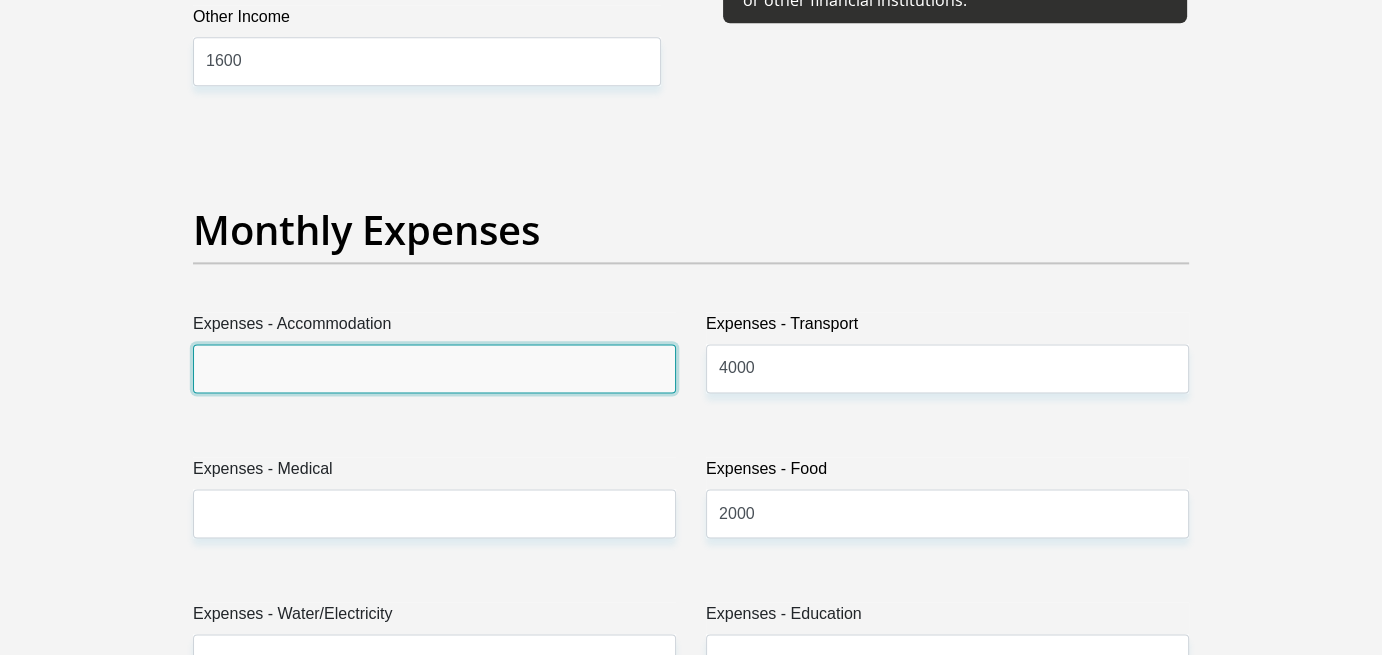 click on "Expenses - Accommodation" at bounding box center (434, 368) 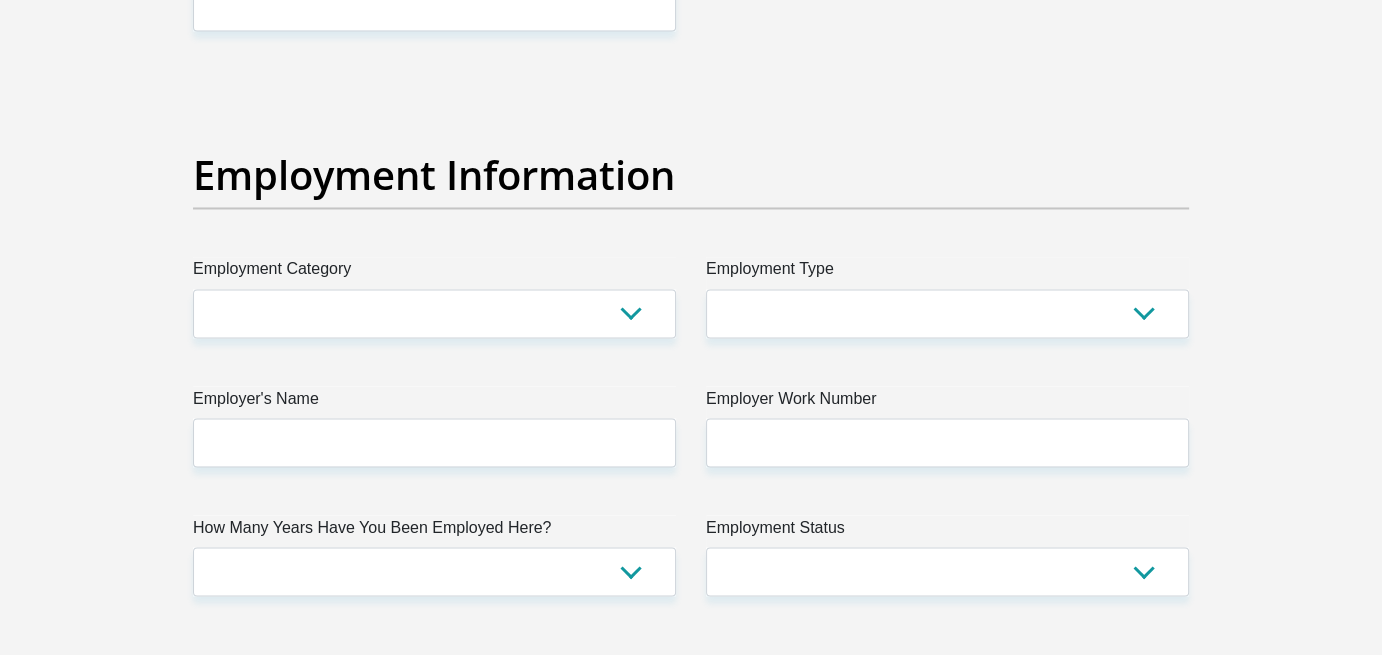 scroll, scrollTop: 3500, scrollLeft: 0, axis: vertical 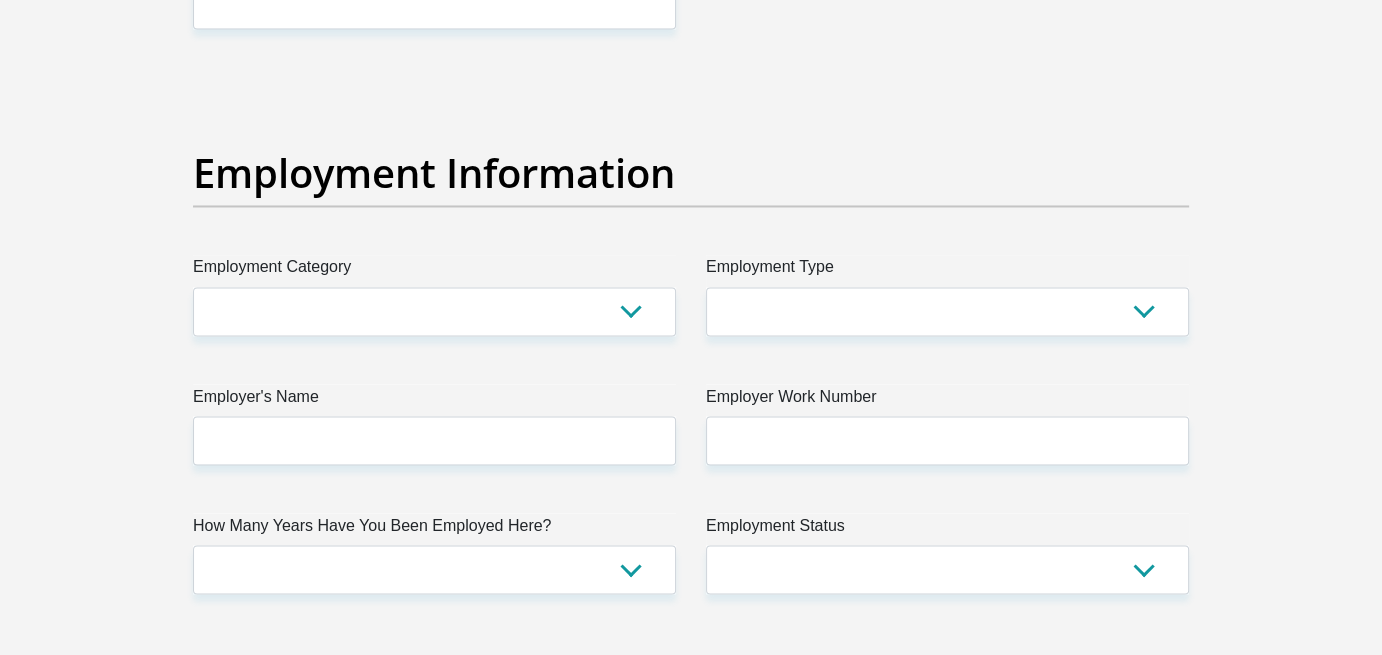 type on "16000" 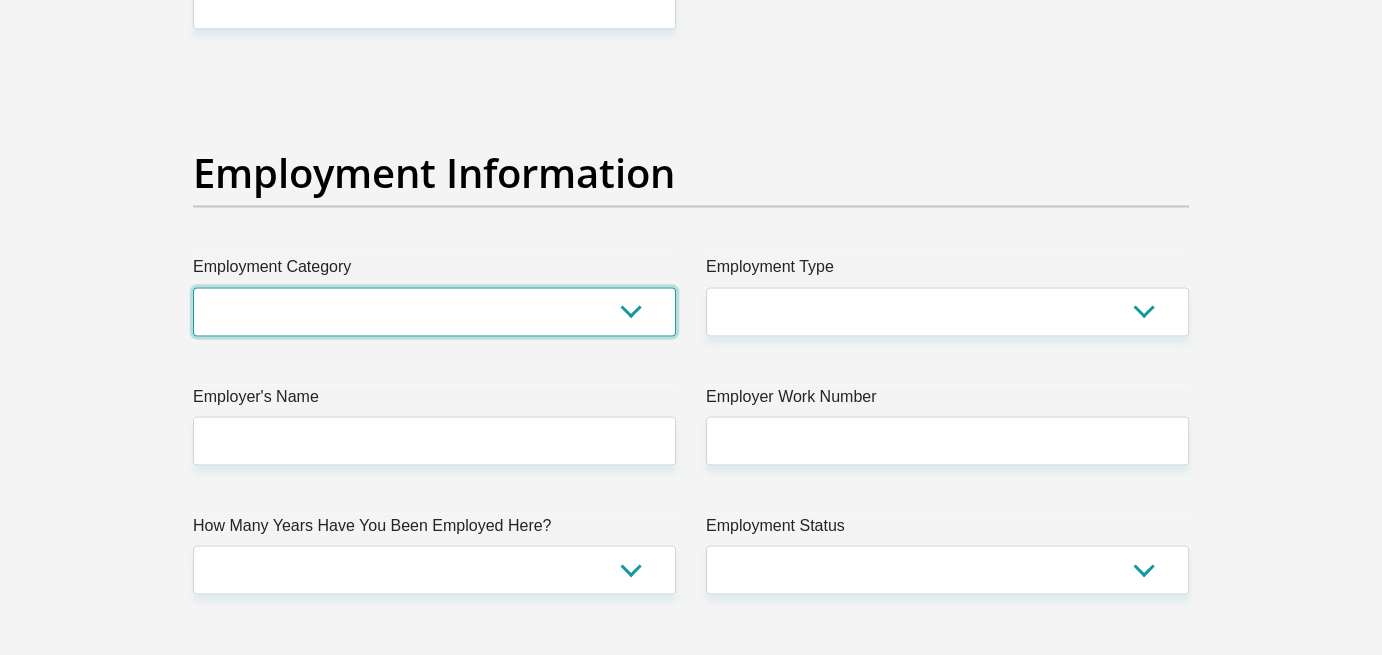 click on "AGRICULTURE
ALCOHOL & TOBACCO
CONSTRUCTION MATERIALS
METALLURGY
EQUIPMENT FOR RENEWABLE ENERGY
SPECIALIZED CONTRACTORS
CAR
GAMING (INCL. INTERNET
OTHER WHOLESALE
UNLICENSED PHARMACEUTICALS
CURRENCY EXCHANGE HOUSES
OTHER FINANCIAL INSTITUTIONS & INSURANCE
REAL ESTATE AGENTS
OIL & GAS
OTHER MATERIALS (E.G. IRON ORE)
PRECIOUS STONES & PRECIOUS METALS
POLITICAL ORGANIZATIONS
RELIGIOUS ORGANIZATIONS(NOT SECTS)
ACTI. HAVING BUSINESS DEAL WITH PUBLIC ADMINISTRATION
LAUNDROMATS" at bounding box center (434, 311) 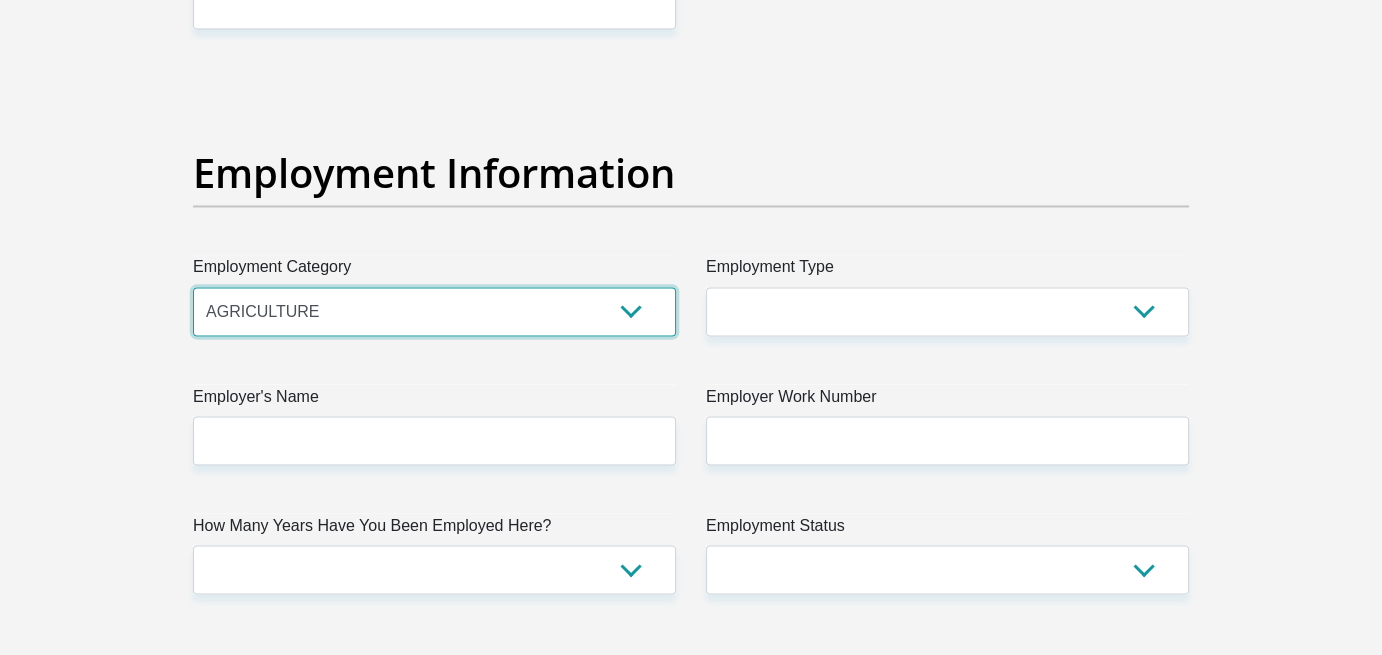 click on "AGRICULTURE
ALCOHOL & TOBACCO
CONSTRUCTION MATERIALS
METALLURGY
EQUIPMENT FOR RENEWABLE ENERGY
SPECIALIZED CONTRACTORS
CAR
GAMING (INCL. INTERNET
OTHER WHOLESALE
UNLICENSED PHARMACEUTICALS
CURRENCY EXCHANGE HOUSES
OTHER FINANCIAL INSTITUTIONS & INSURANCE
REAL ESTATE AGENTS
OIL & GAS
OTHER MATERIALS (E.G. IRON ORE)
PRECIOUS STONES & PRECIOUS METALS
POLITICAL ORGANIZATIONS
RELIGIOUS ORGANIZATIONS(NOT SECTS)
ACTI. HAVING BUSINESS DEAL WITH PUBLIC ADMINISTRATION
LAUNDROMATS" at bounding box center (434, 311) 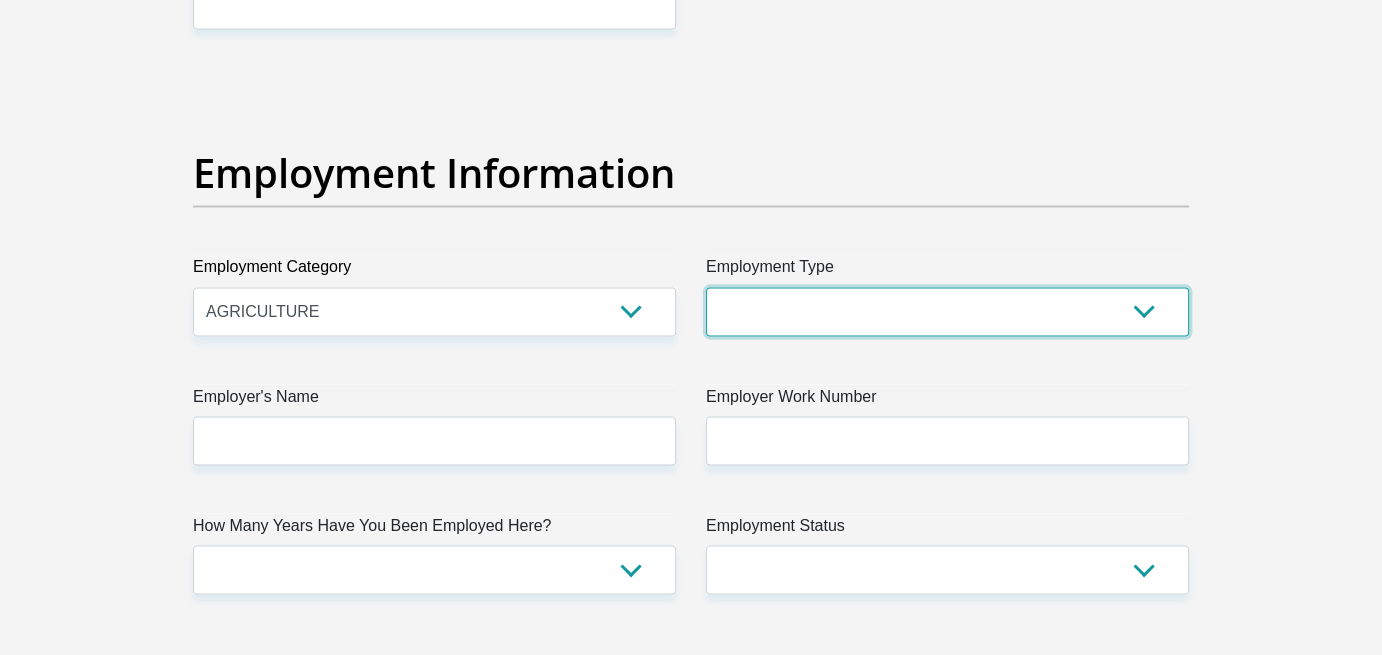 click on "College/Lecturer
Craft Seller
Creative
Driver
Executive
Farmer
Forces - Non Commissioned
Forces - Officer
Hawker
Housewife
Labourer
Licenced Professional
Manager
Miner
Non Licenced Professional
Office Staff/Clerk
Outside Worker
Pensioner
Permanent Teacher
Production/Manufacturing
Sales
Self-Employed
Semi-Professional Worker
Service Industry  Social Worker  Student" at bounding box center [947, 311] 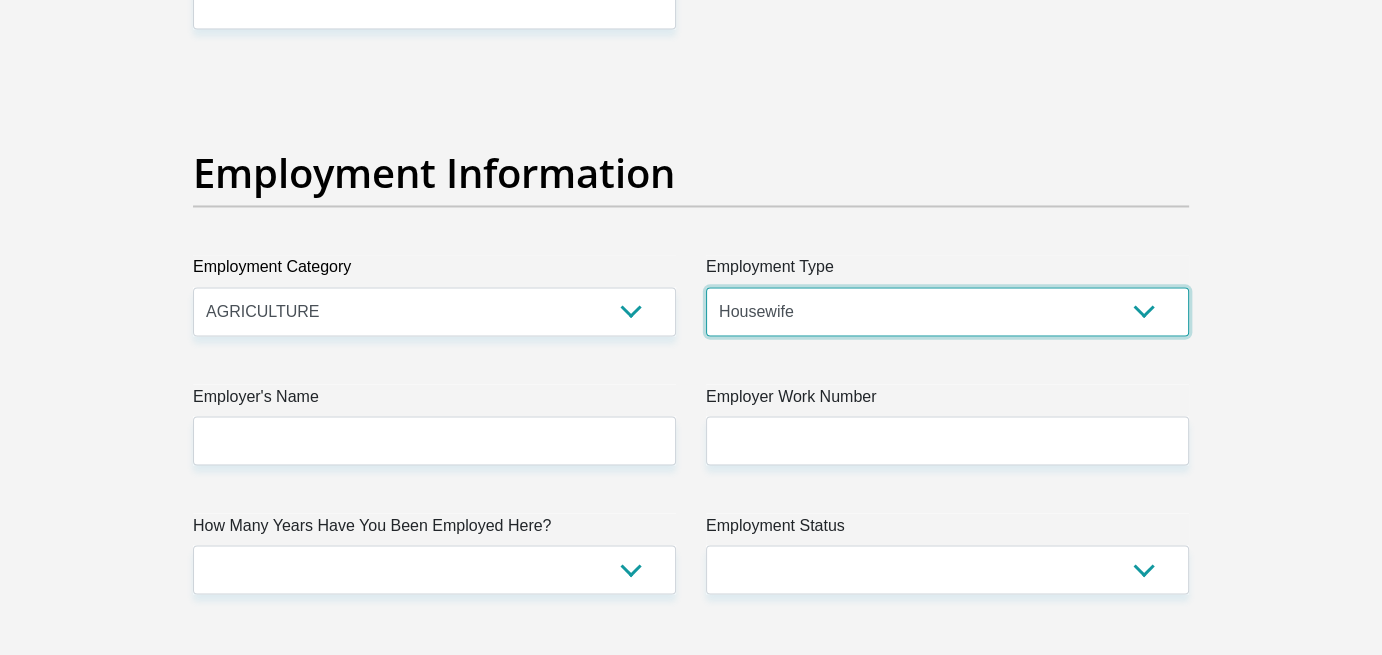 click on "College/Lecturer
Craft Seller
Creative
Driver
Executive
Farmer
Forces - Non Commissioned
Forces - Officer
Hawker
Housewife
Labourer
Licenced Professional
Manager
Miner
Non Licenced Professional
Office Staff/Clerk
Outside Worker
Pensioner
Permanent Teacher
Production/Manufacturing
Sales
Self-Employed
Semi-Professional Worker
Service Industry  Social Worker  Student" at bounding box center (947, 311) 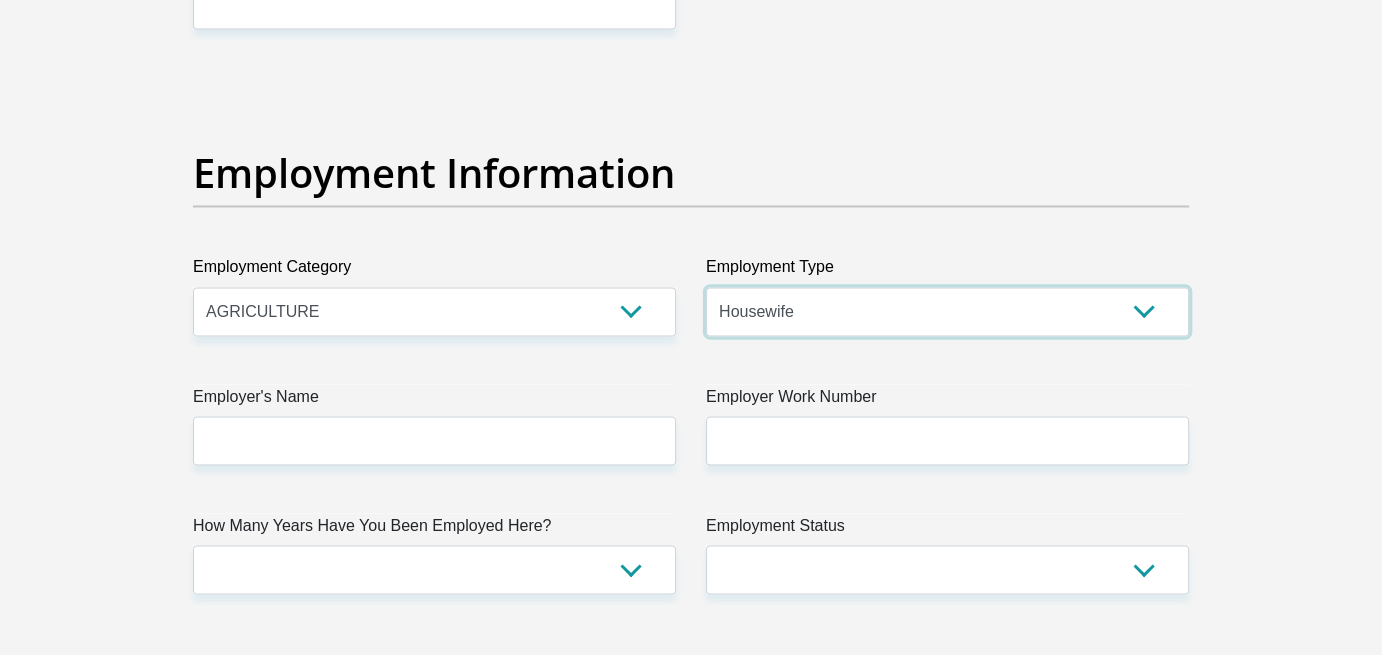 click on "College/Lecturer
Craft Seller
Creative
Driver
Executive
Farmer
Forces - Non Commissioned
Forces - Officer
Hawker
Housewife
Labourer
Licenced Professional
Manager
Miner
Non Licenced Professional
Office Staff/Clerk
Outside Worker
Pensioner
Permanent Teacher
Production/Manufacturing
Sales
Self-Employed
Semi-Professional Worker
Service Industry  Social Worker  Student" at bounding box center [947, 311] 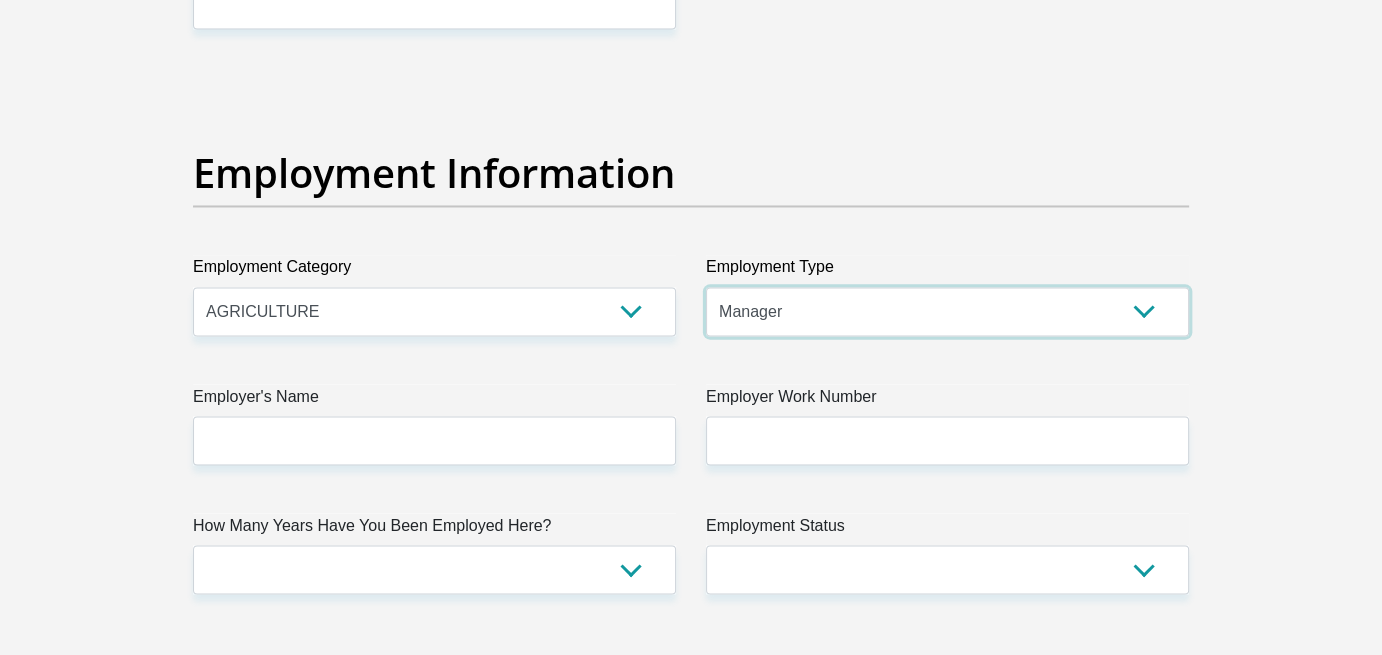click on "College/Lecturer
Craft Seller
Creative
Driver
Executive
Farmer
Forces - Non Commissioned
Forces - Officer
Hawker
Housewife
Labourer
Licenced Professional
Manager
Miner
Non Licenced Professional
Office Staff/Clerk
Outside Worker
Pensioner
Permanent Teacher
Production/Manufacturing
Sales
Self-Employed
Semi-Professional Worker
Service Industry  Social Worker  Student" at bounding box center (947, 311) 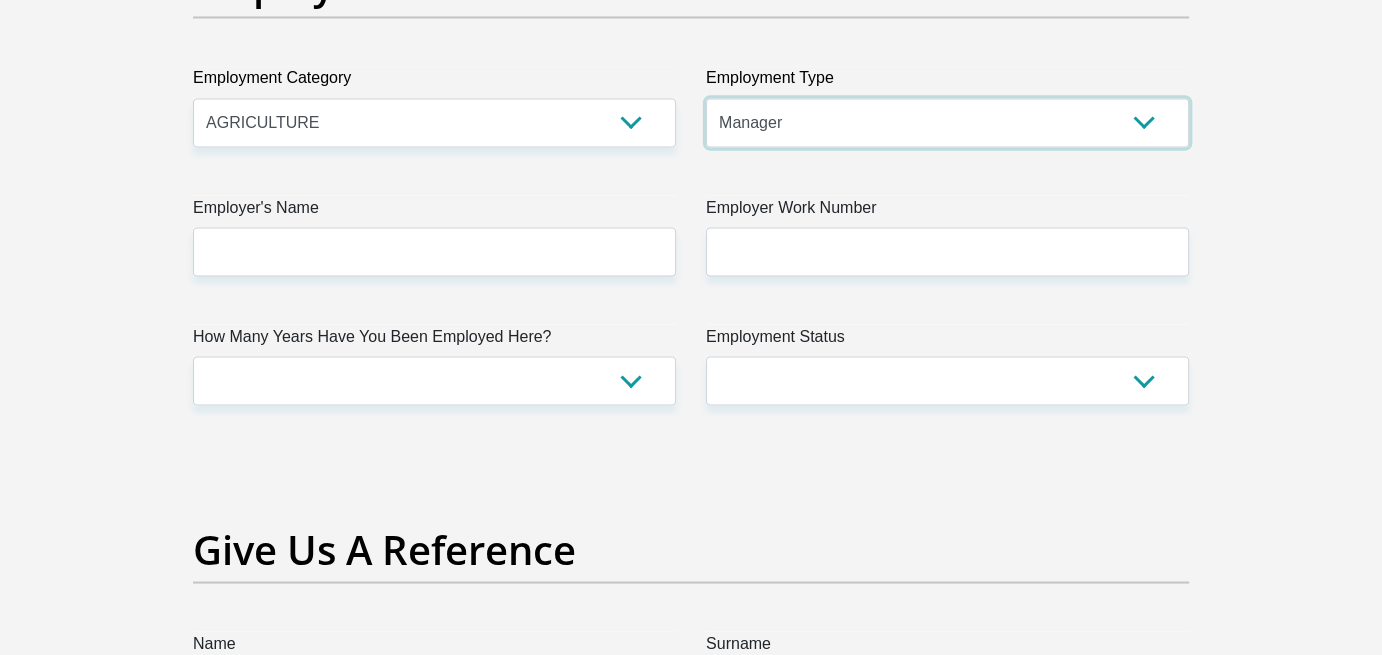 scroll, scrollTop: 3700, scrollLeft: 0, axis: vertical 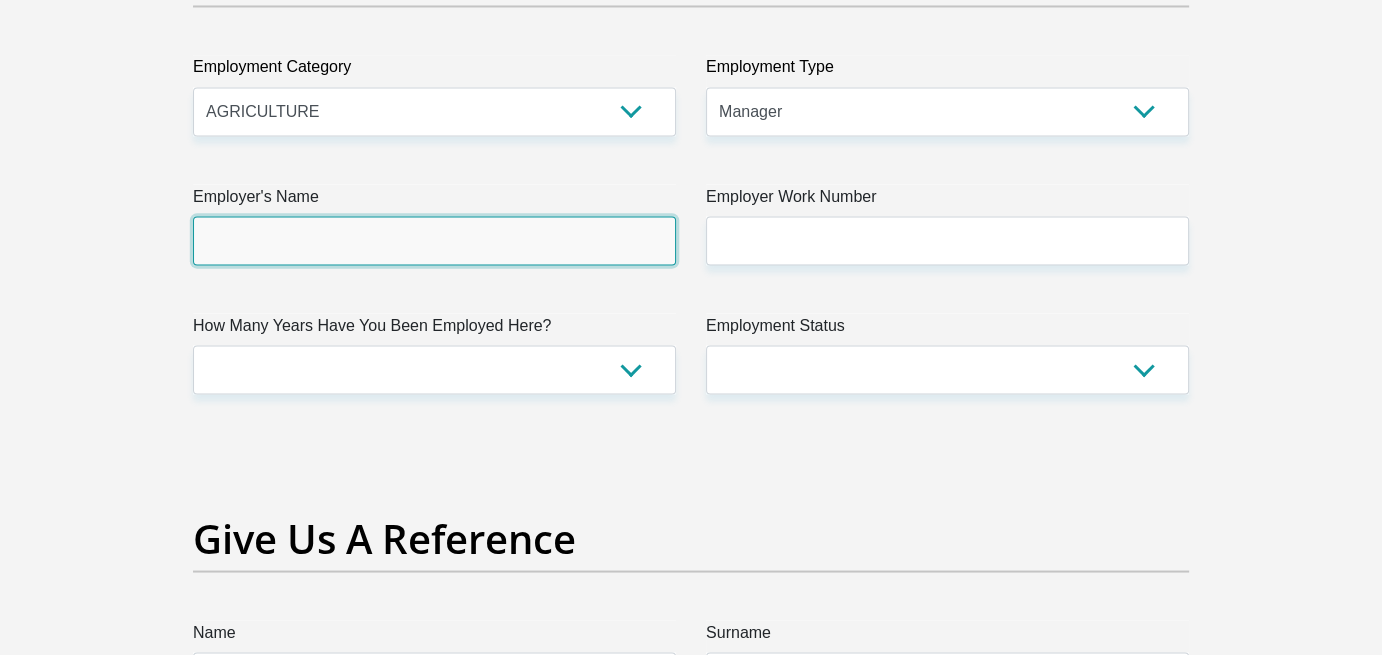 click on "Employer's Name" at bounding box center [434, 240] 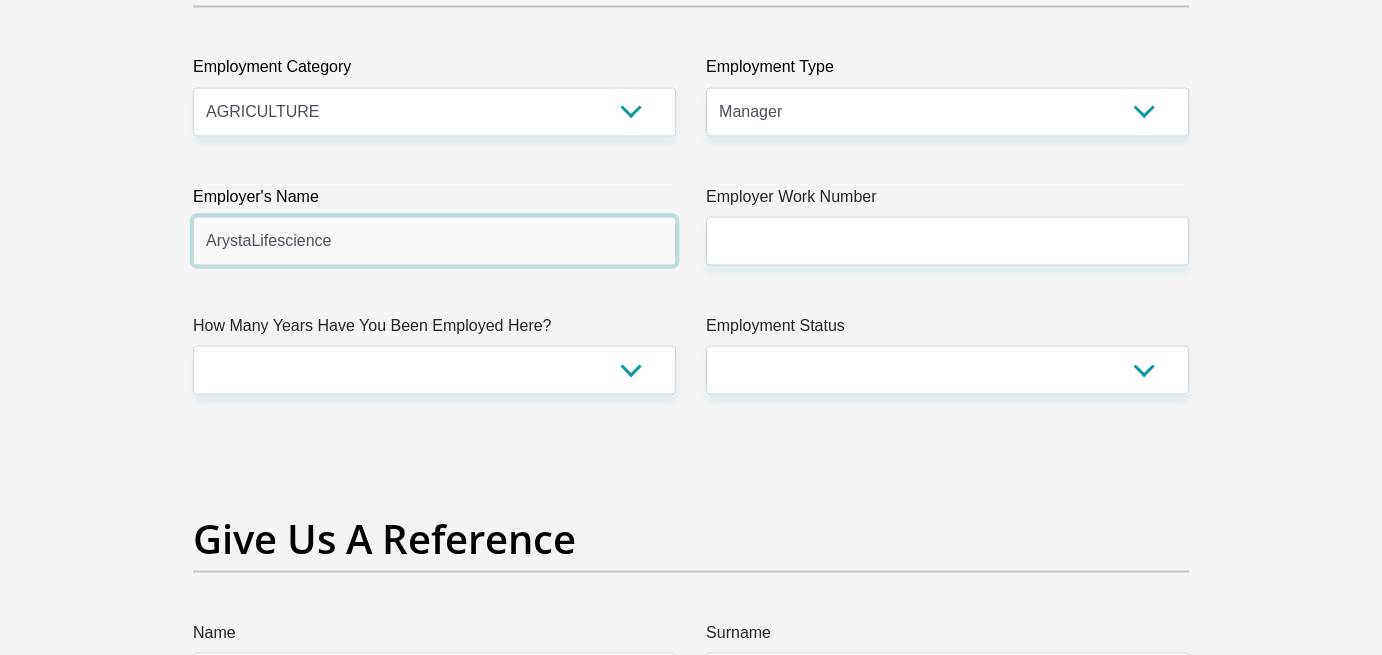 click on "ArystaLifescience" at bounding box center (434, 240) 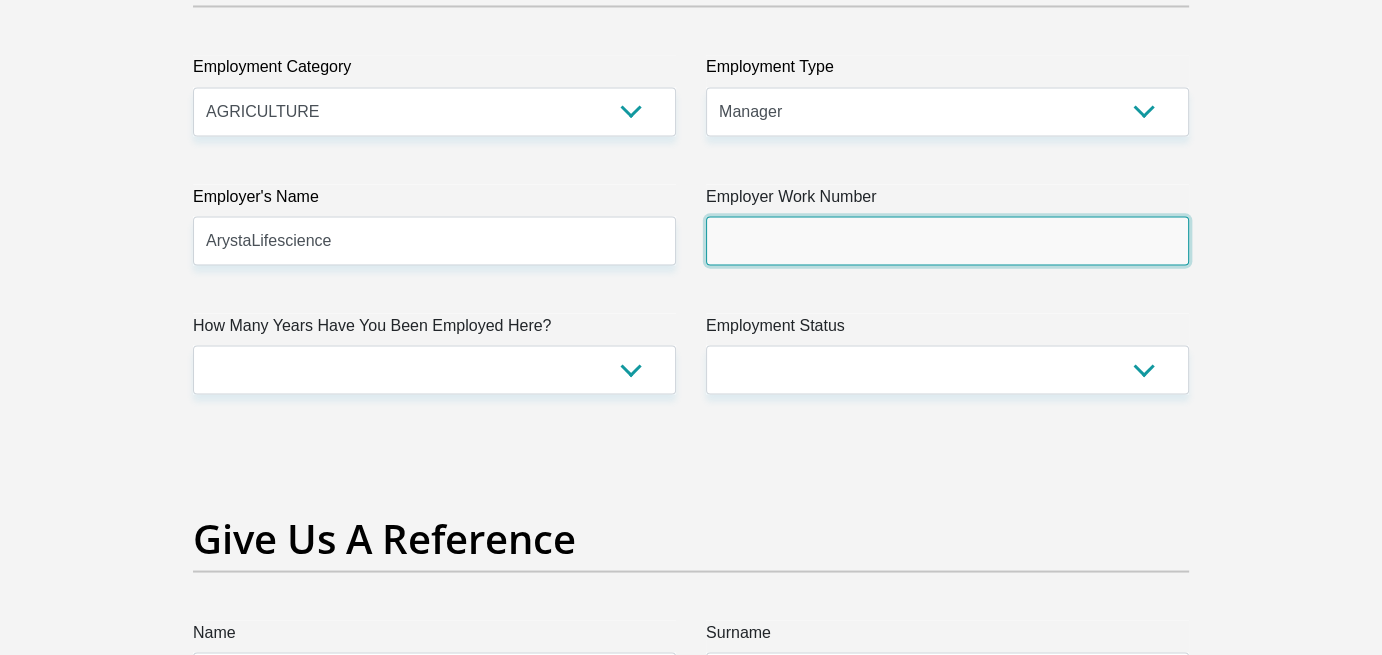 click on "Employer Work Number" at bounding box center (947, 240) 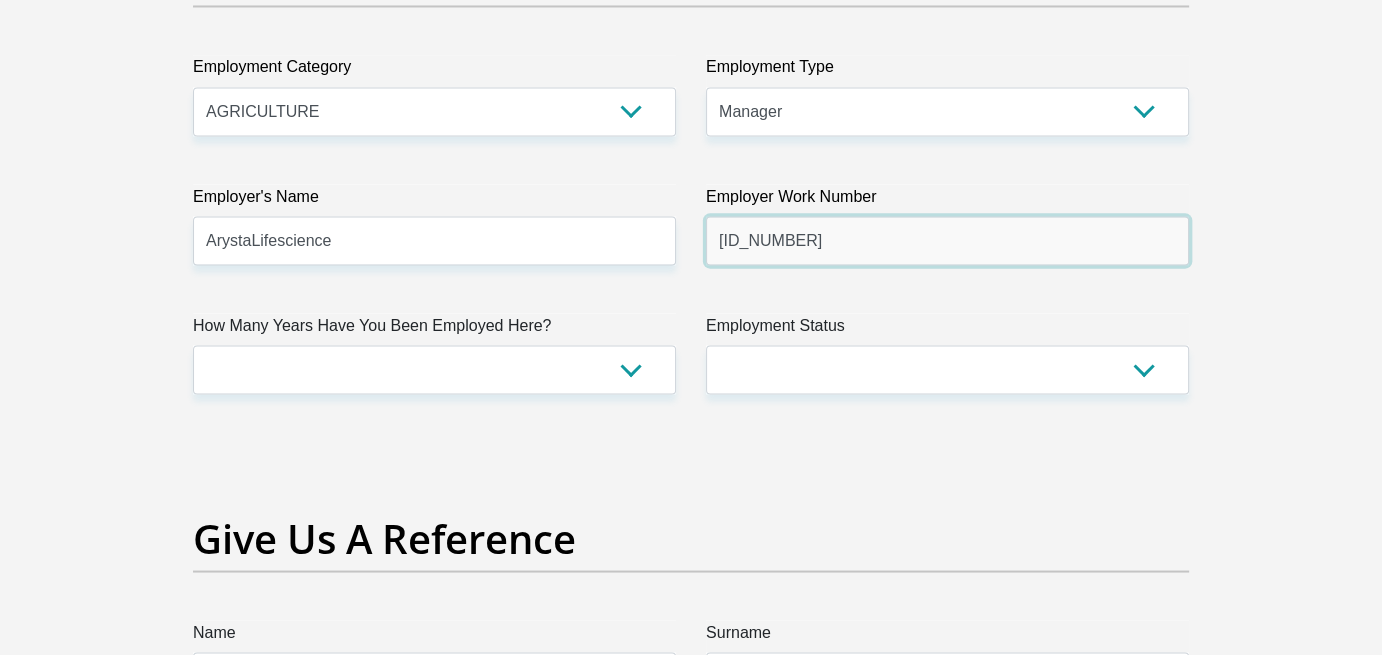 type on "[ID_NUMBER]" 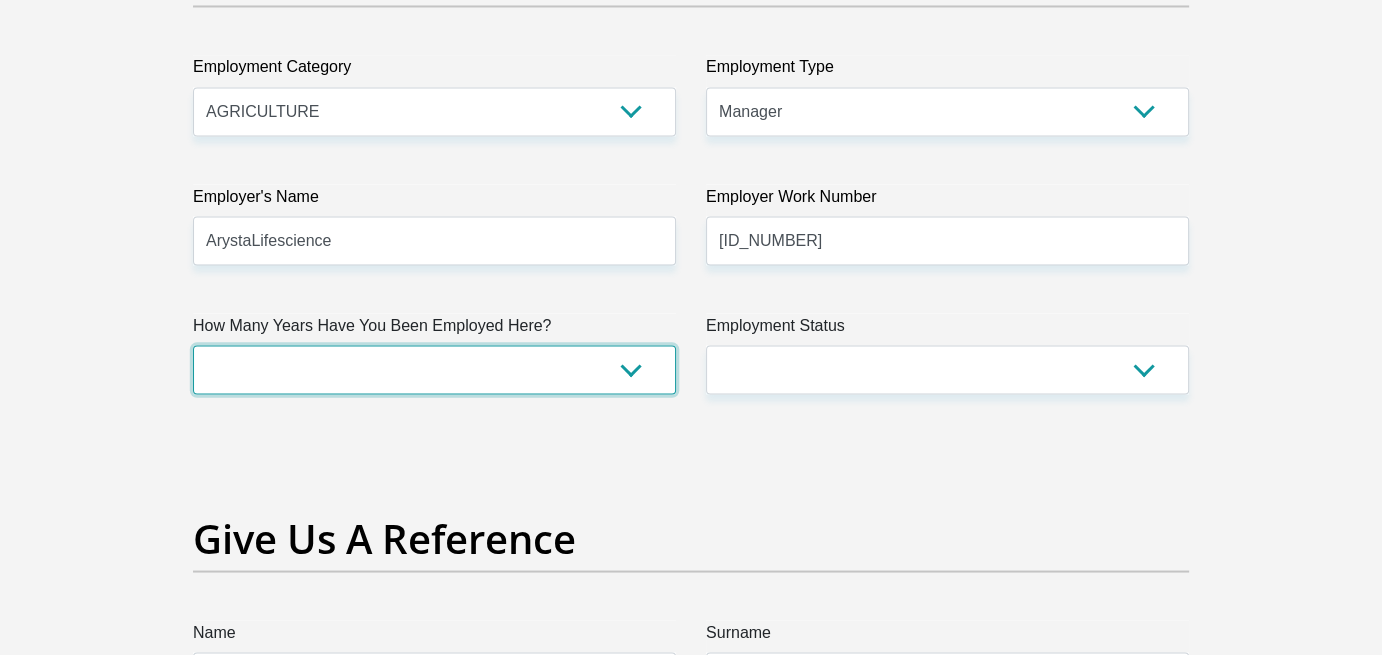 click on "less than 1 year
1-3 years
3-5 years
5+ years" at bounding box center (434, 369) 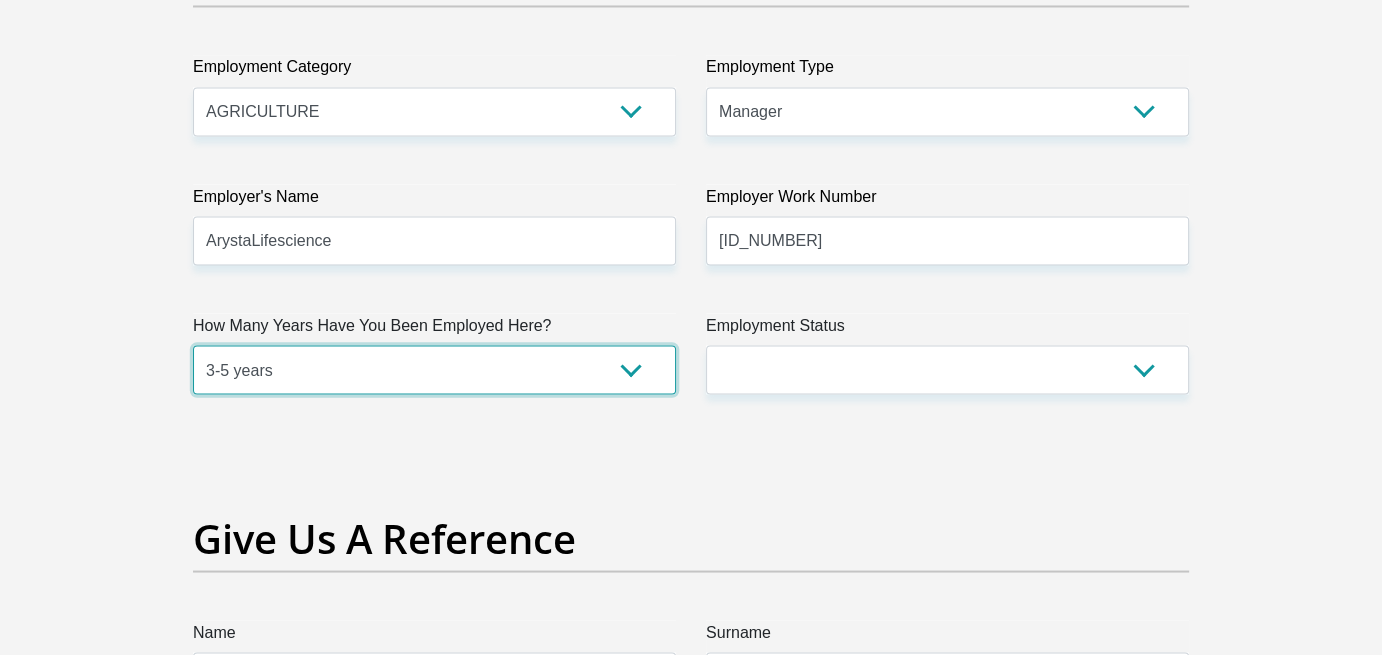 click on "less than 1 year
1-3 years
3-5 years
5+ years" at bounding box center [434, 369] 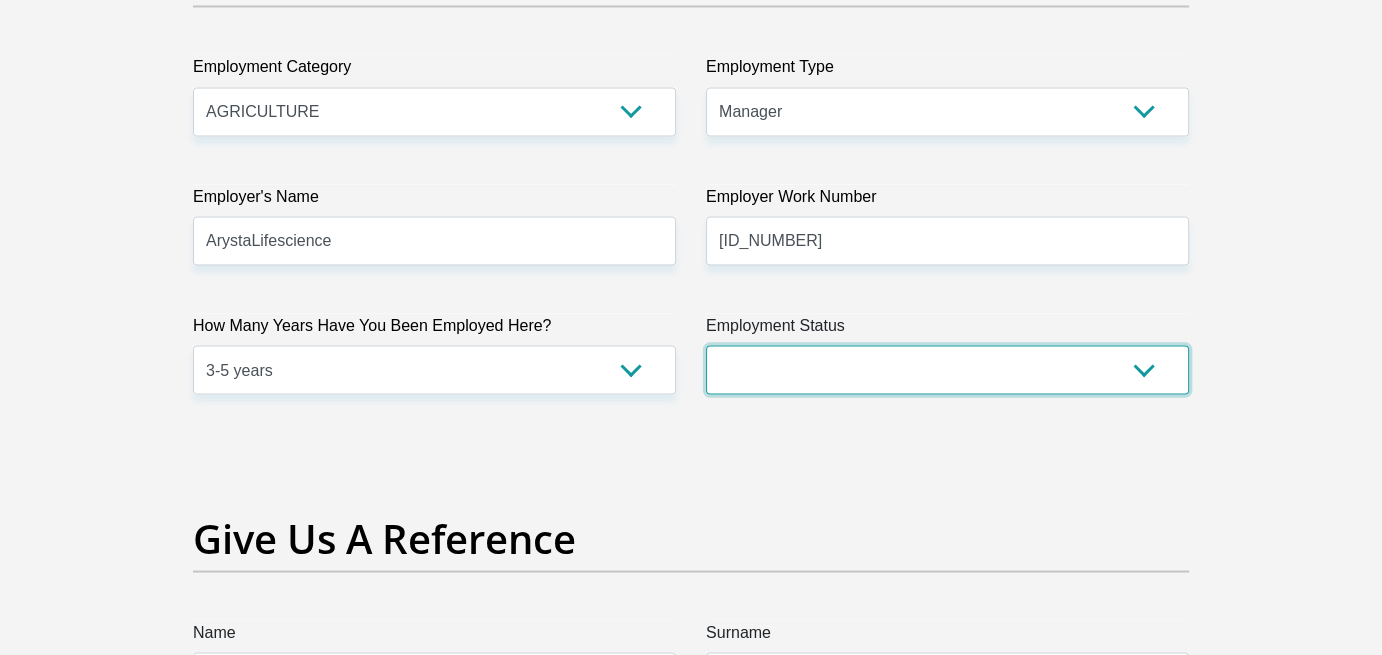 click on "Permanent/Full-time
Part-time/Casual
Contract Worker
Self-Employed
Housewife
Retired
Student
Medically Boarded
Disability
Unemployed" at bounding box center (947, 369) 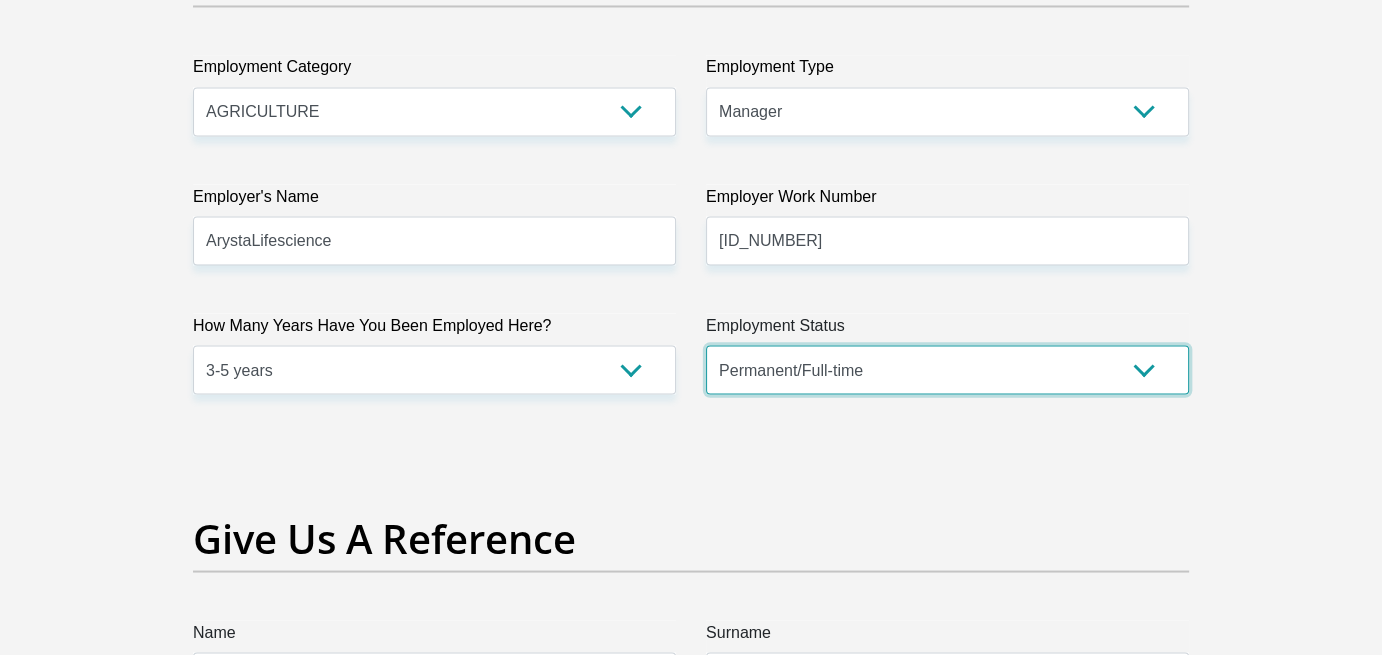 click on "Permanent/Full-time
Part-time/Casual
Contract Worker
Self-Employed
Housewife
Retired
Student
Medically Boarded
Disability
Unemployed" at bounding box center [947, 369] 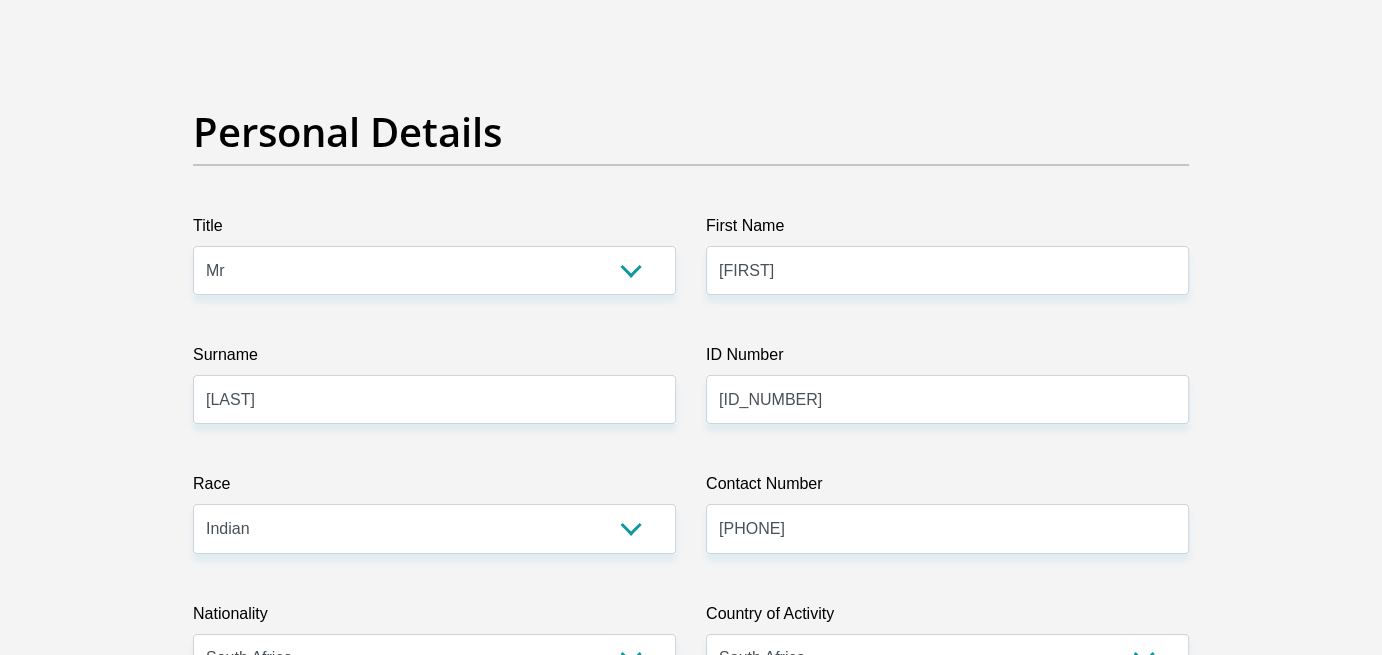 scroll, scrollTop: 0, scrollLeft: 0, axis: both 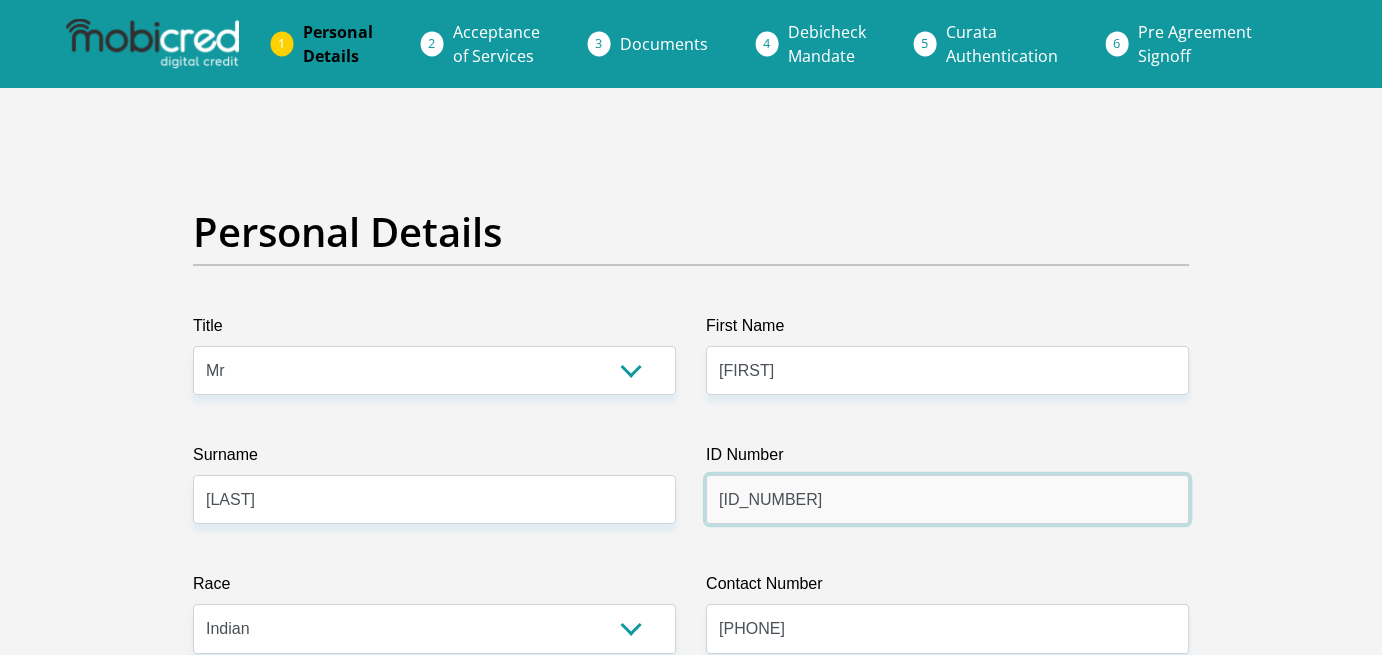drag, startPoint x: 864, startPoint y: 483, endPoint x: 642, endPoint y: 491, distance: 222.1441 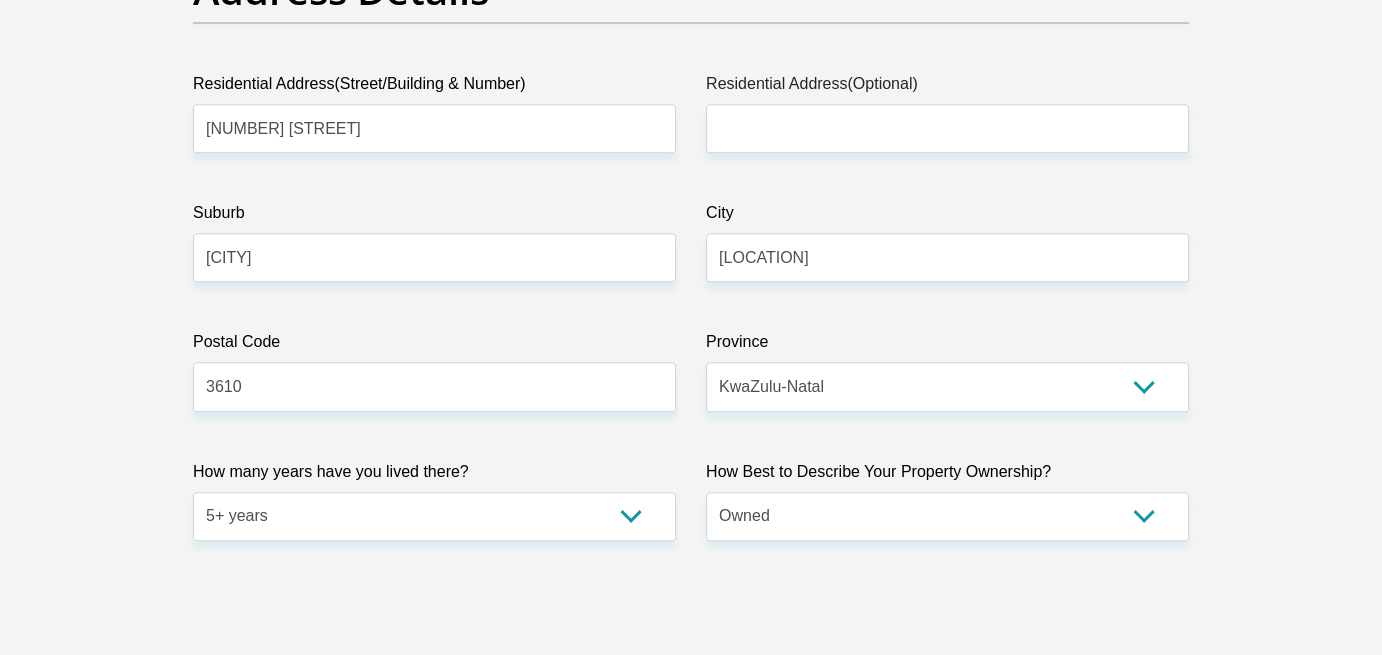 scroll, scrollTop: 1100, scrollLeft: 0, axis: vertical 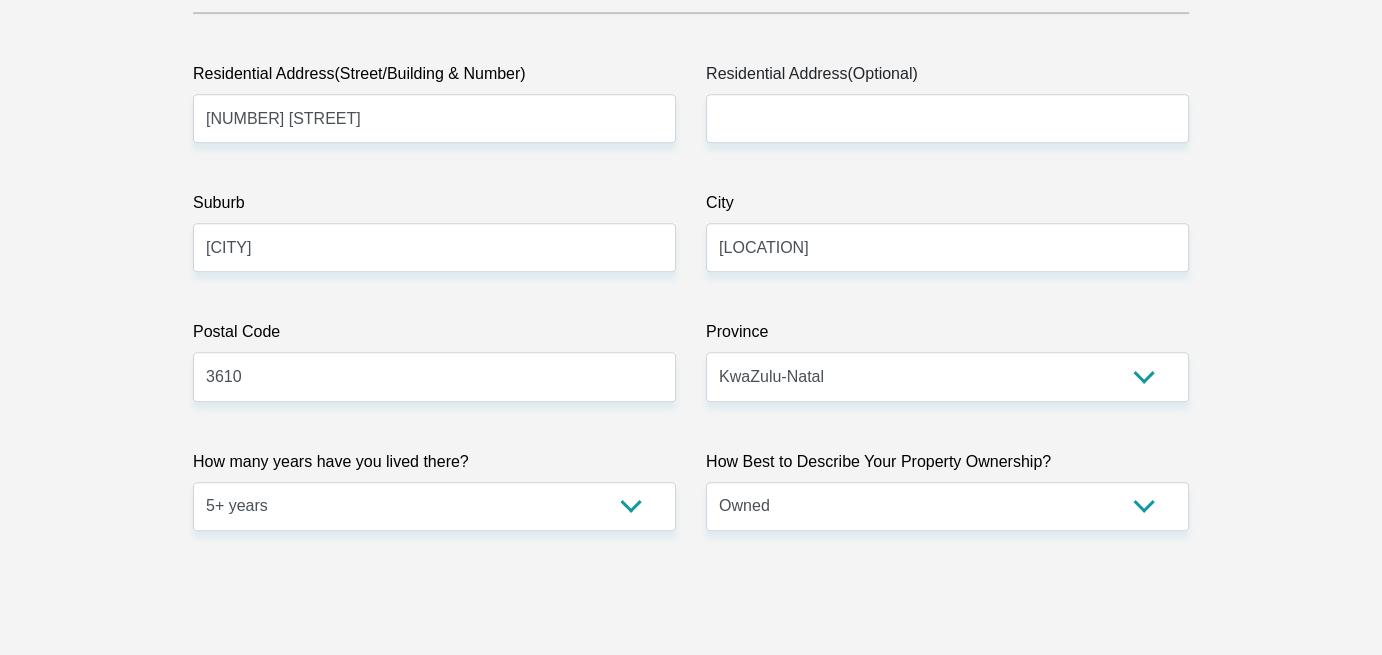 type 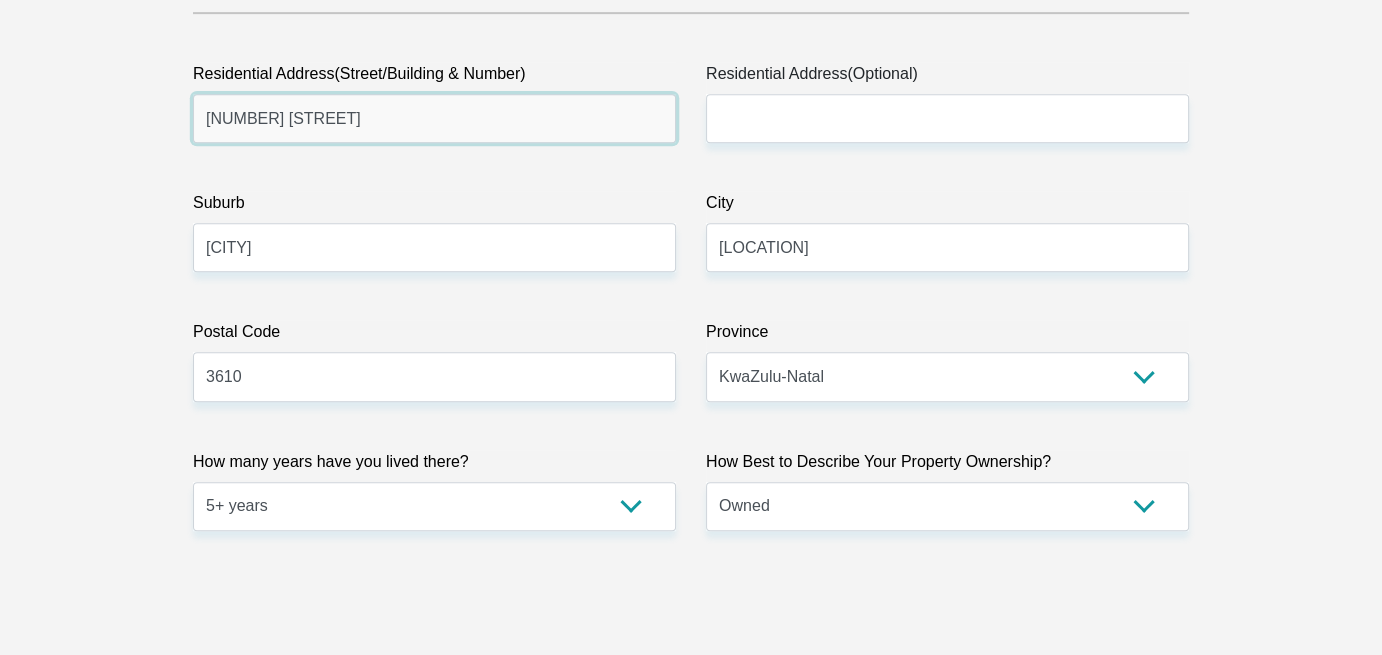 drag, startPoint x: 337, startPoint y: 109, endPoint x: 136, endPoint y: 105, distance: 201.0398 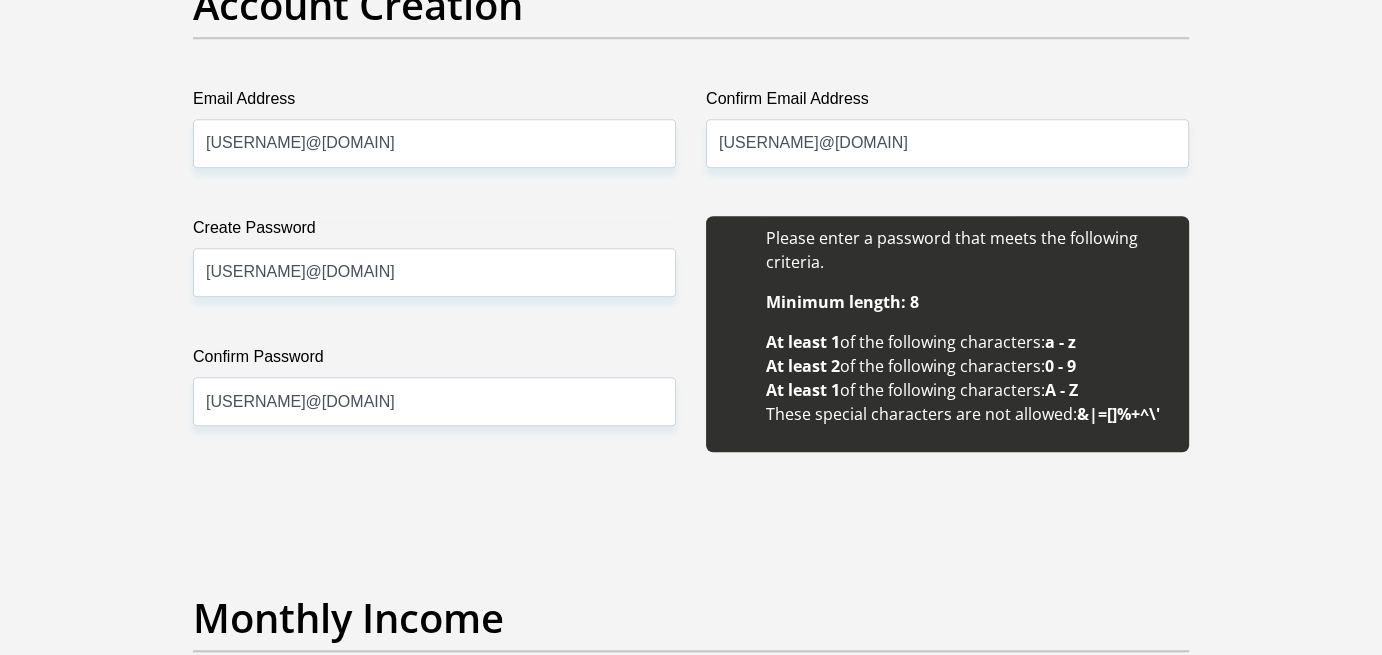 scroll, scrollTop: 1900, scrollLeft: 0, axis: vertical 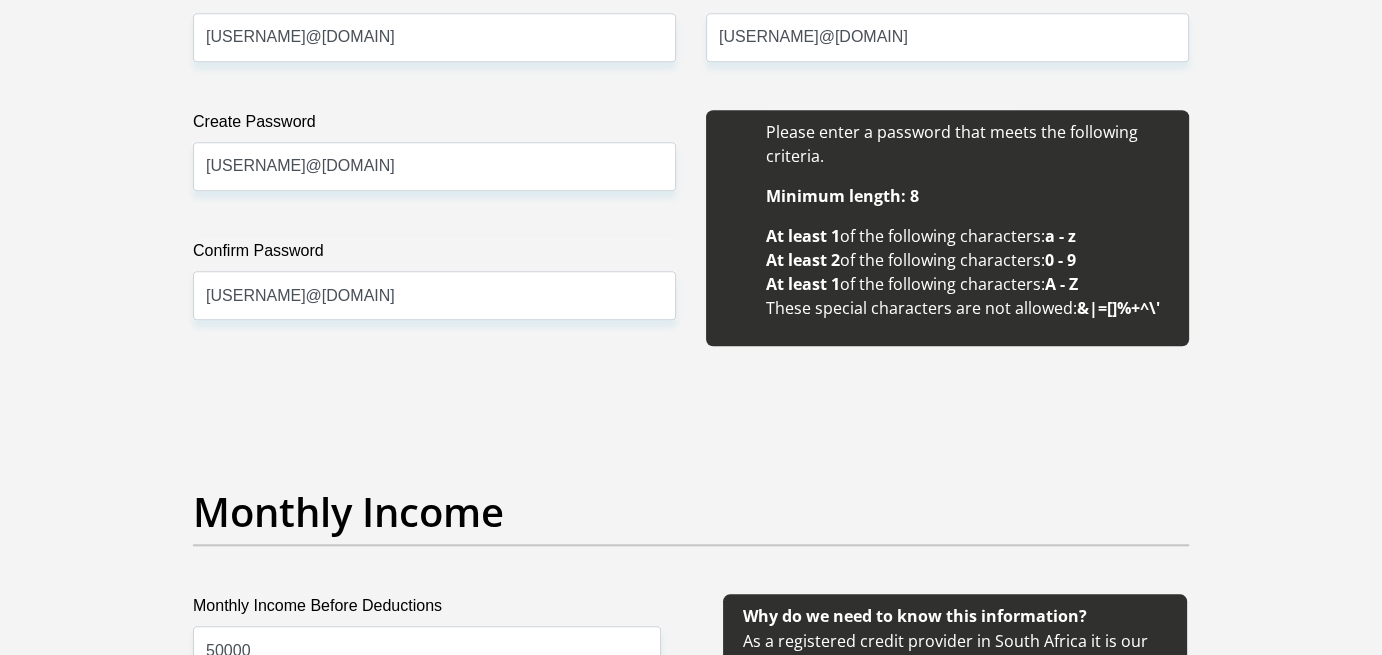 type 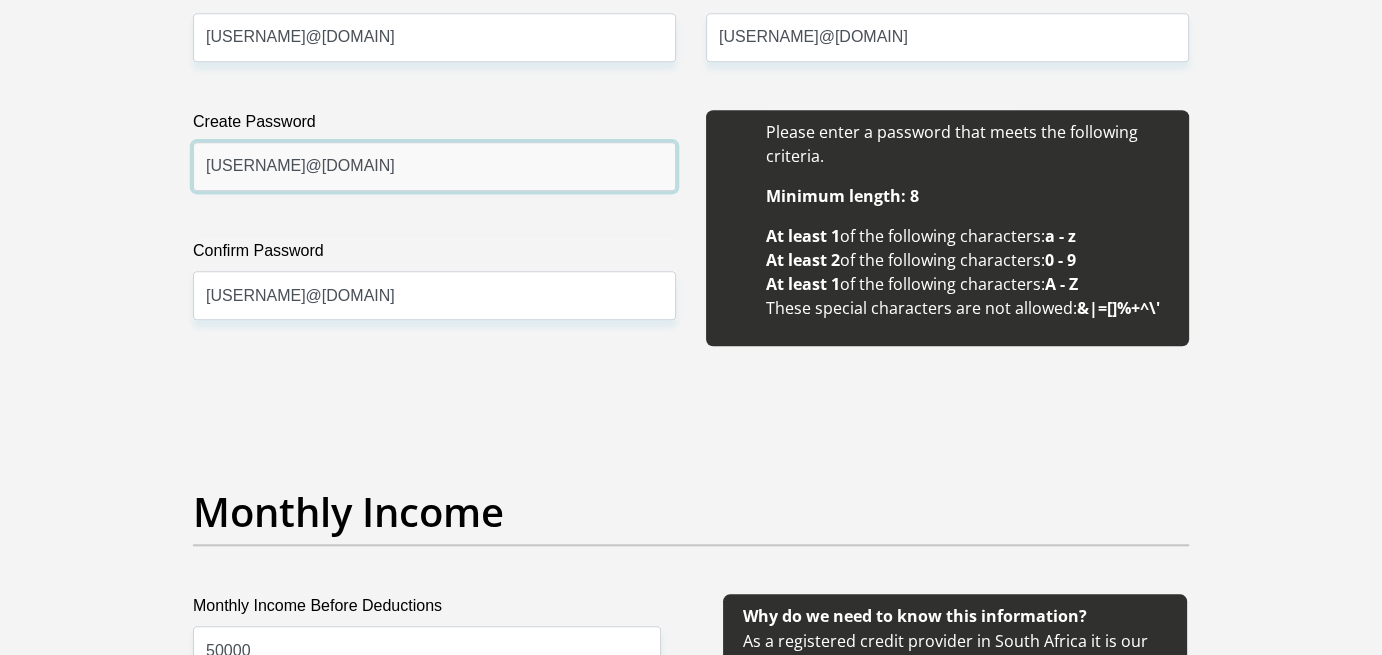 drag, startPoint x: 324, startPoint y: 170, endPoint x: 114, endPoint y: 159, distance: 210.2879 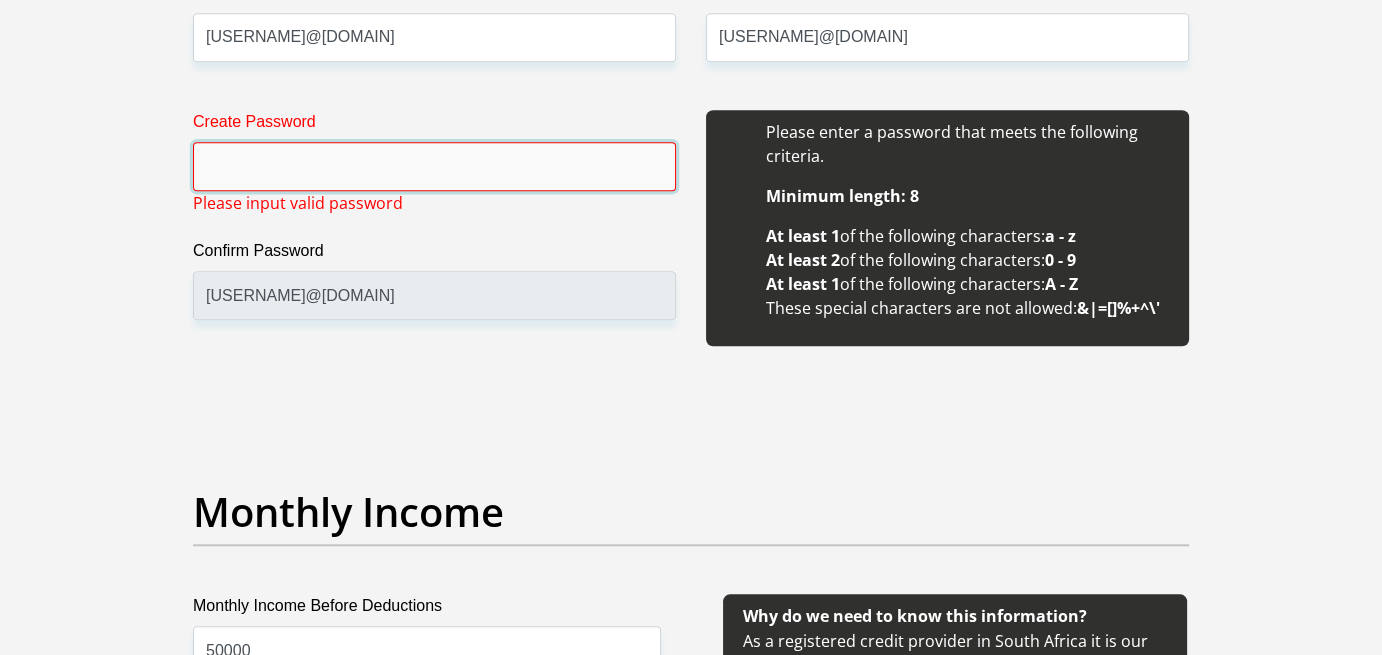type 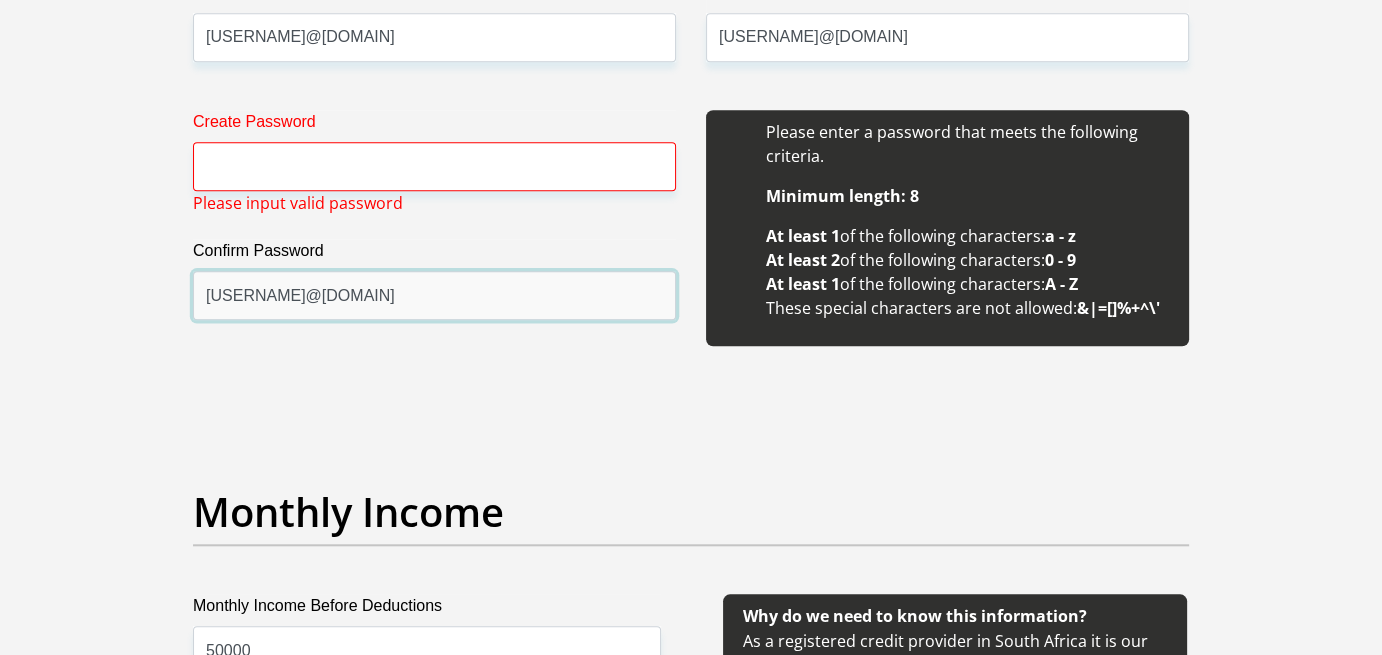 drag, startPoint x: 326, startPoint y: 301, endPoint x: 111, endPoint y: 302, distance: 215.00232 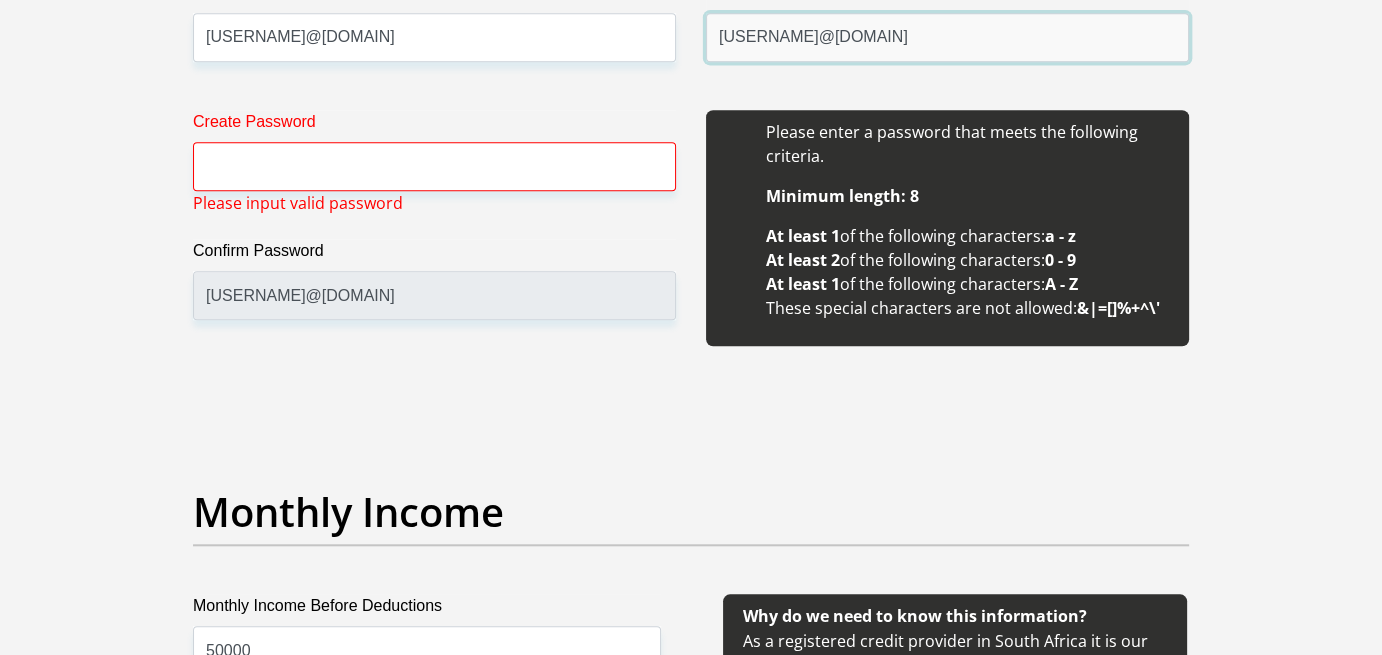 drag, startPoint x: 803, startPoint y: 39, endPoint x: 619, endPoint y: 51, distance: 184.39088 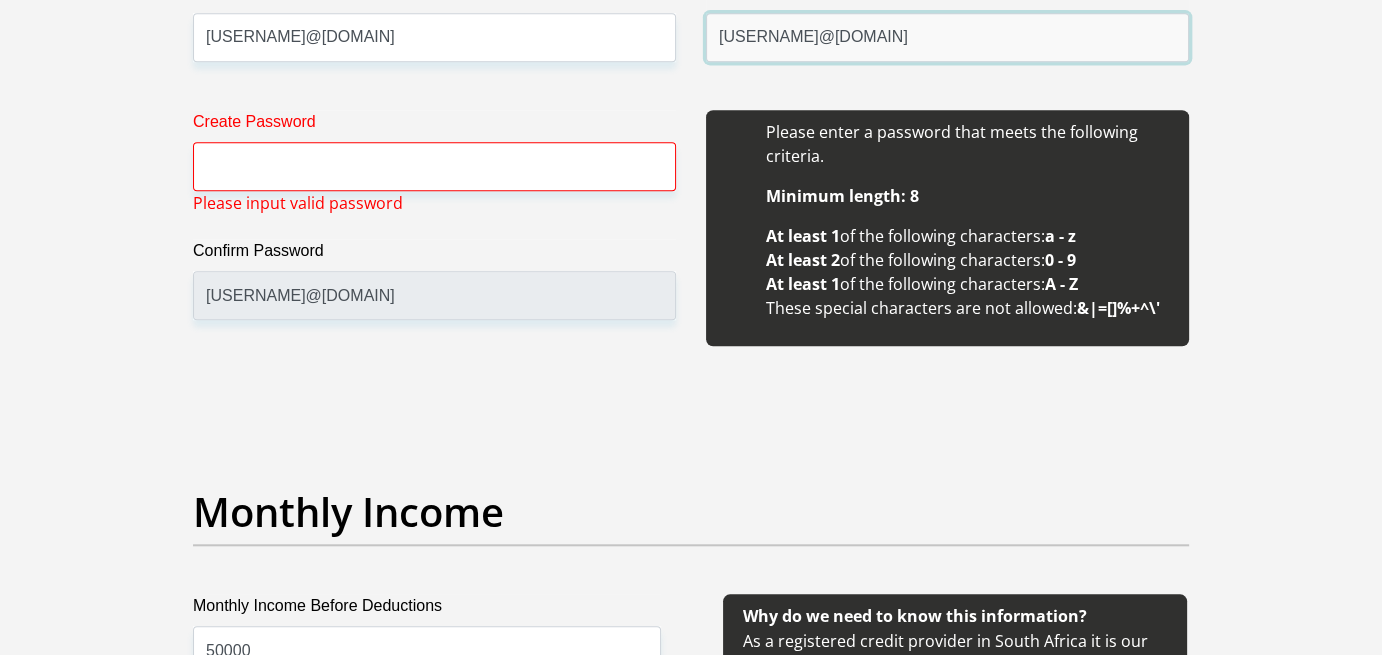 click on "Title
Mr
Ms
Mrs
Dr
Other
First Name
[FIRST]
Surname
[LAST]
ID Number
Please input valid ID number
Race
Black
Coloured
Indian
White
Other
Contact Number
[PHONE]
Please input valid contact number
Nationality
South Africa
Afghanistan
Aland Islands" at bounding box center [691, 1691] 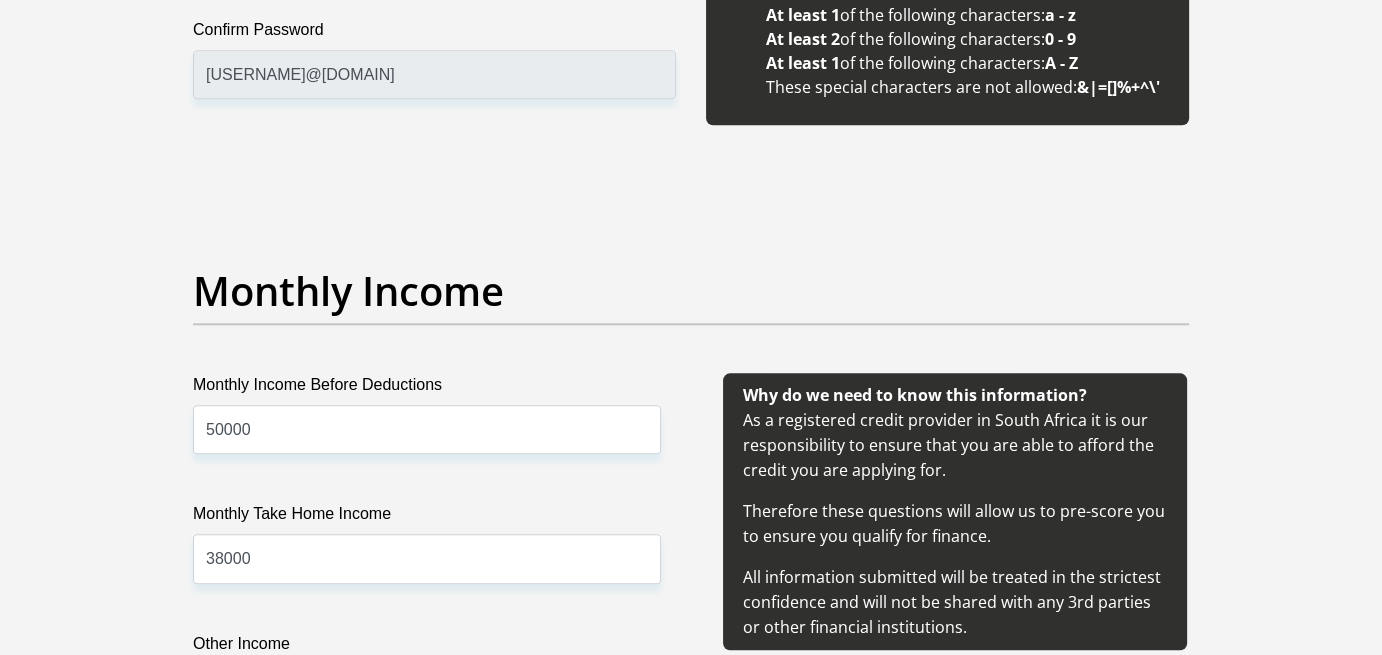 scroll, scrollTop: 2100, scrollLeft: 0, axis: vertical 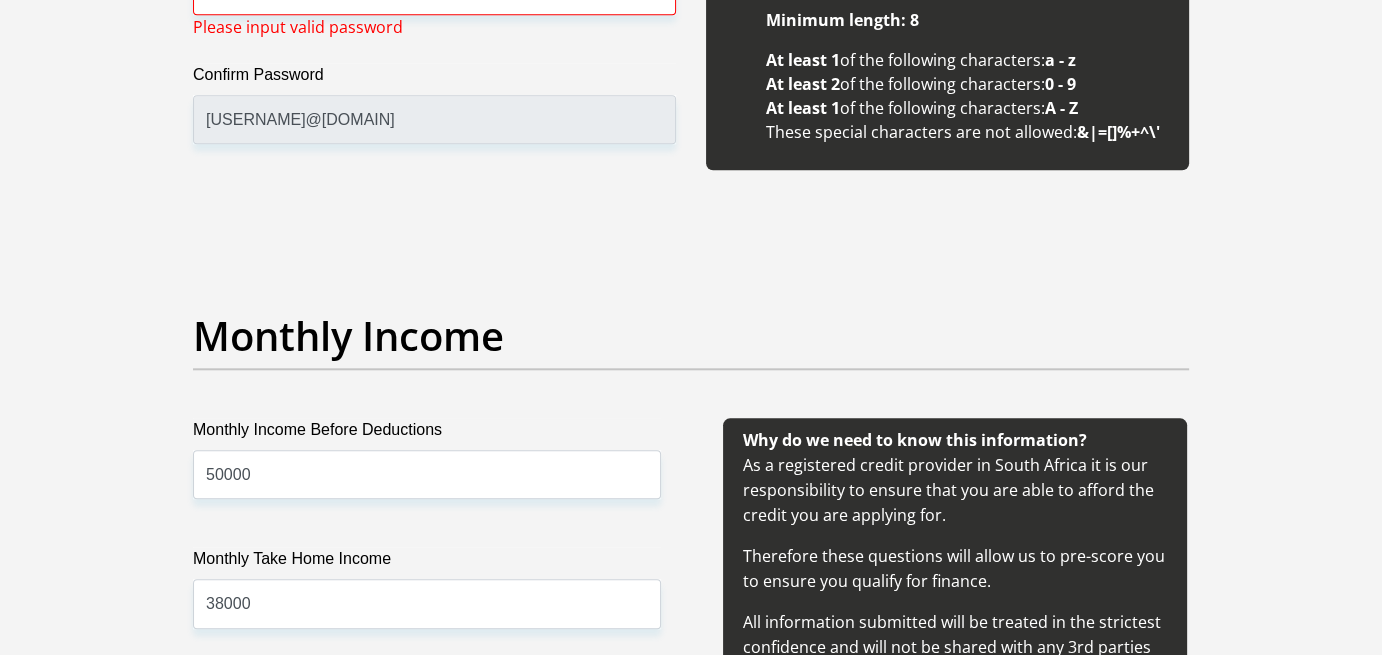 type 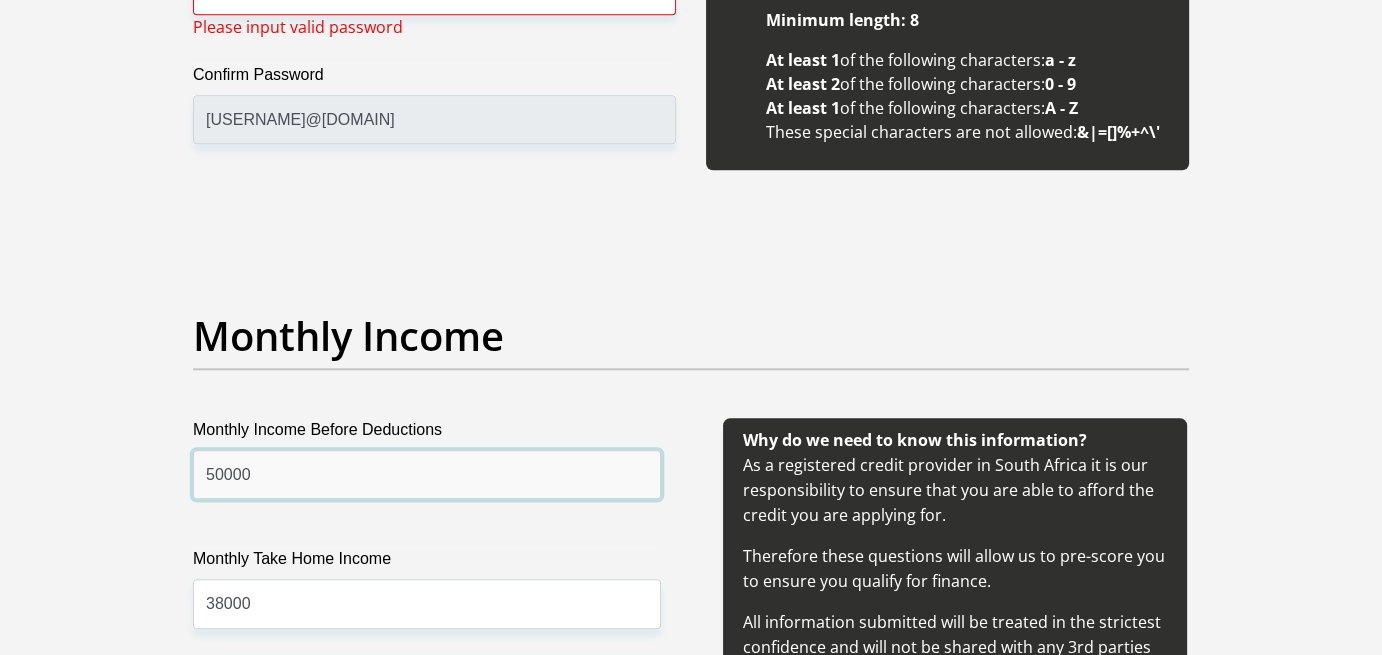 drag, startPoint x: 265, startPoint y: 473, endPoint x: 121, endPoint y: 473, distance: 144 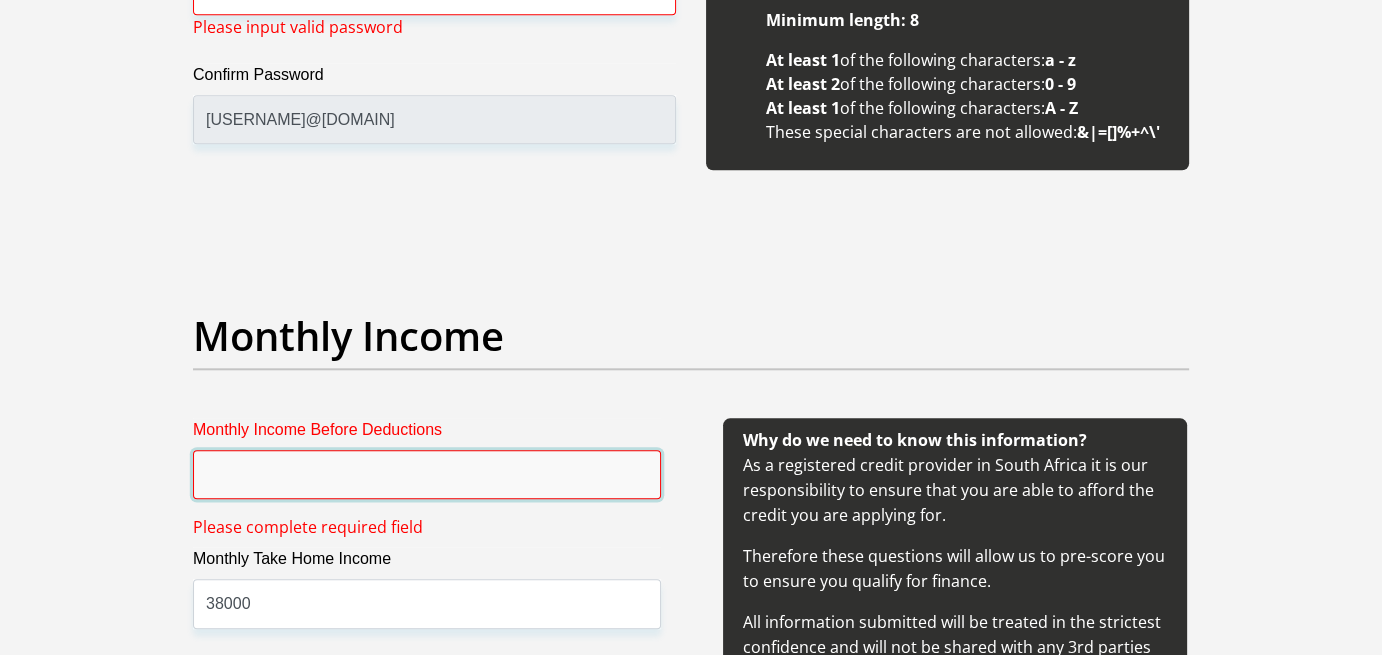 type 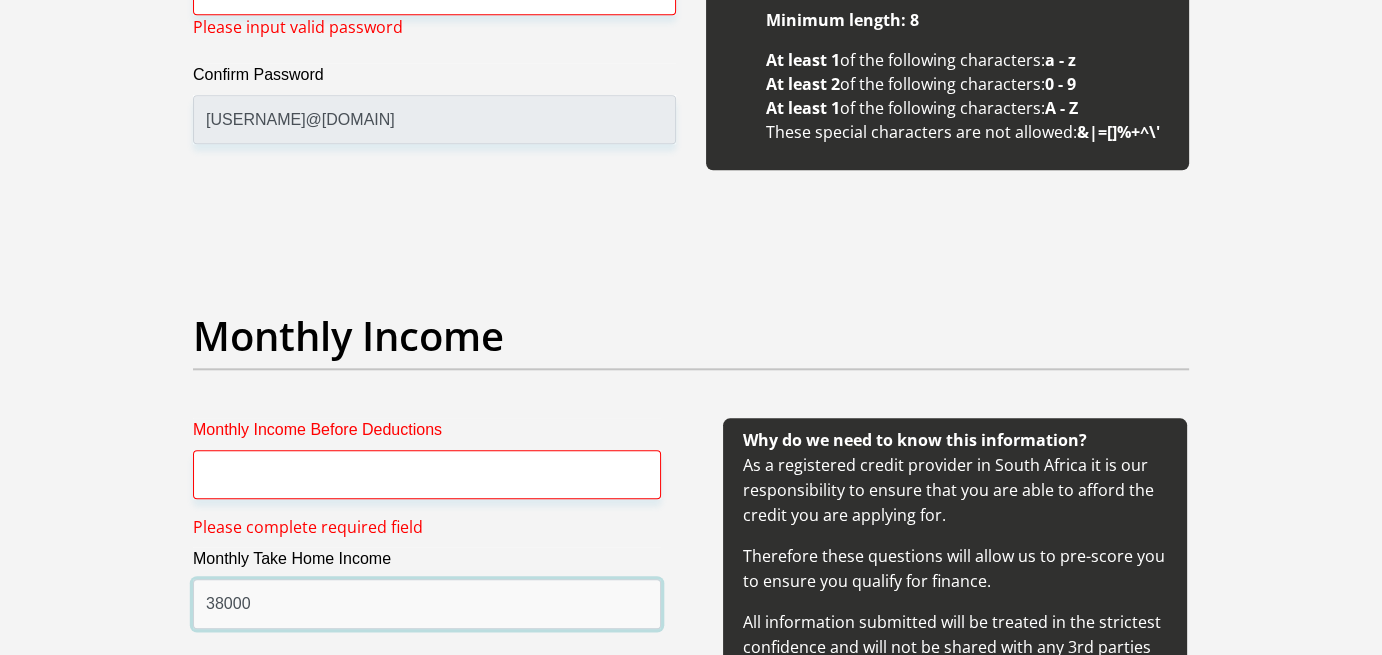 drag, startPoint x: 237, startPoint y: 611, endPoint x: 162, endPoint y: 611, distance: 75 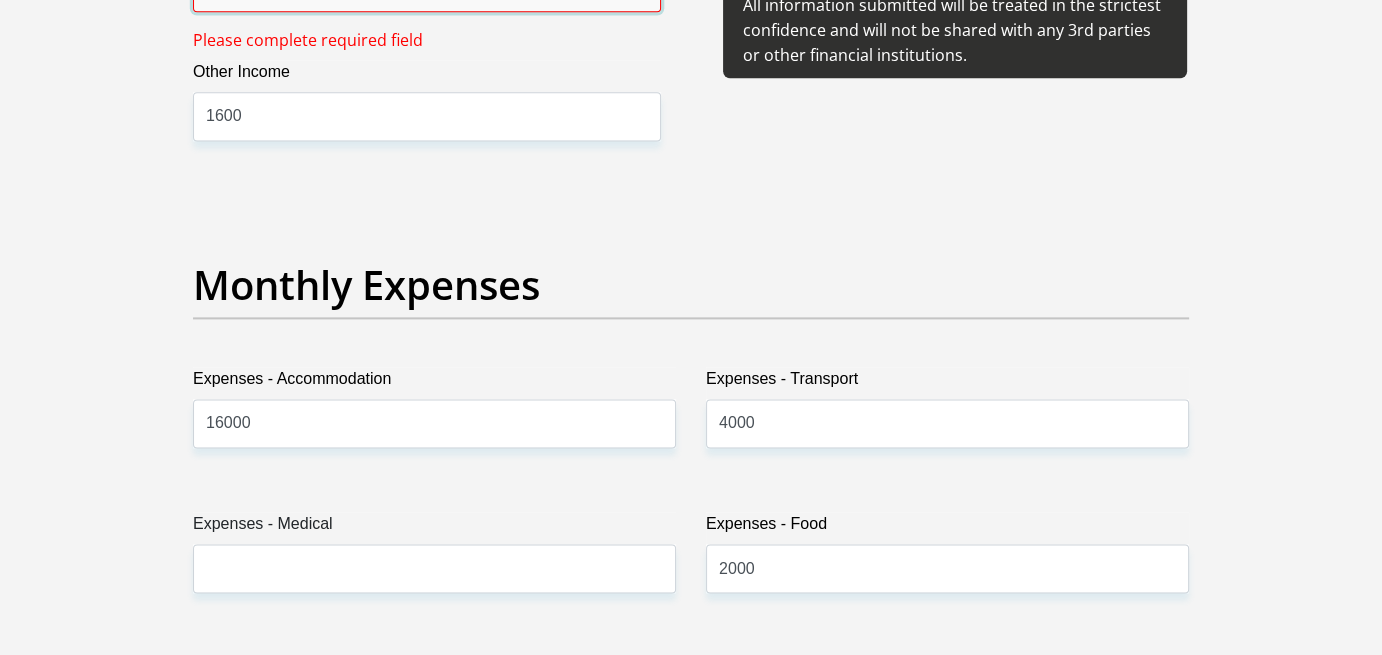 scroll, scrollTop: 2800, scrollLeft: 0, axis: vertical 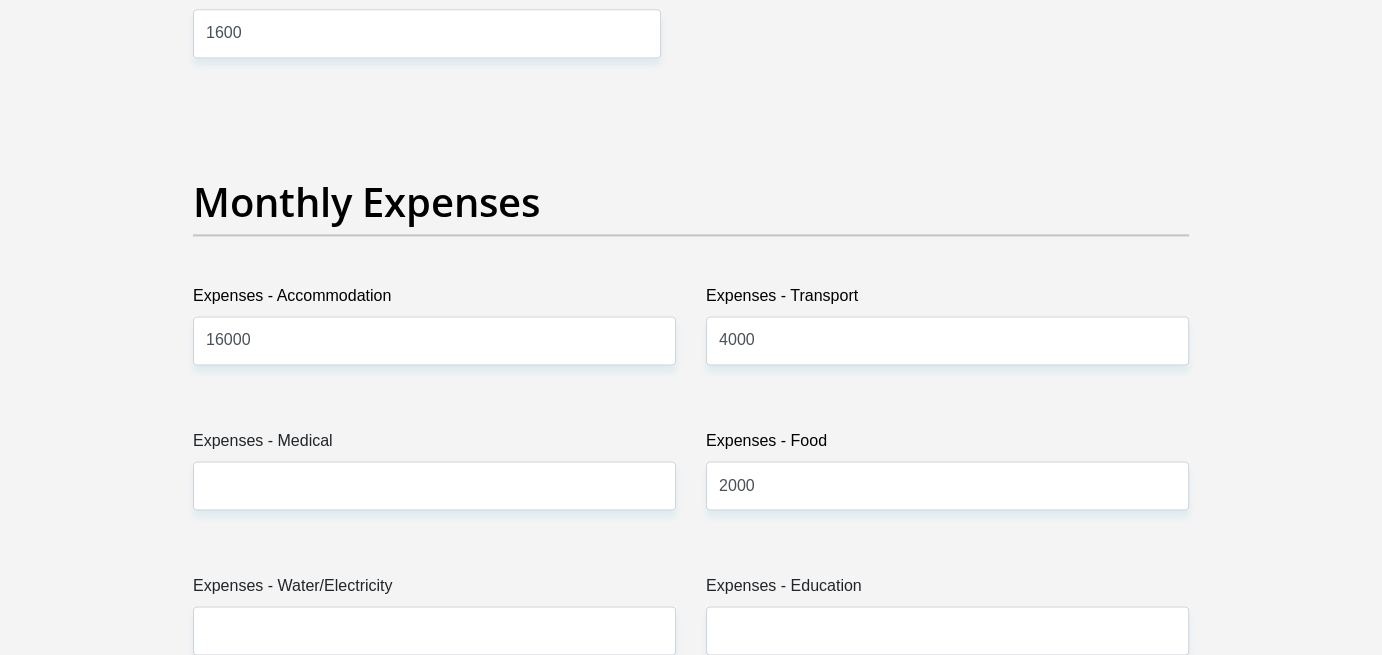 type 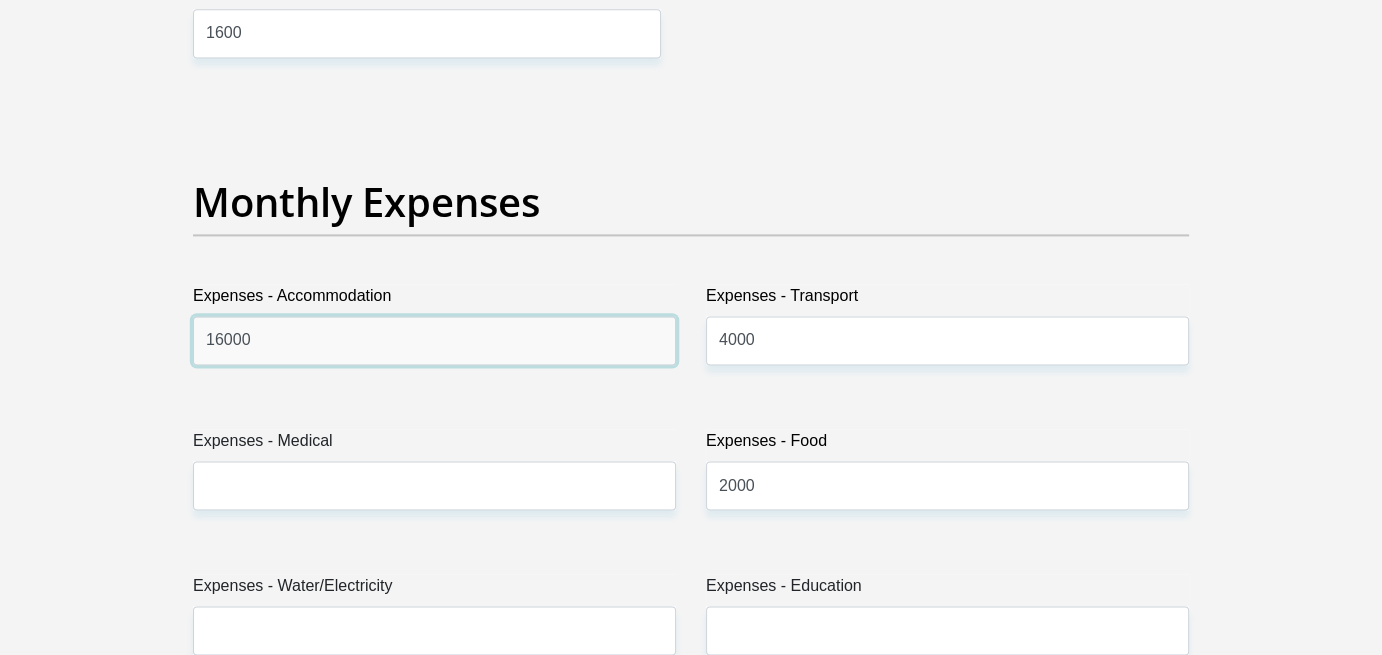 drag, startPoint x: 264, startPoint y: 334, endPoint x: 149, endPoint y: 347, distance: 115.73245 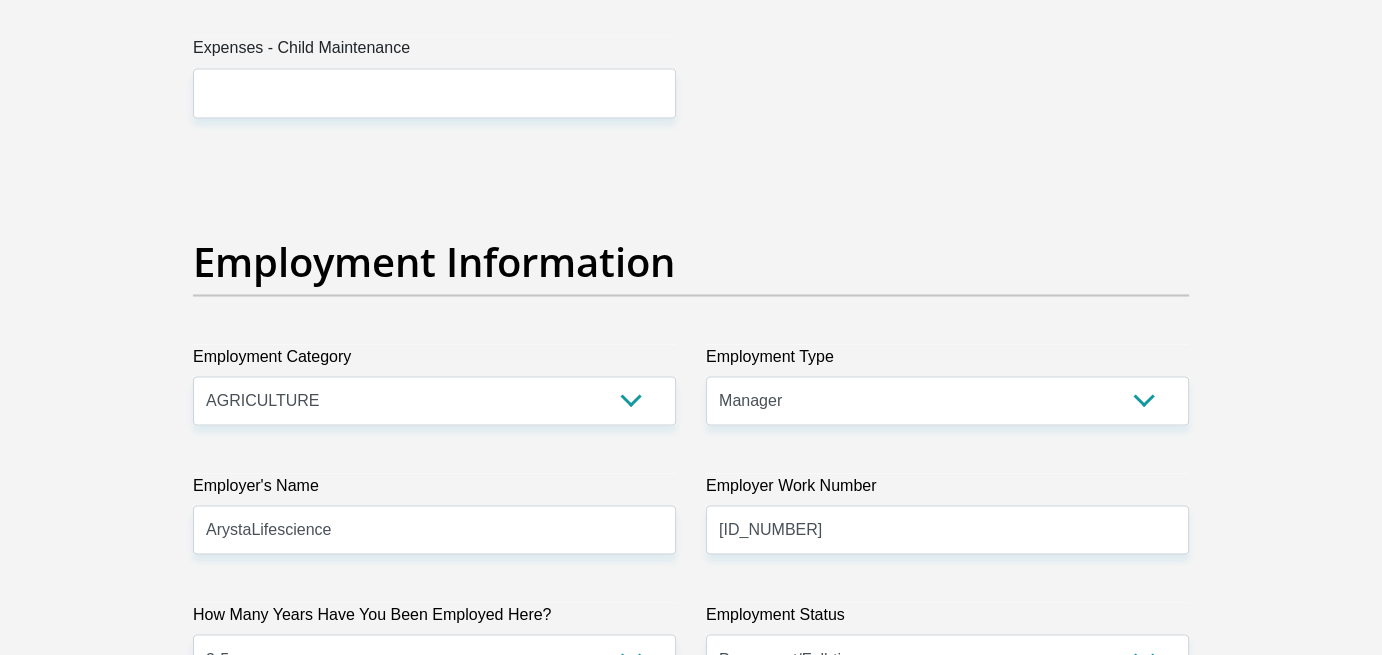 scroll, scrollTop: 3700, scrollLeft: 0, axis: vertical 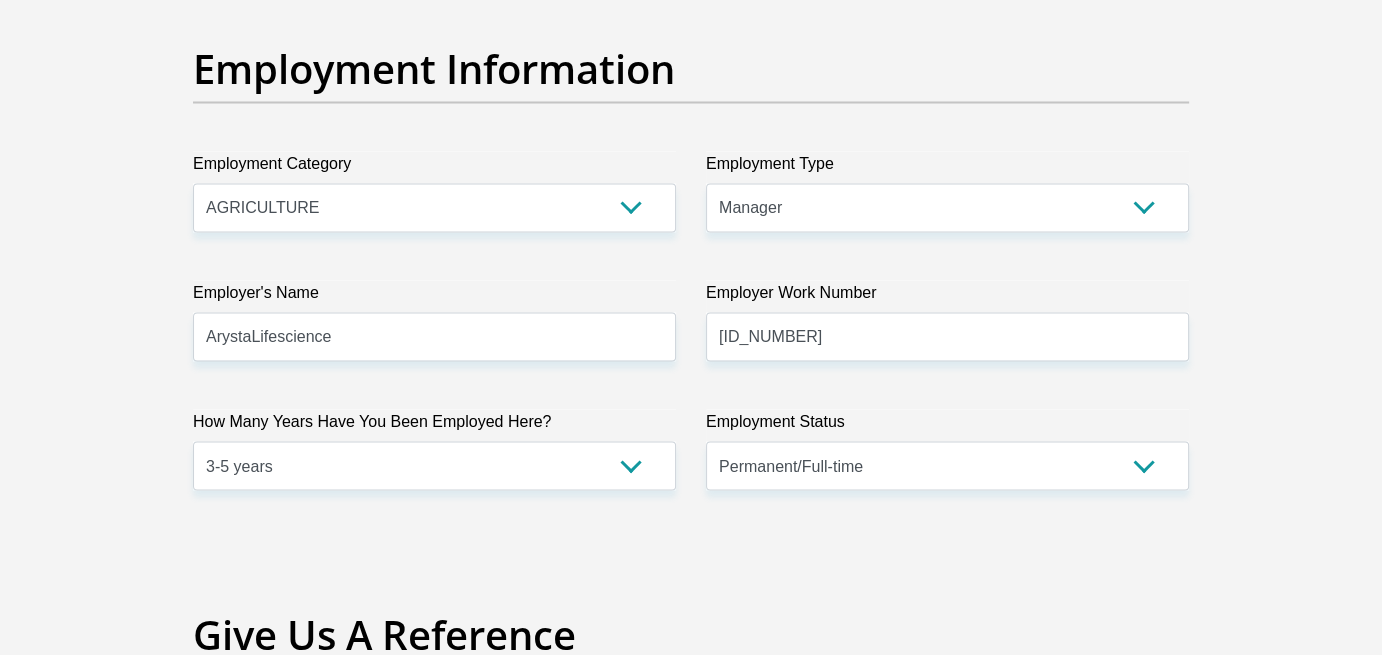 type 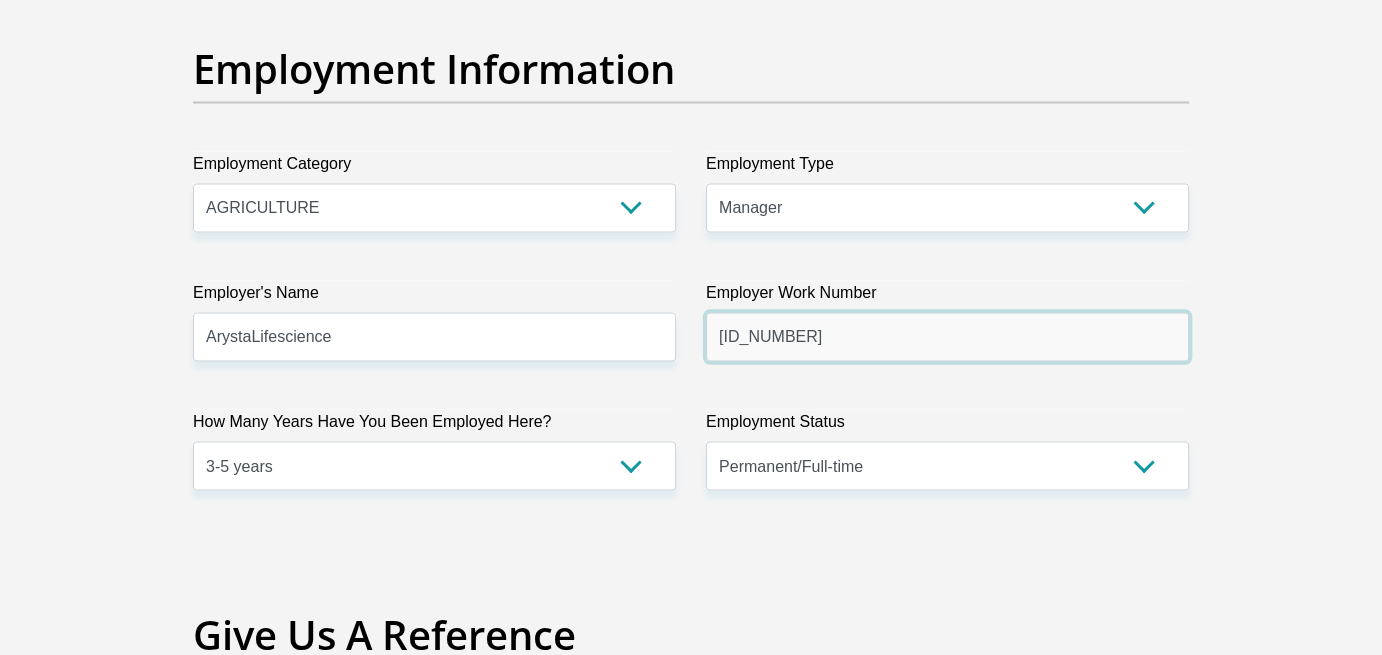 drag, startPoint x: 826, startPoint y: 330, endPoint x: 650, endPoint y: 338, distance: 176.18172 